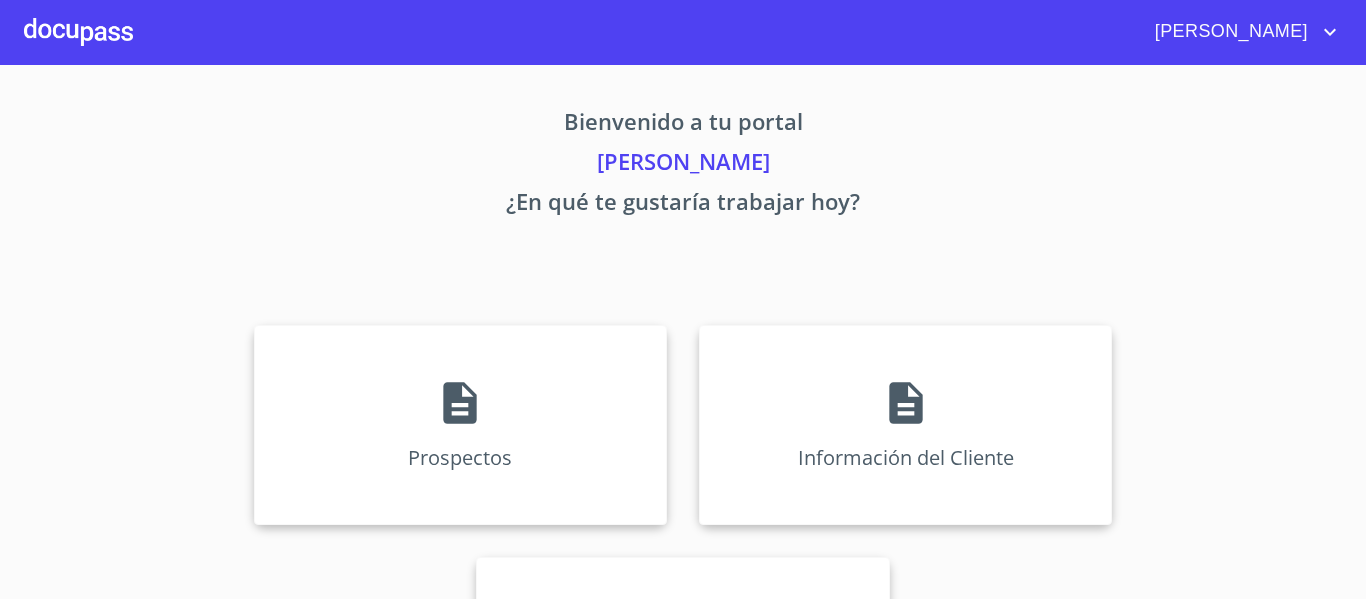 scroll, scrollTop: 0, scrollLeft: 0, axis: both 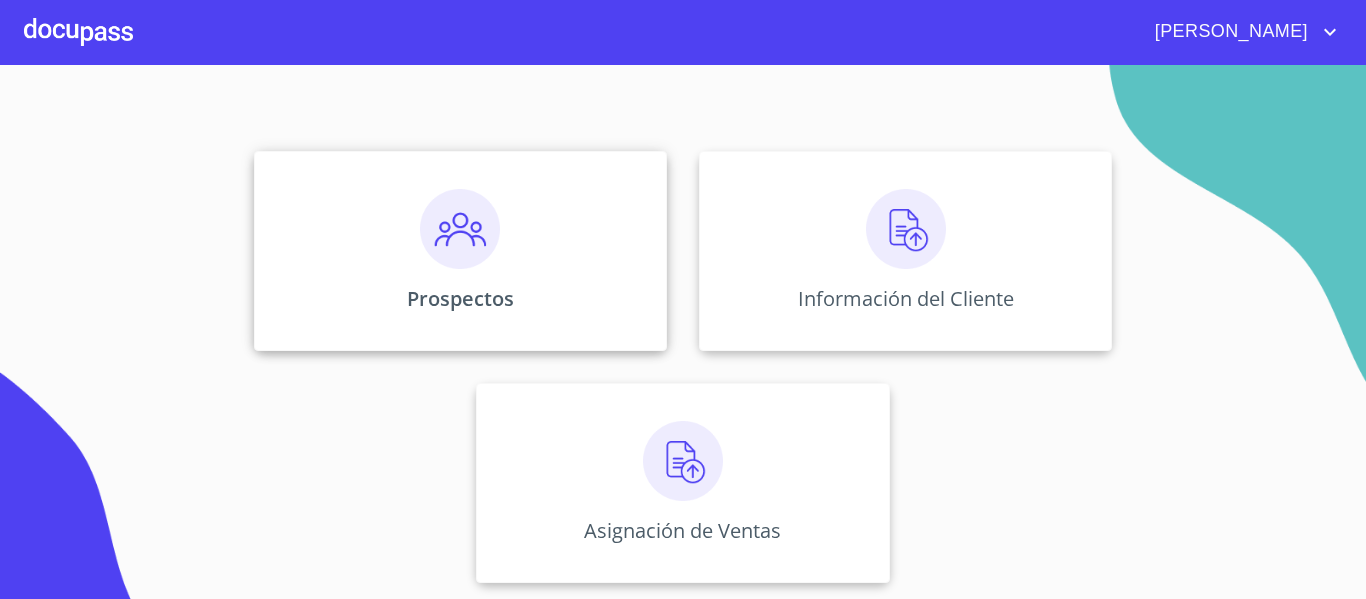 click on "Prospectos" at bounding box center (460, 251) 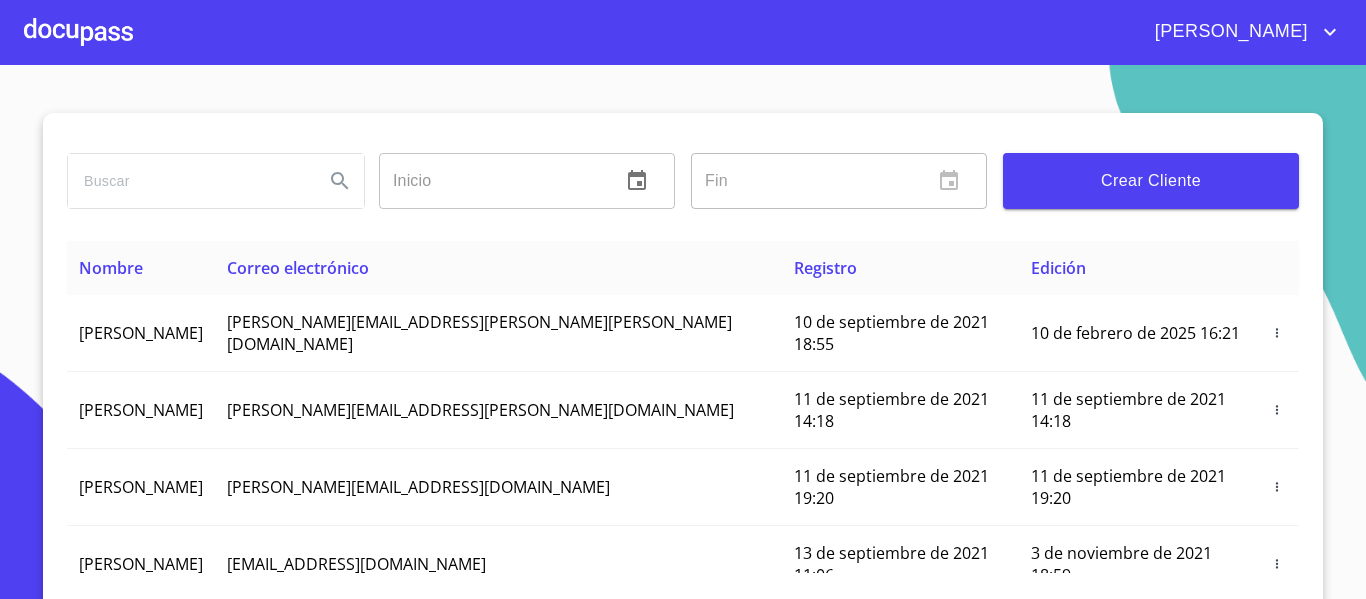 click on "Crear Cliente" at bounding box center [1151, 181] 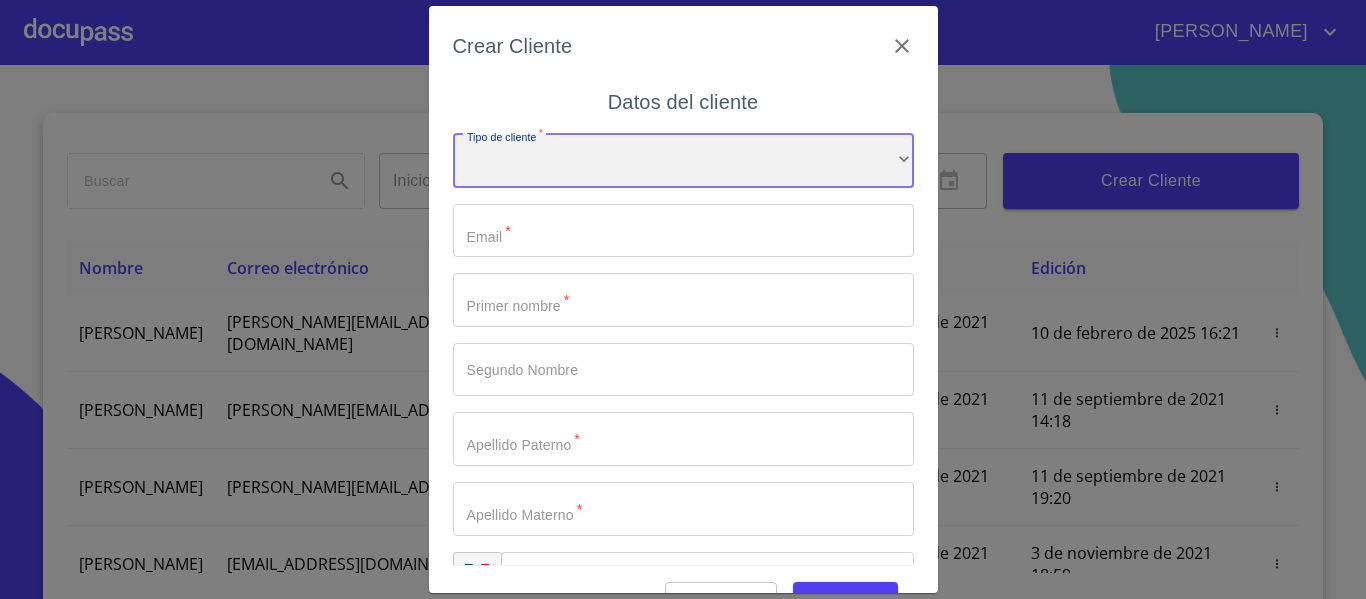 click on "​" at bounding box center (683, 161) 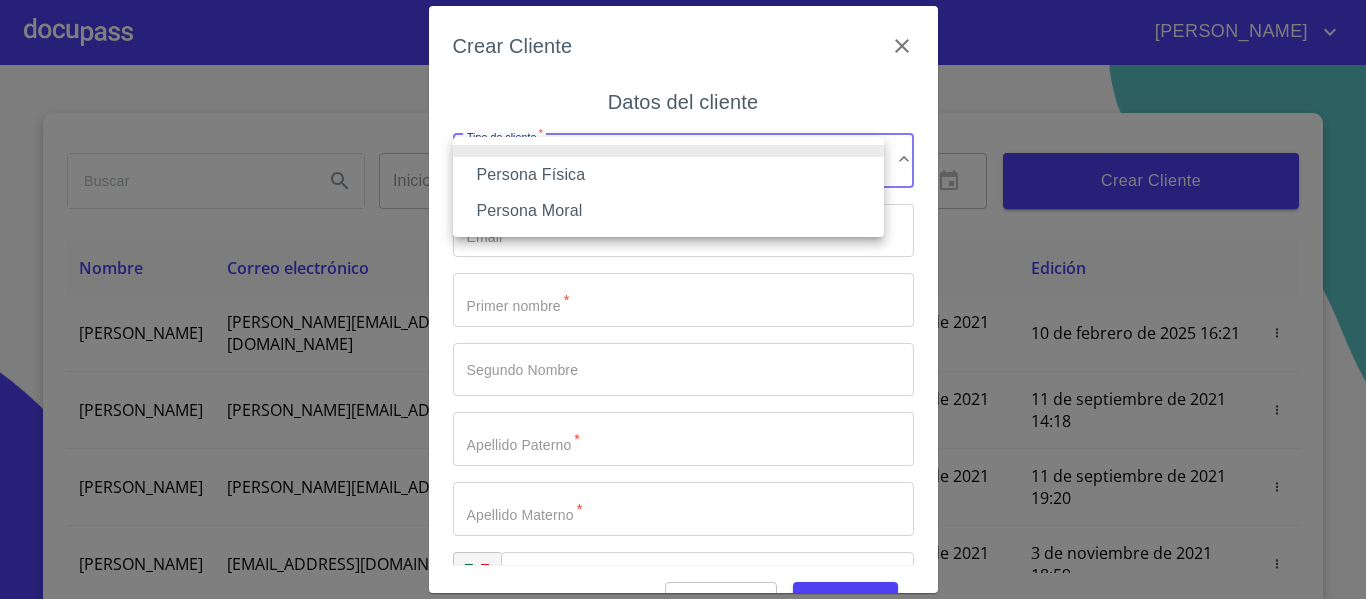 click on "Persona Física" at bounding box center (668, 175) 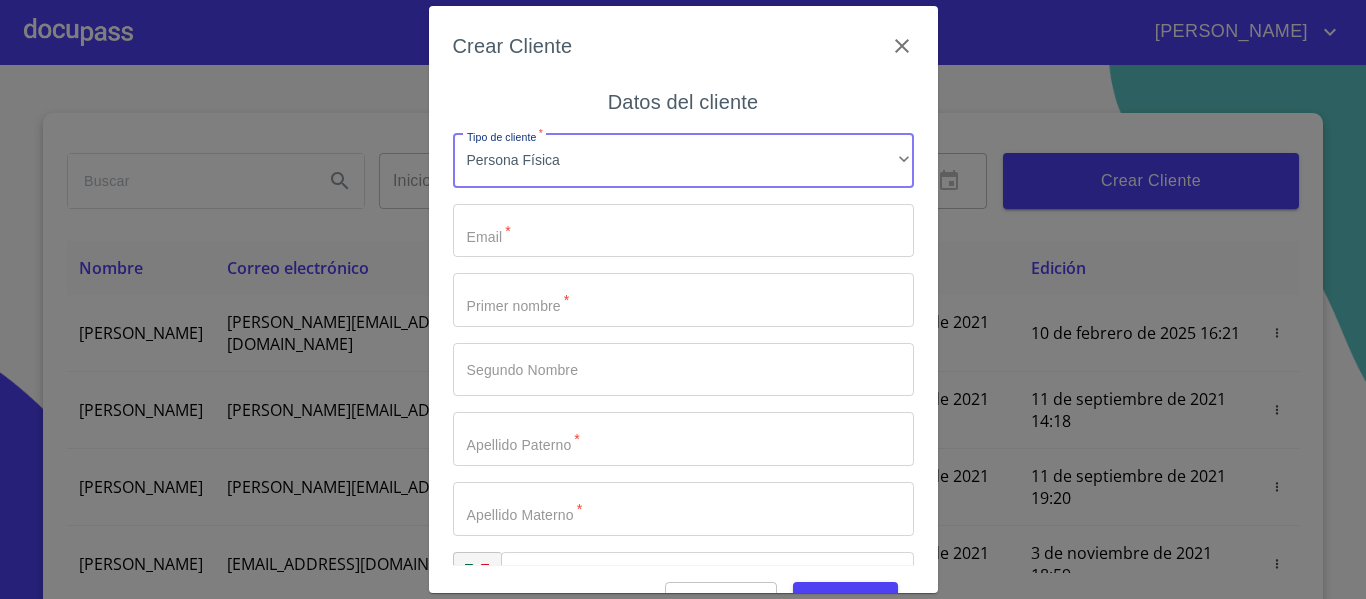 click on "Tipo de cliente   *" at bounding box center [683, 231] 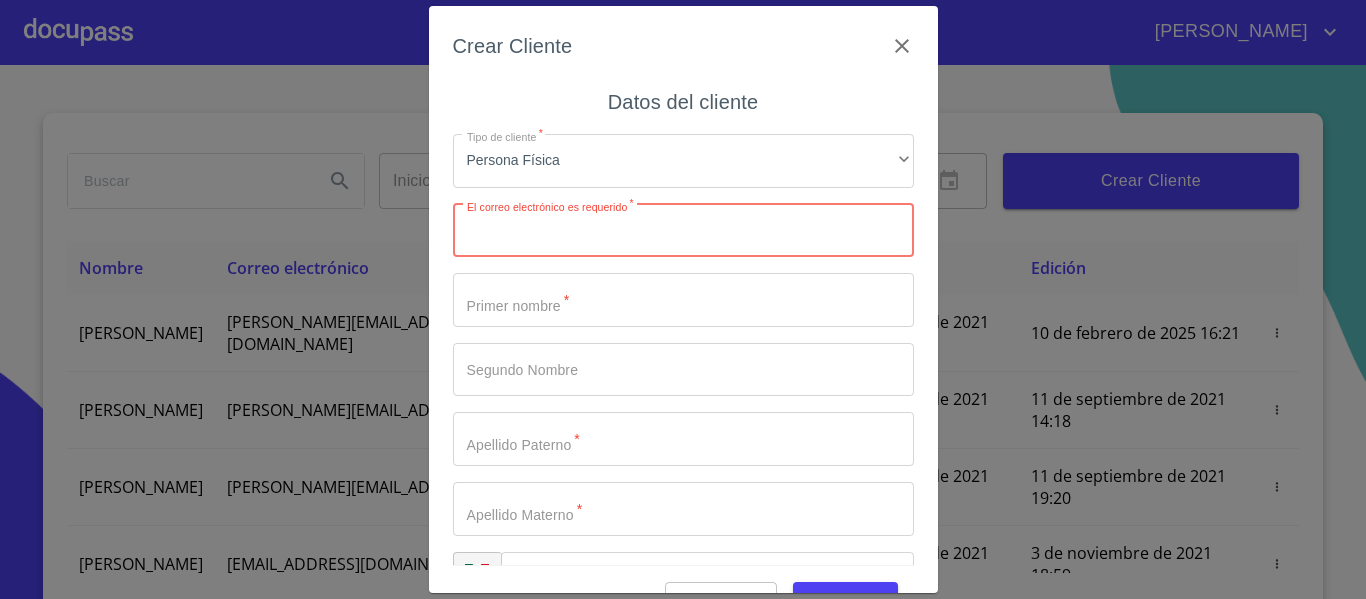 paste on "ismacoronado10@gmail.com" 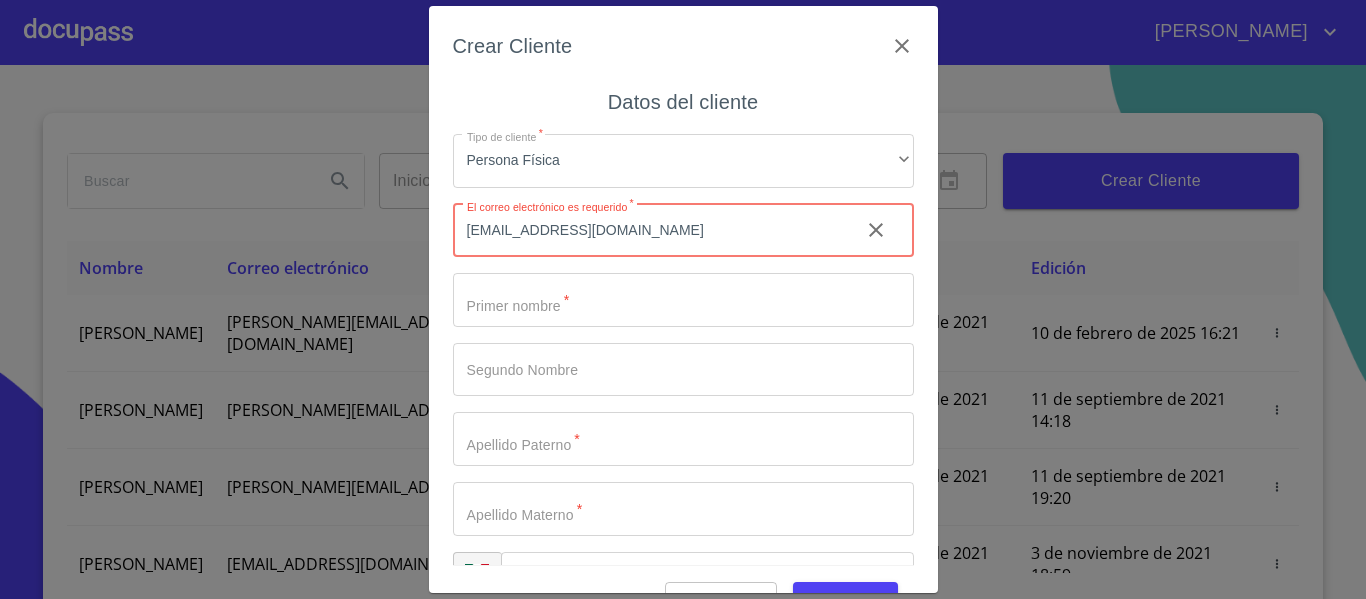 type on "ismacoronado10@gmail.com" 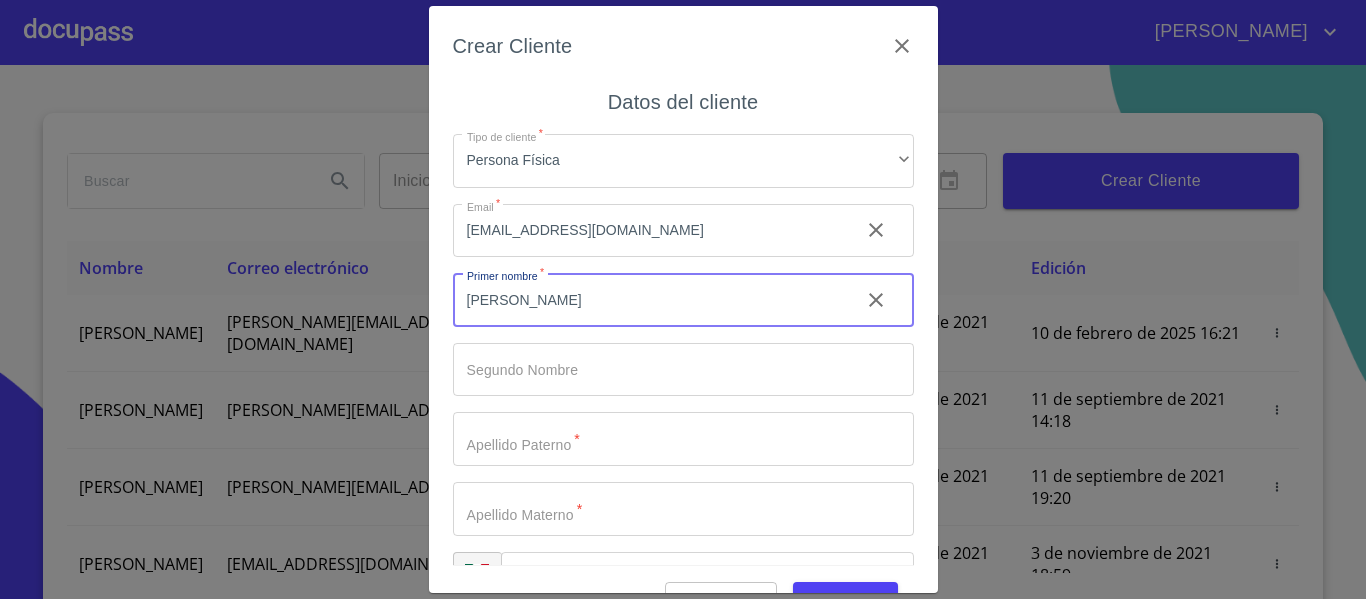 type on "[PERSON_NAME]" 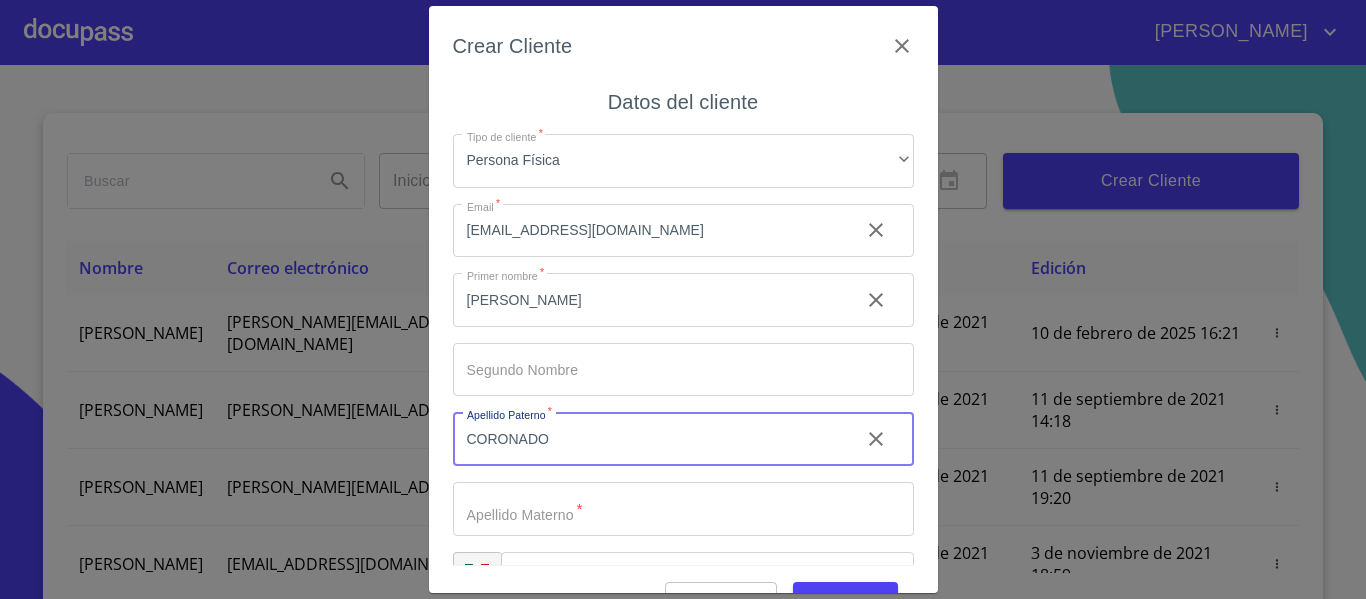 type on "CORONADO" 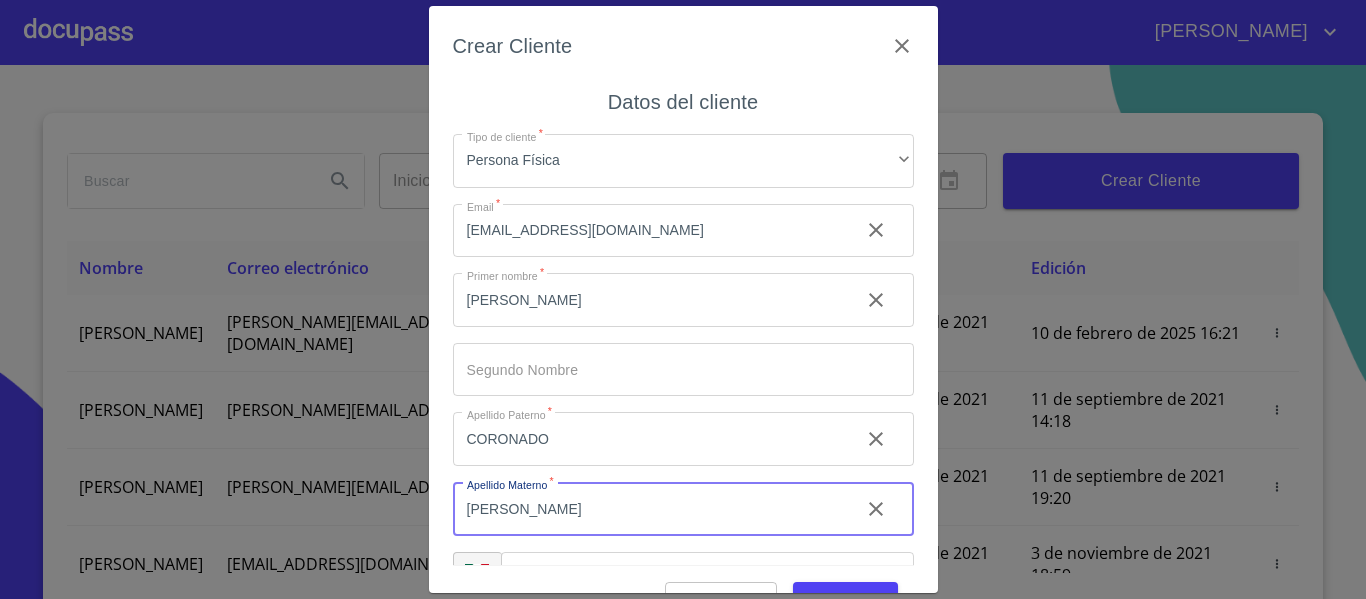 type on "[PERSON_NAME]" 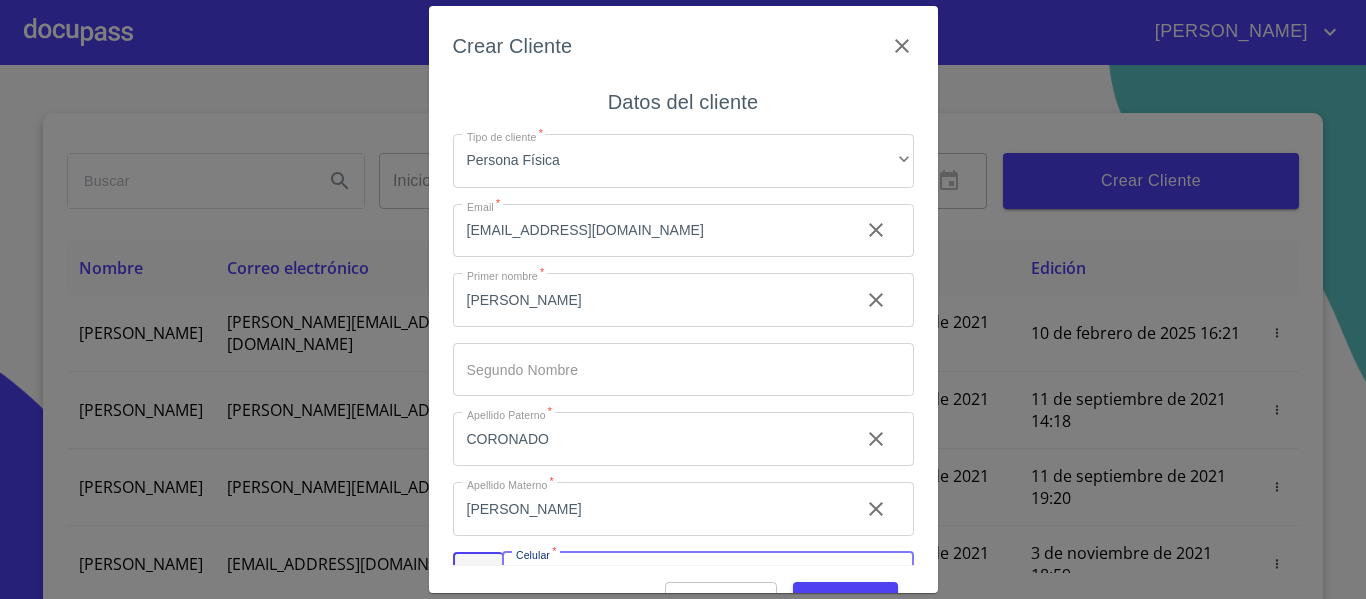 scroll, scrollTop: 40, scrollLeft: 0, axis: vertical 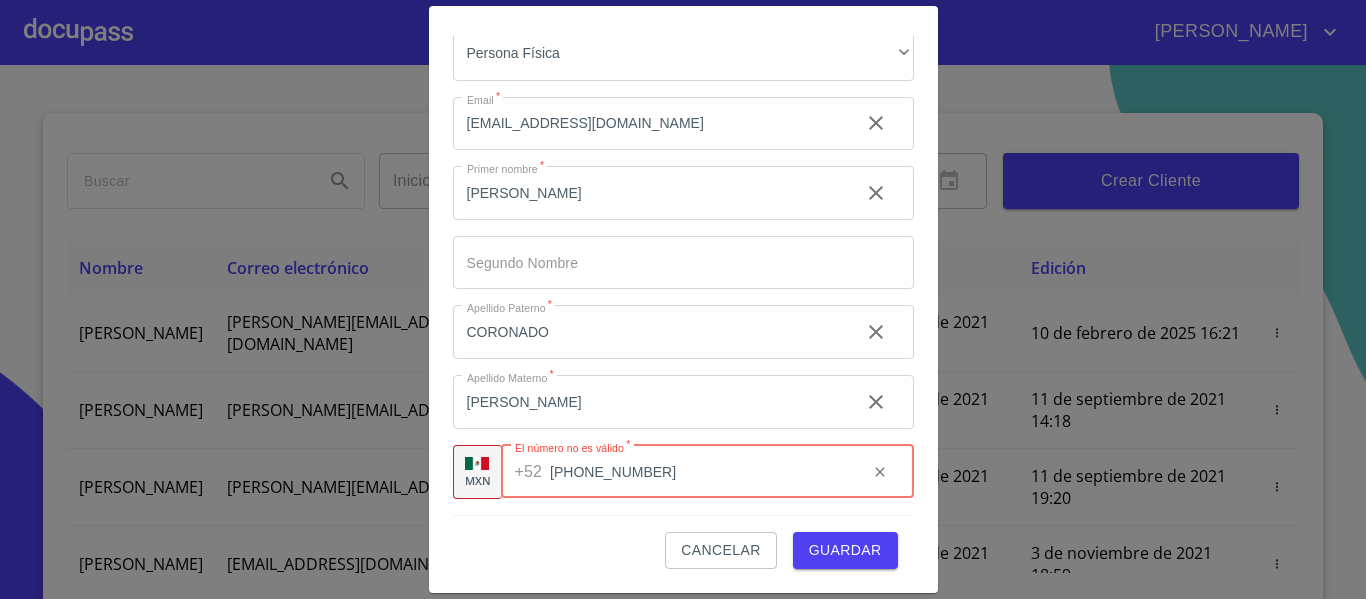 type on "[PHONE_NUMBER]" 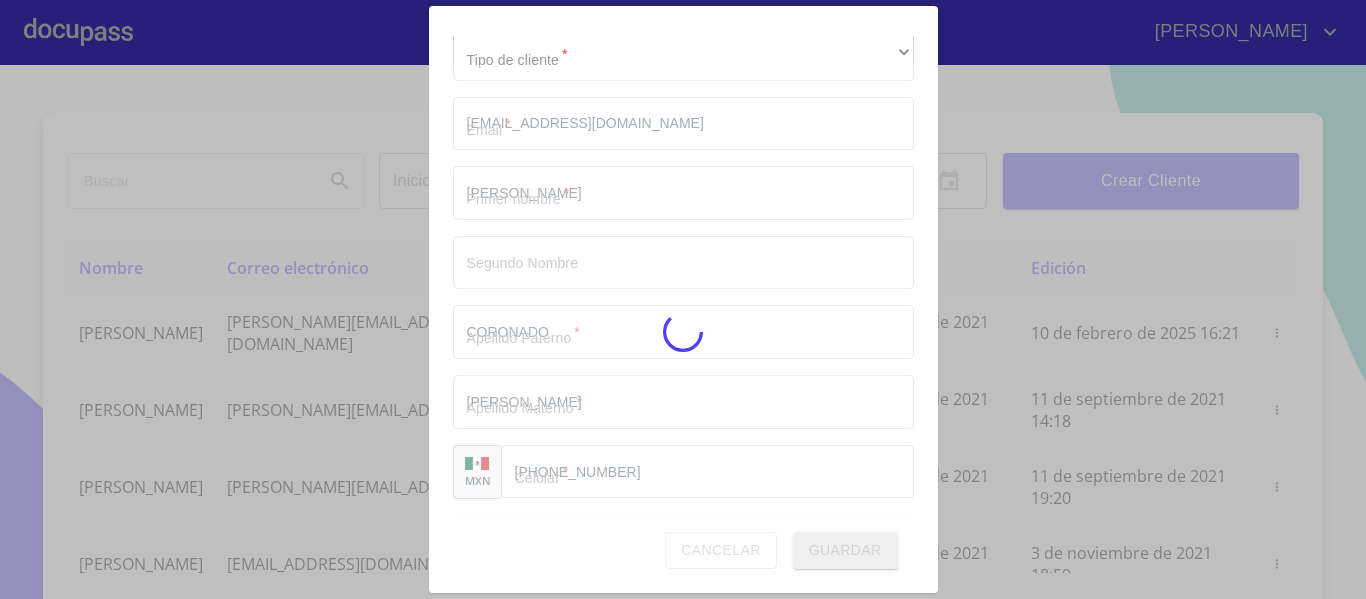 type 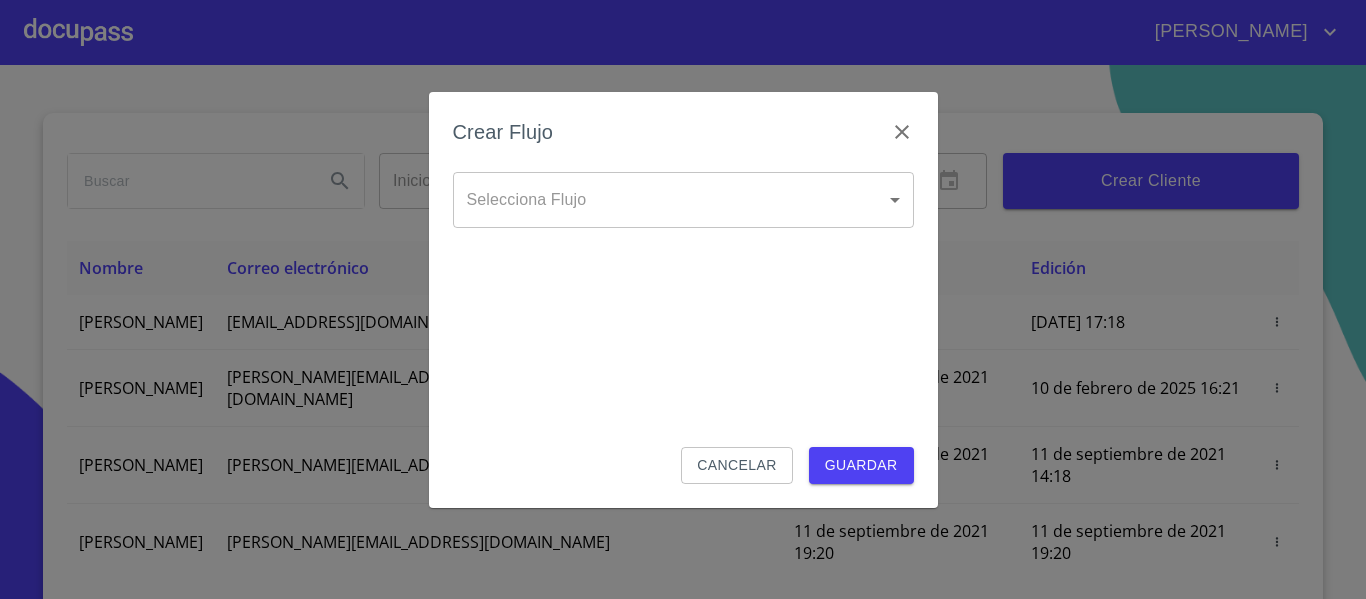click on "CESAR AZAEL  Inicio ​ Fin ​ Crear Cliente Nombre   Correo electrónico   Registro   Edición     ISMAEL  CORONADO ALVAREZ ismacoronado10@gmail.com 10 de julio de 2025 17:18 10 de julio de 2025 17:18 DIEGO ANCIRA GROVER diego.ancira.grover@gmail.com 10 de septiembre de 2021 18:55 10 de febrero de 2025 16:21 LUIS FERNANDO CELIS  luis.celis@live.com.mx 11 de septiembre de 2021 14:18 11 de septiembre de 2021 14:18 MAYRA  GONZALEZ mayragl@hotmail.com 11 de septiembre de 2021 19:20 11 de septiembre de 2021 19:20 MANUEL BRAVO manbrv_072@yahoo.com.mx 13 de septiembre de 2021 11:06 3 de noviembre de 2021 18:59 JUAN CARLOS BAUTISTA 123bautistas@gmail.com 14 de septiembre de 2021 12:26 14 de septiembre de 2021 12:26 MERCEDES GUTIERREZ juanmontiel626@gmail.com 14 de septiembre de 2021 16:35 14 de septiembre de 2021 16:35 JUAN ANTONIO CRUZ maliachi_7@hotmail.com 14 de septiembre de 2021 18:24 14 de septiembre de 2021 18:24 JAIME  GONZALEZ  jaimeglez2103@gmail.com 15 de septiembre de 2021 13:18 1 2 3 4 5 6 7 8 9" at bounding box center (683, 299) 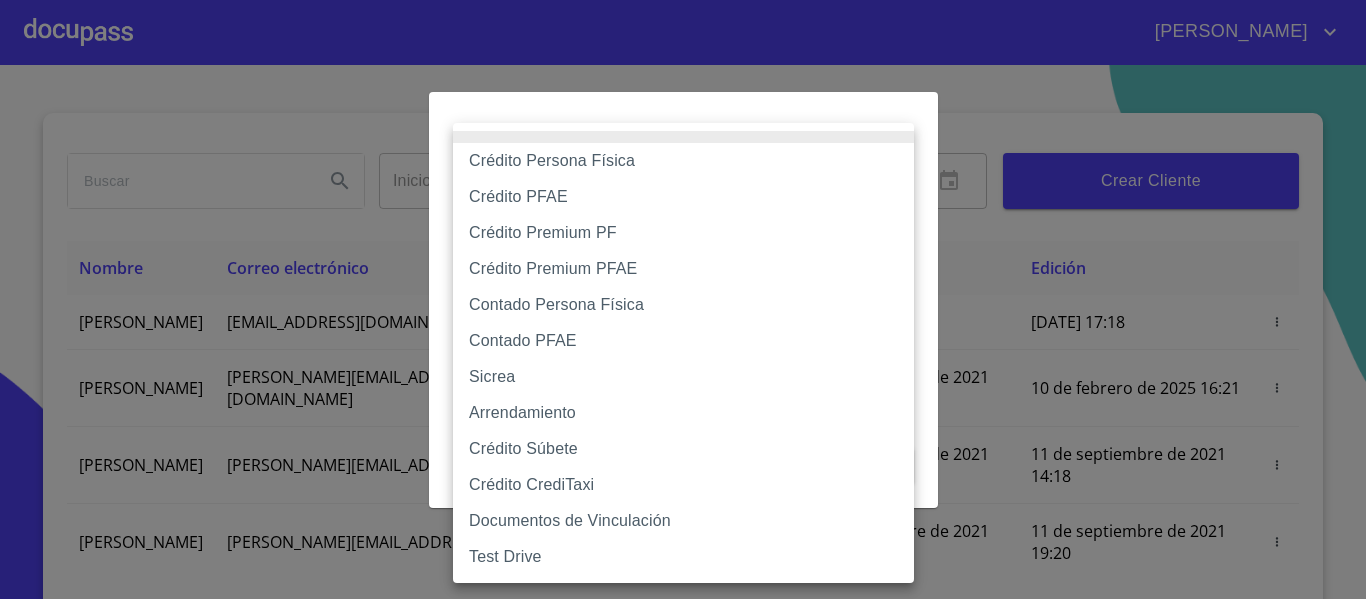 click on "Crédito Persona Física" at bounding box center [683, 161] 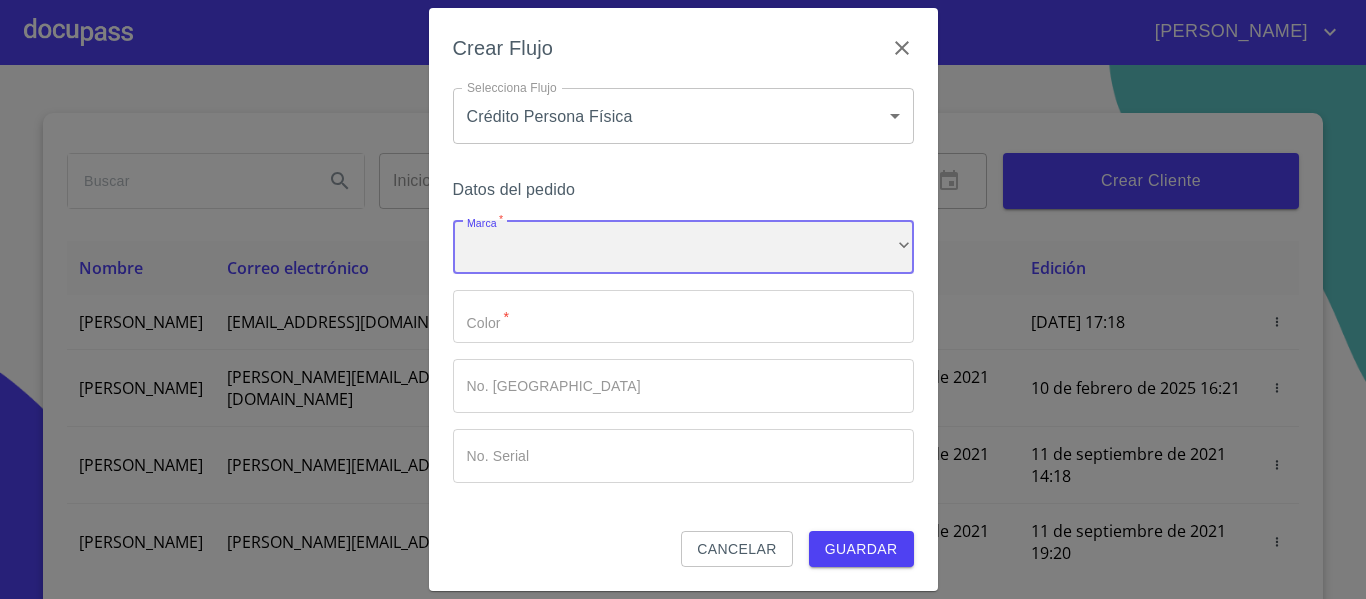 click on "​" at bounding box center (683, 247) 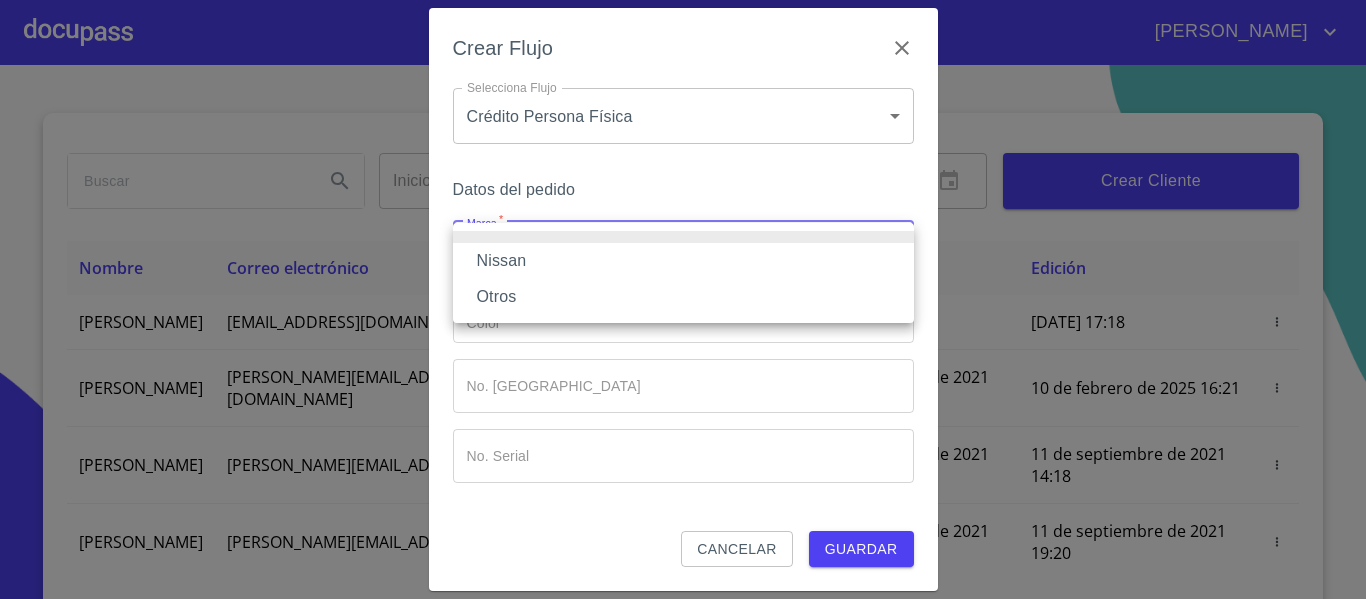 click on "Nissan" at bounding box center (683, 261) 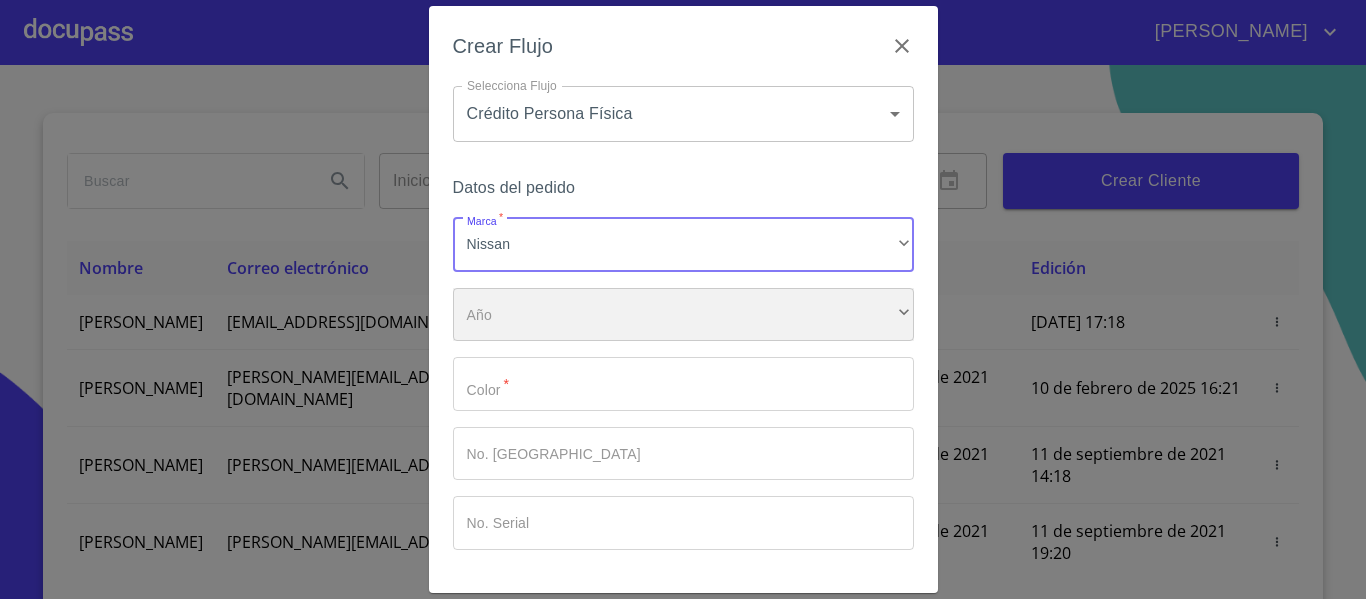 click on "​" at bounding box center (683, 315) 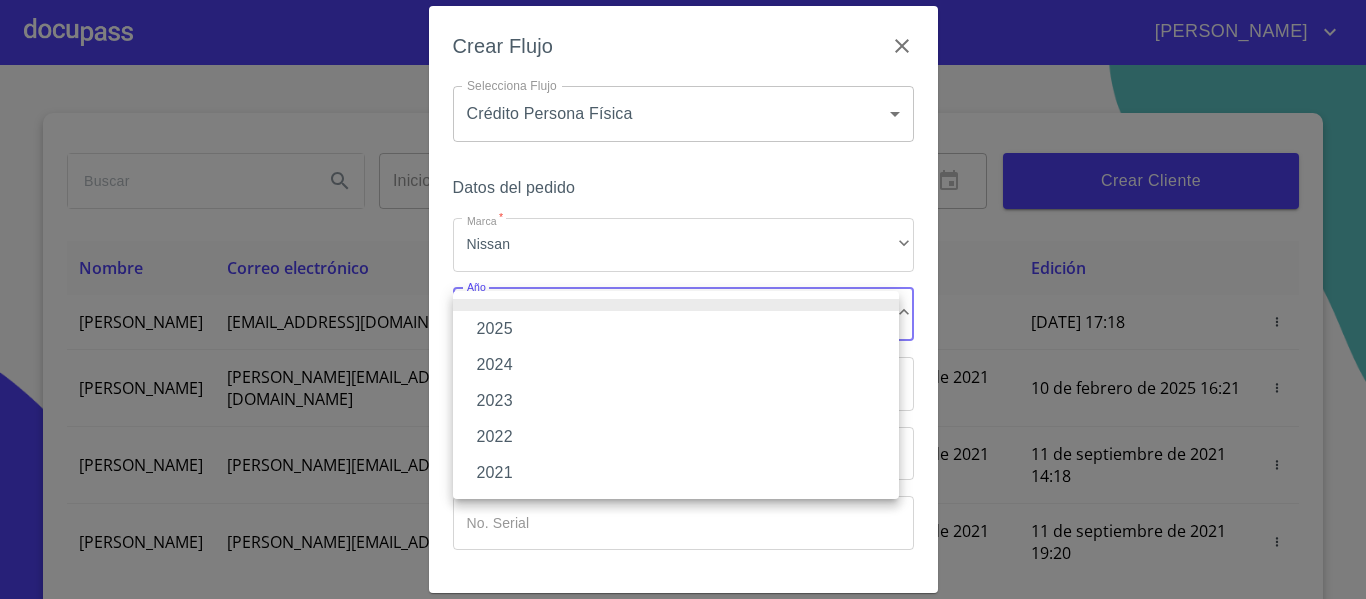 click on "2025" at bounding box center [676, 329] 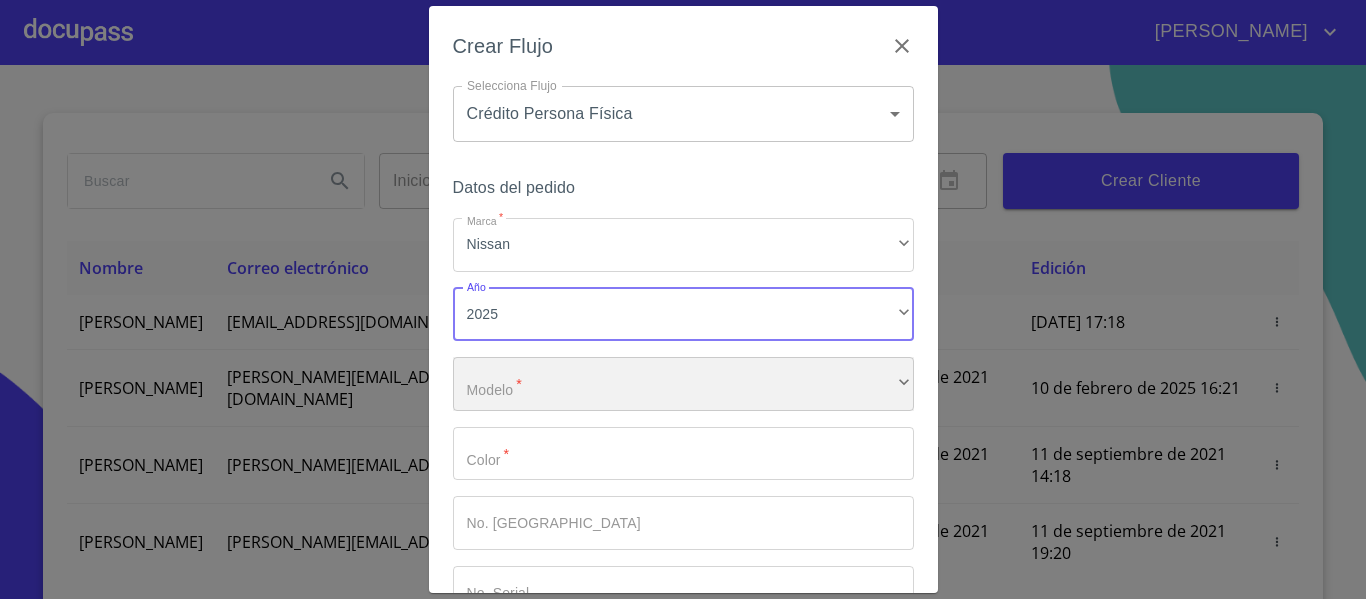 click on "​" at bounding box center [683, 384] 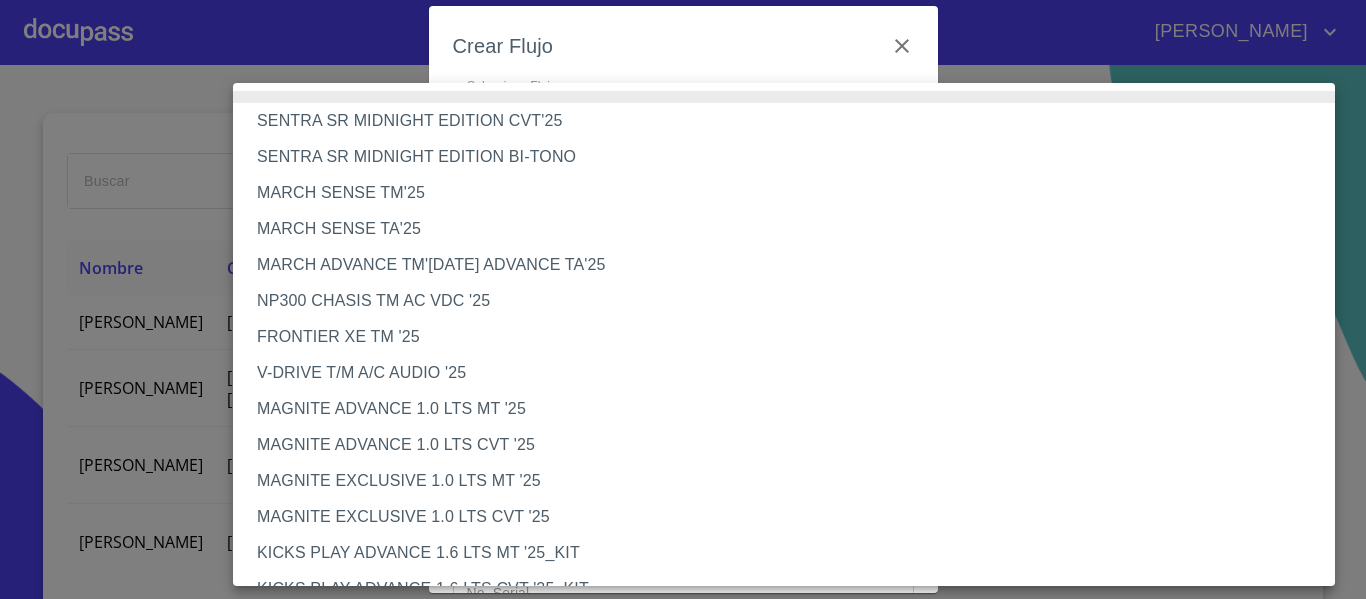 type 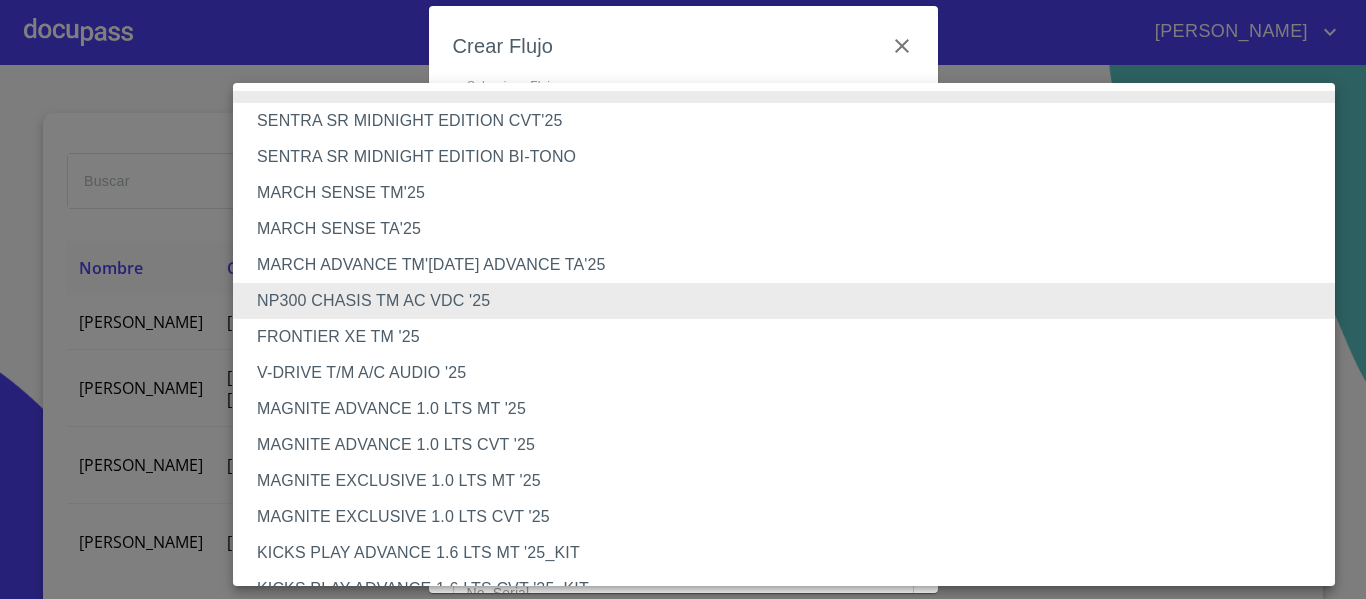 type 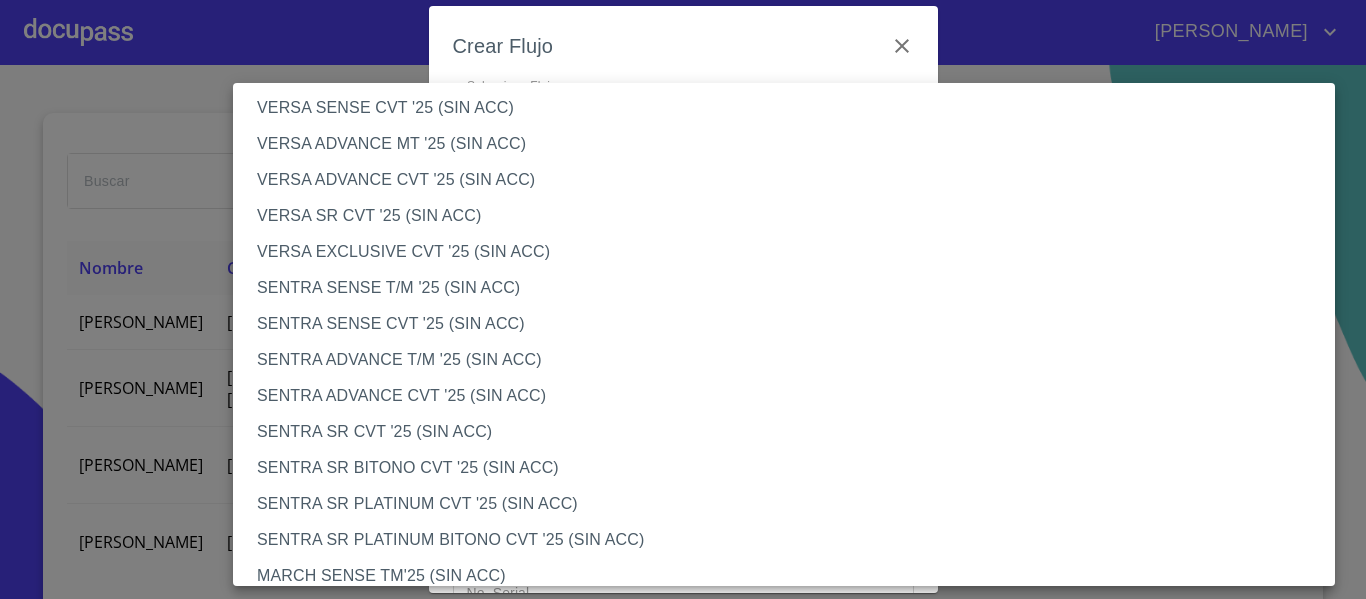scroll, scrollTop: 1085, scrollLeft: 0, axis: vertical 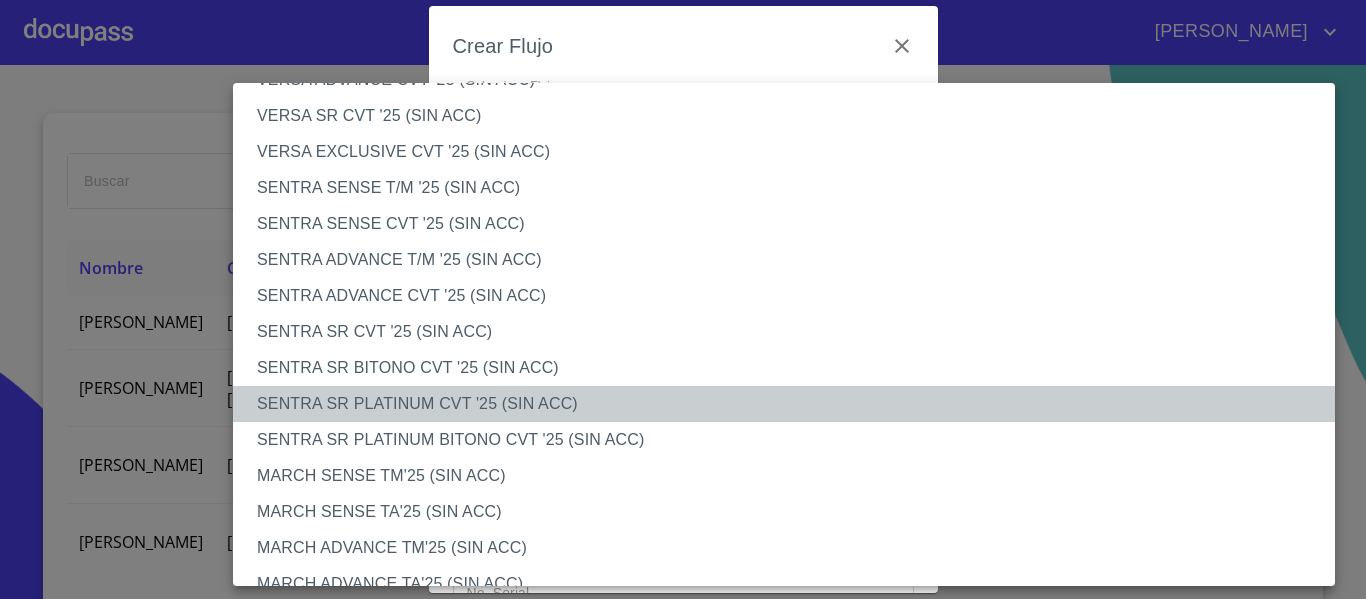 click on "SENTRA SR PLATINUM CVT '25 (SIN ACC)" at bounding box center (791, 404) 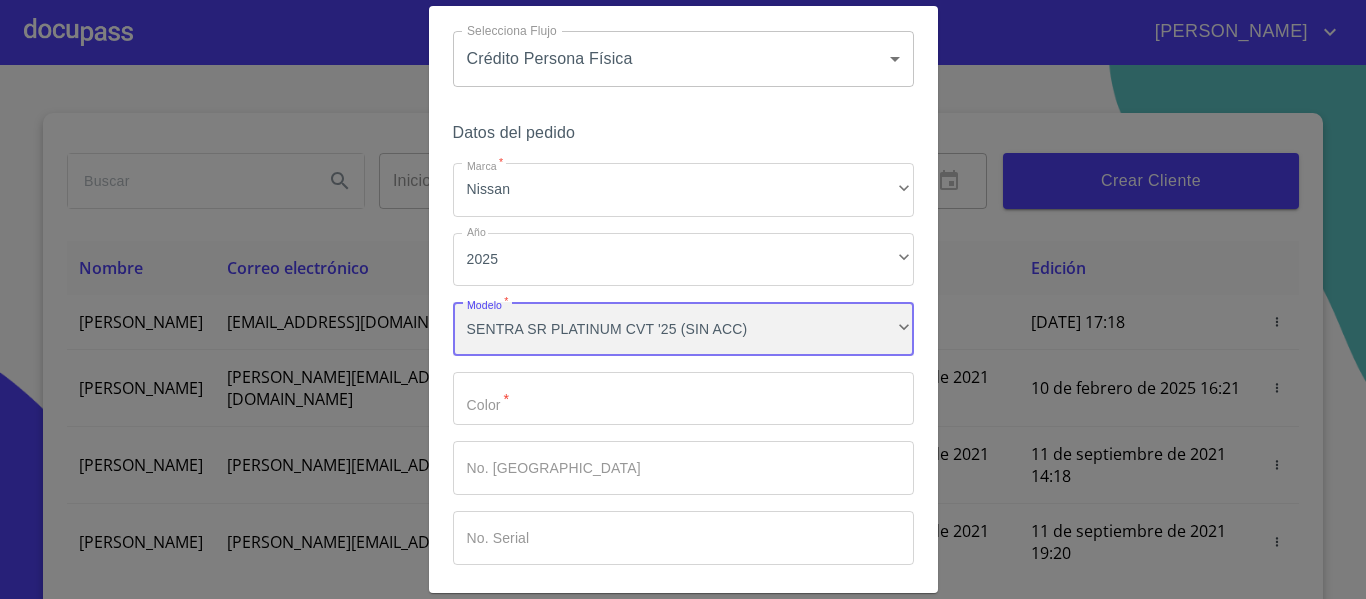 scroll, scrollTop: 100, scrollLeft: 0, axis: vertical 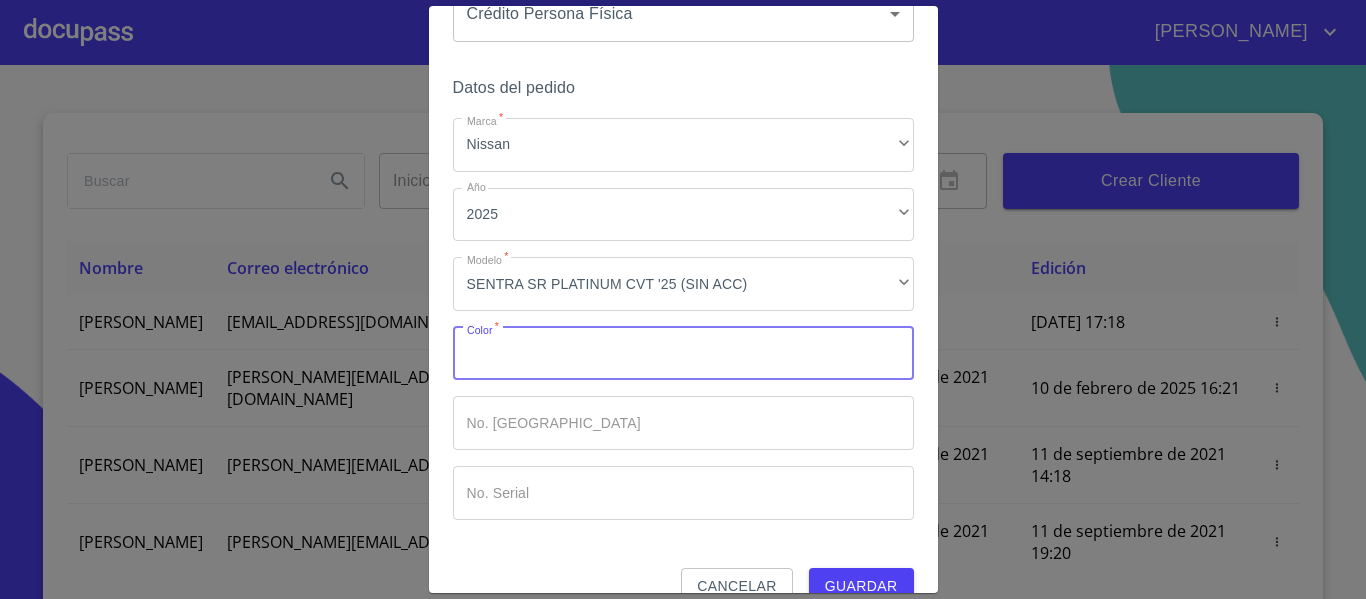 click on "Marca   *" at bounding box center (683, 354) 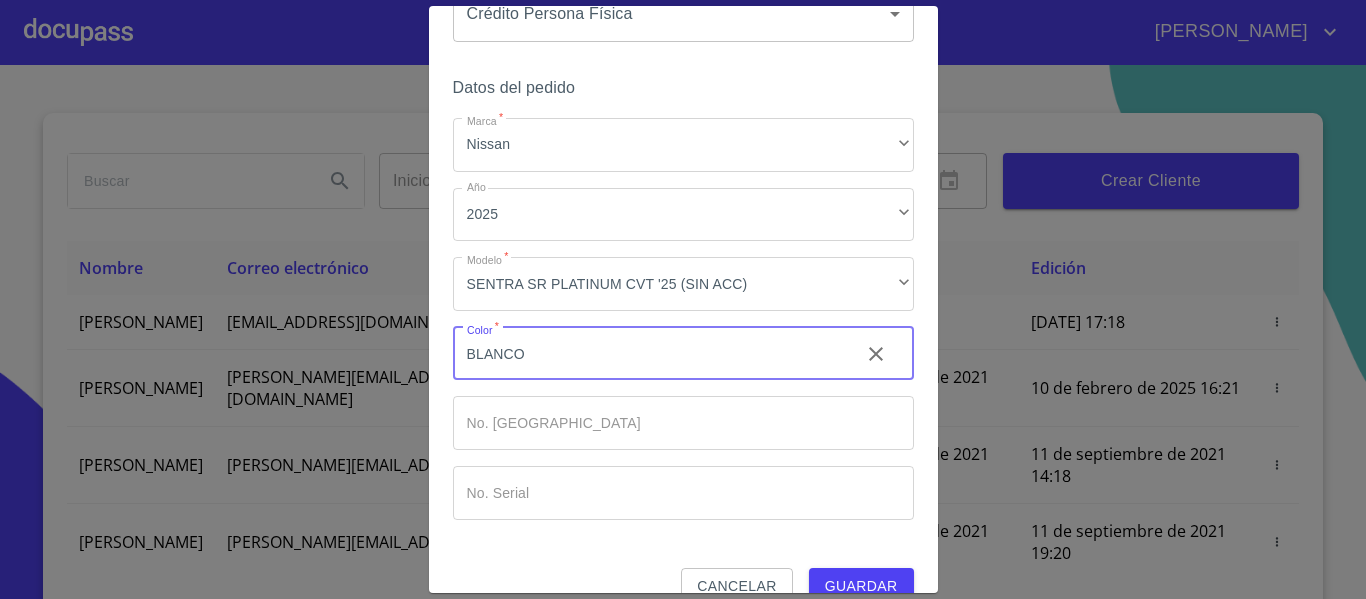 type on "BLANCO" 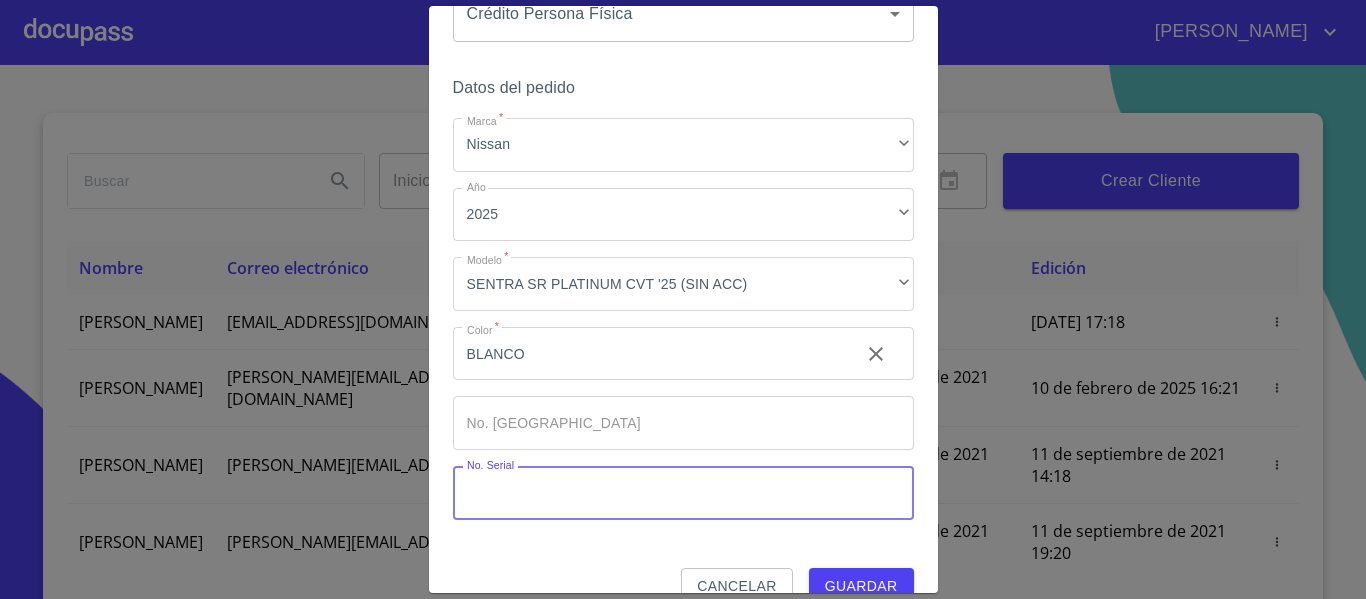 type 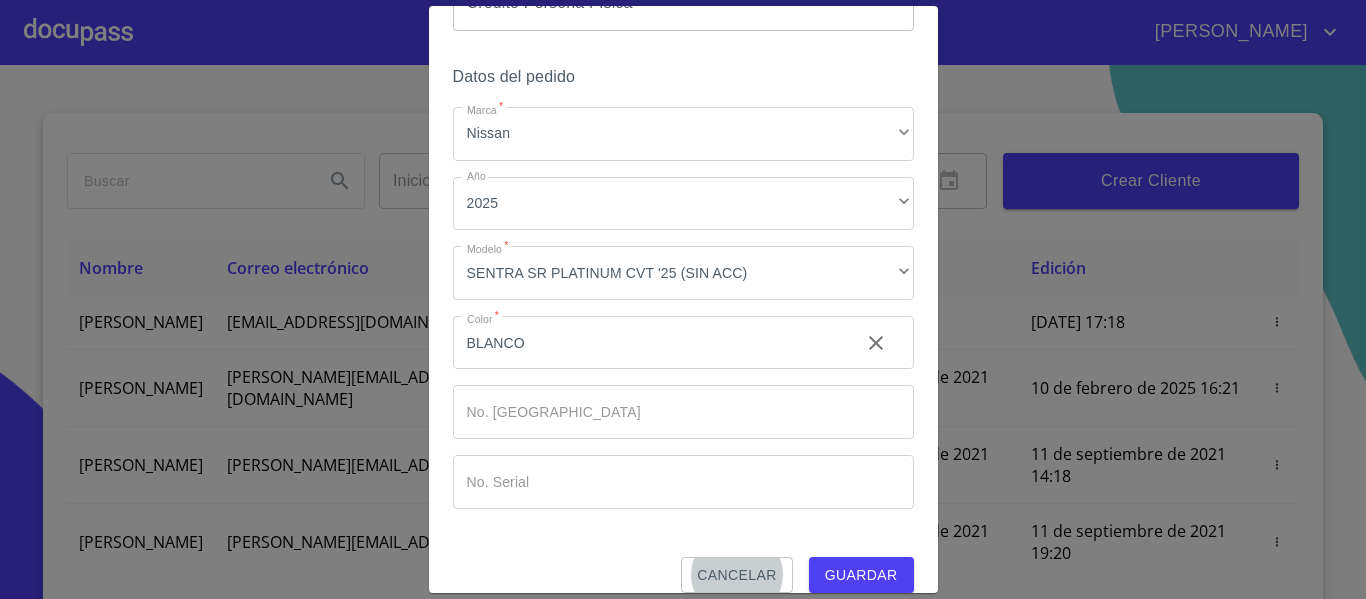 type 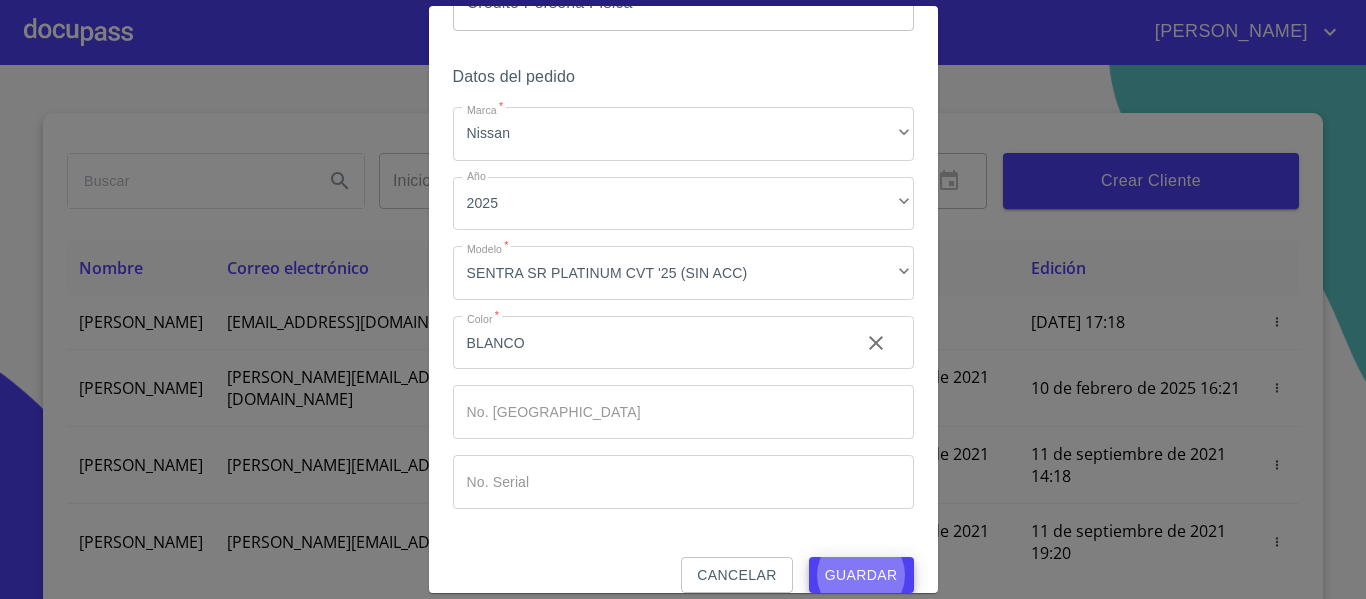 click on "Guardar" at bounding box center [861, 575] 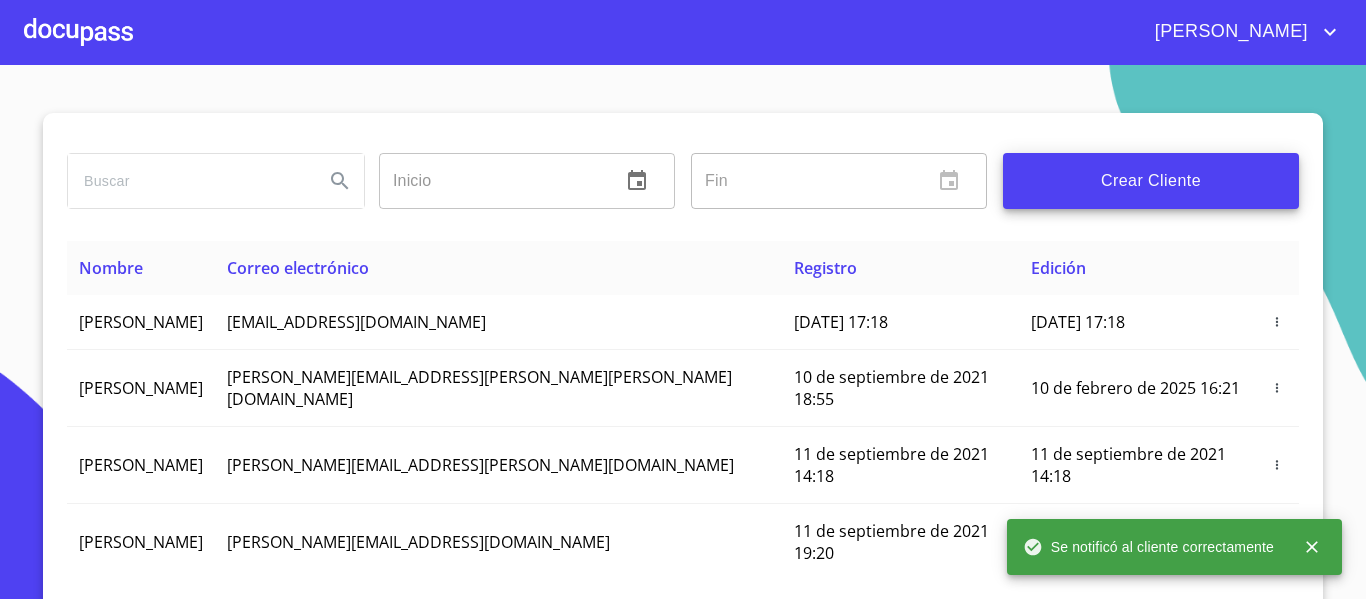 click at bounding box center [78, 32] 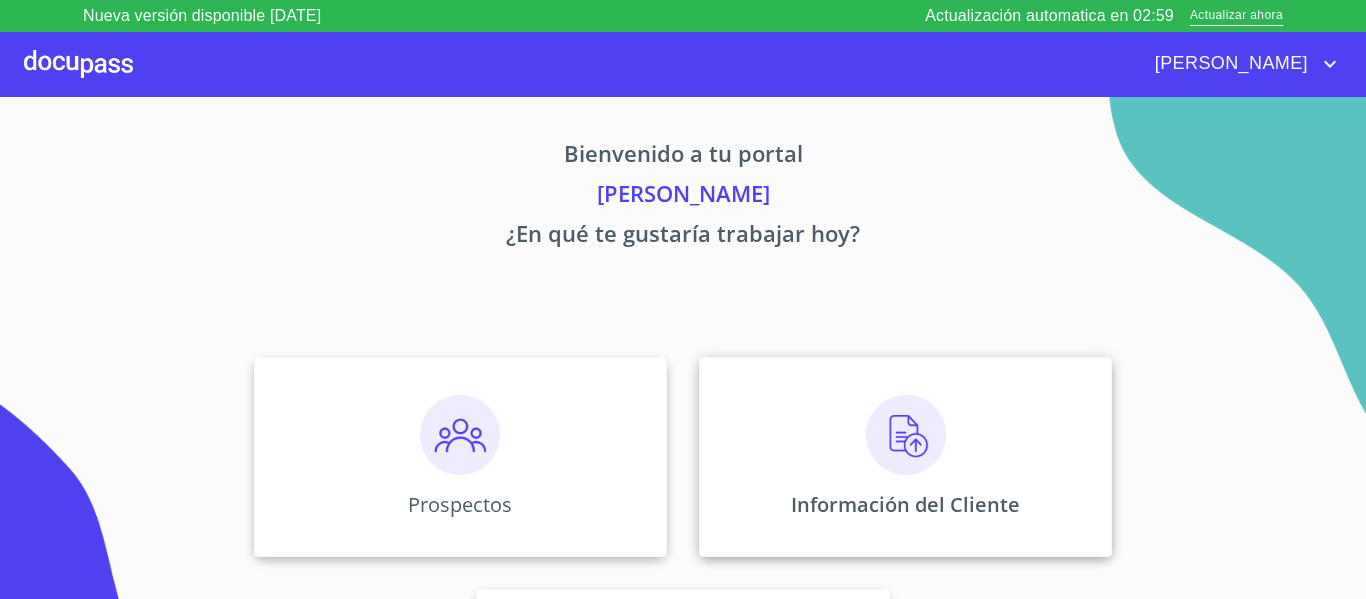 click on "Información del Cliente" at bounding box center (905, 457) 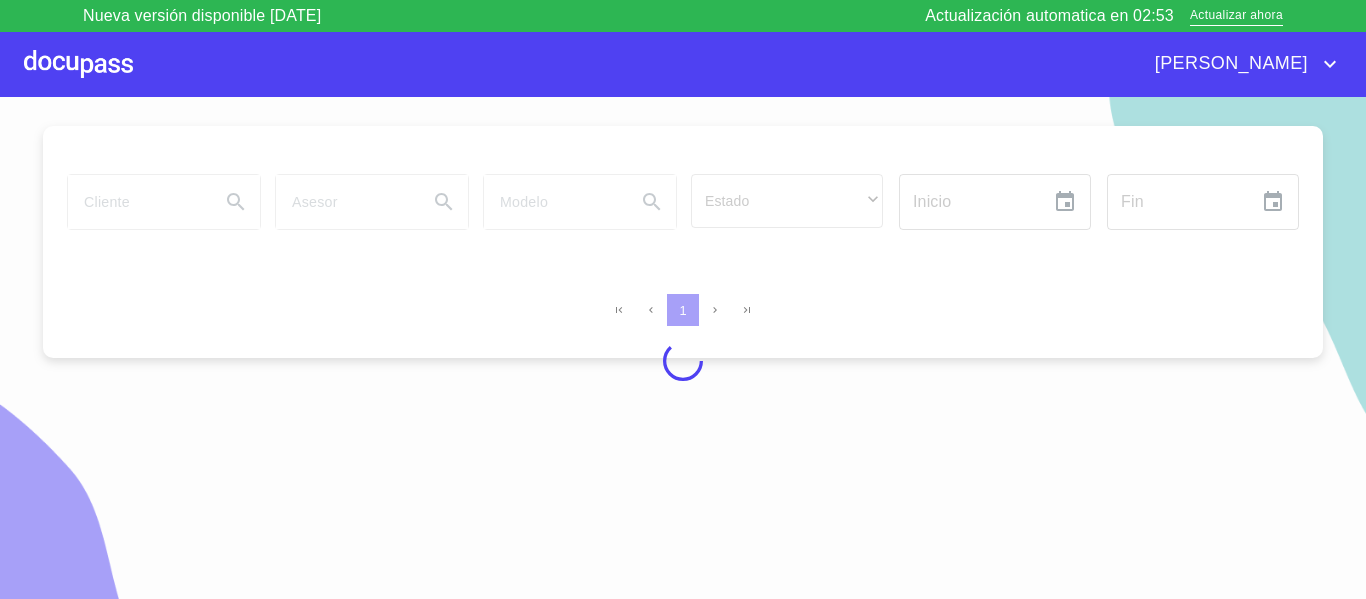 scroll, scrollTop: 24, scrollLeft: 0, axis: vertical 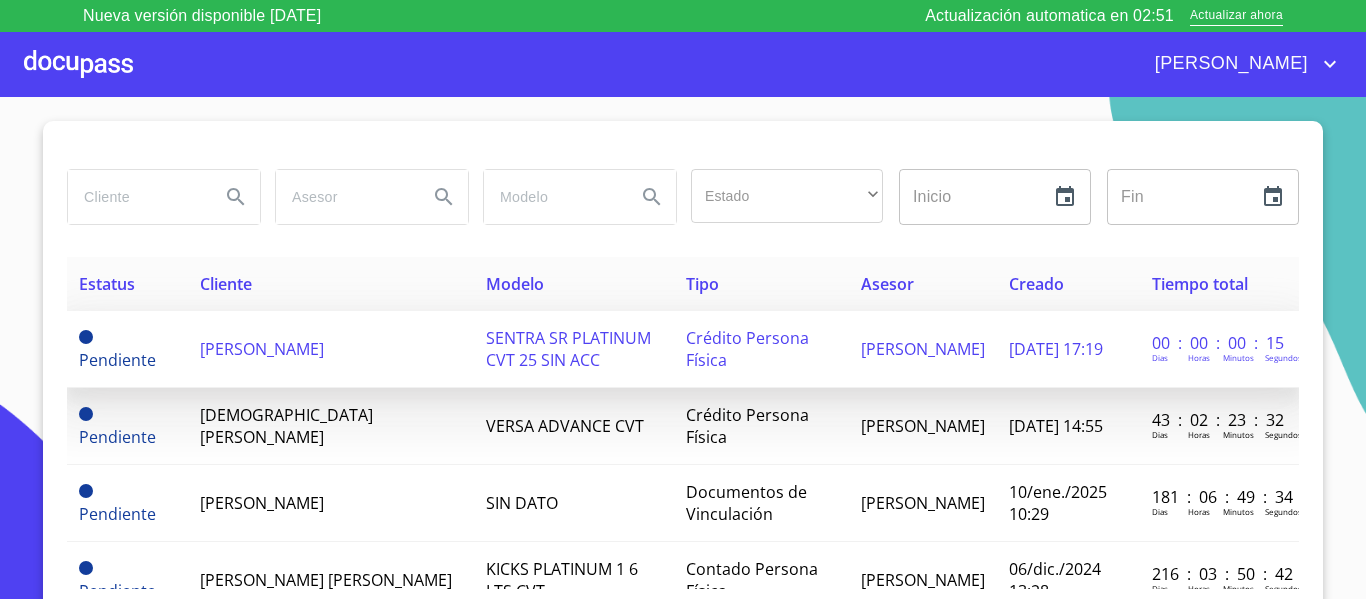 click on "Minutos" at bounding box center [1238, 357] 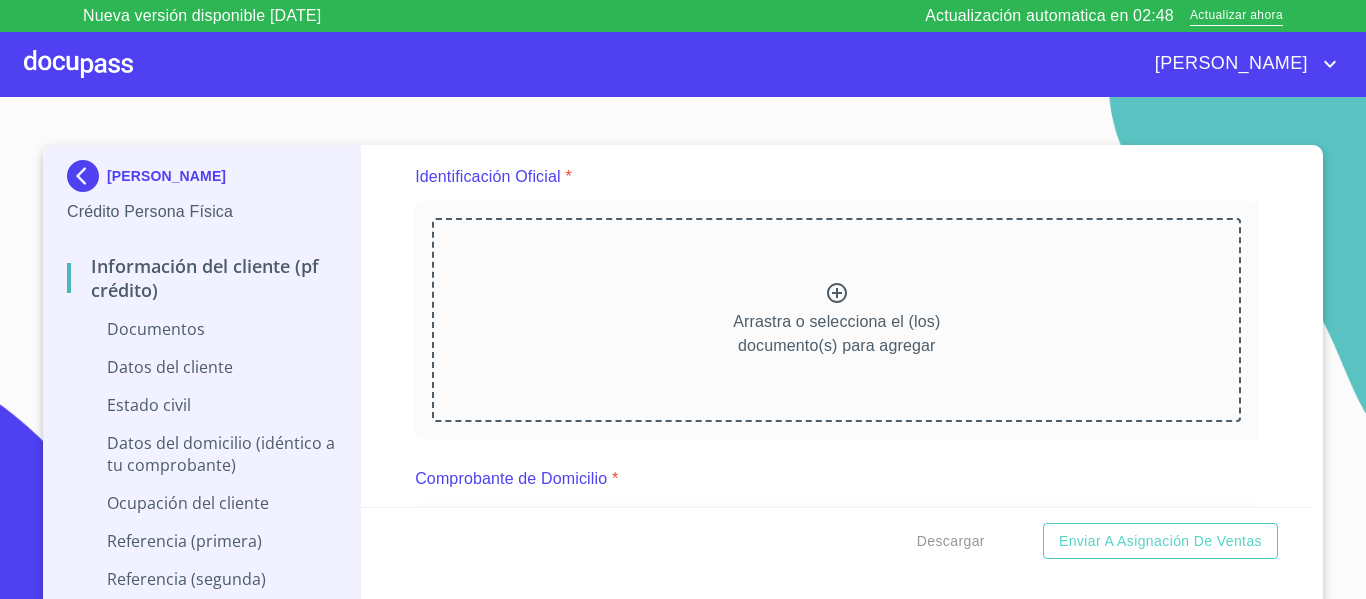 scroll, scrollTop: 300, scrollLeft: 0, axis: vertical 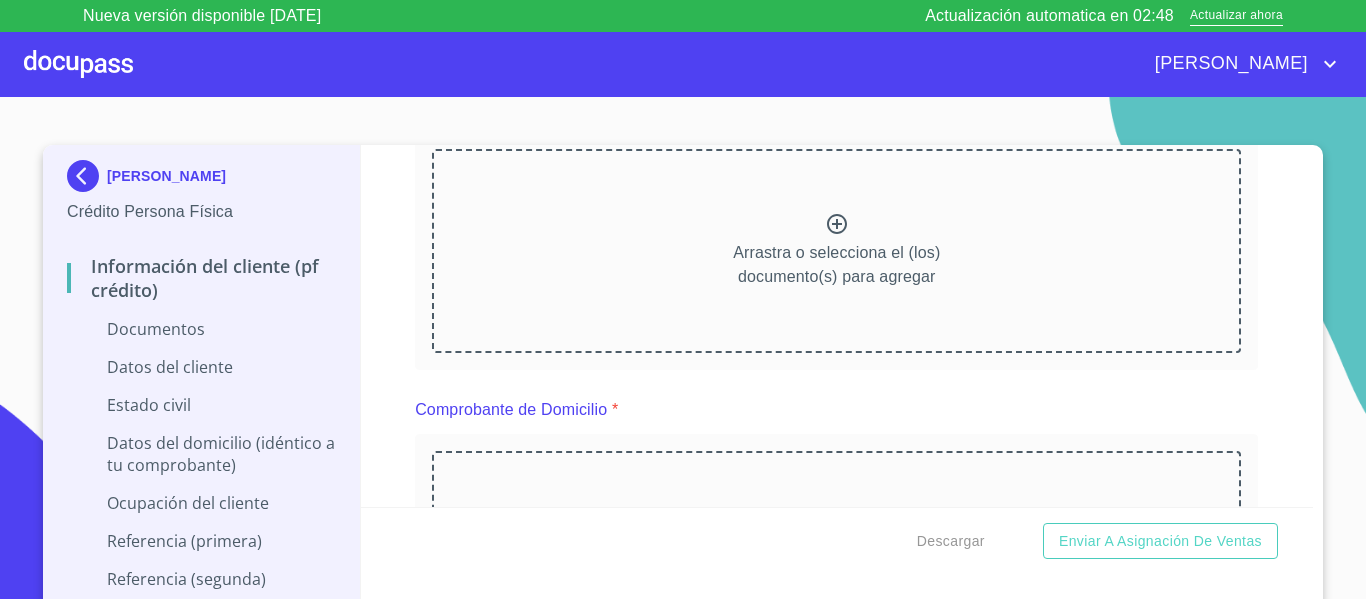 click on "Arrastra o selecciona el (los) documento(s) para agregar" at bounding box center [836, 251] 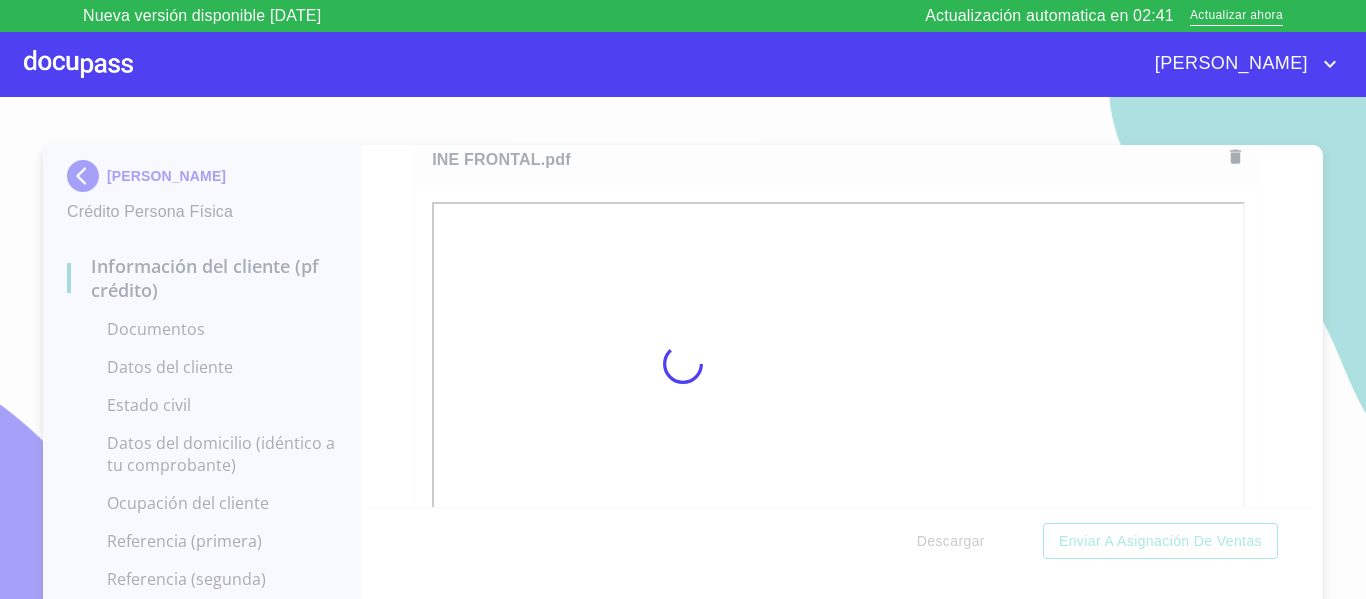 scroll, scrollTop: 23, scrollLeft: 0, axis: vertical 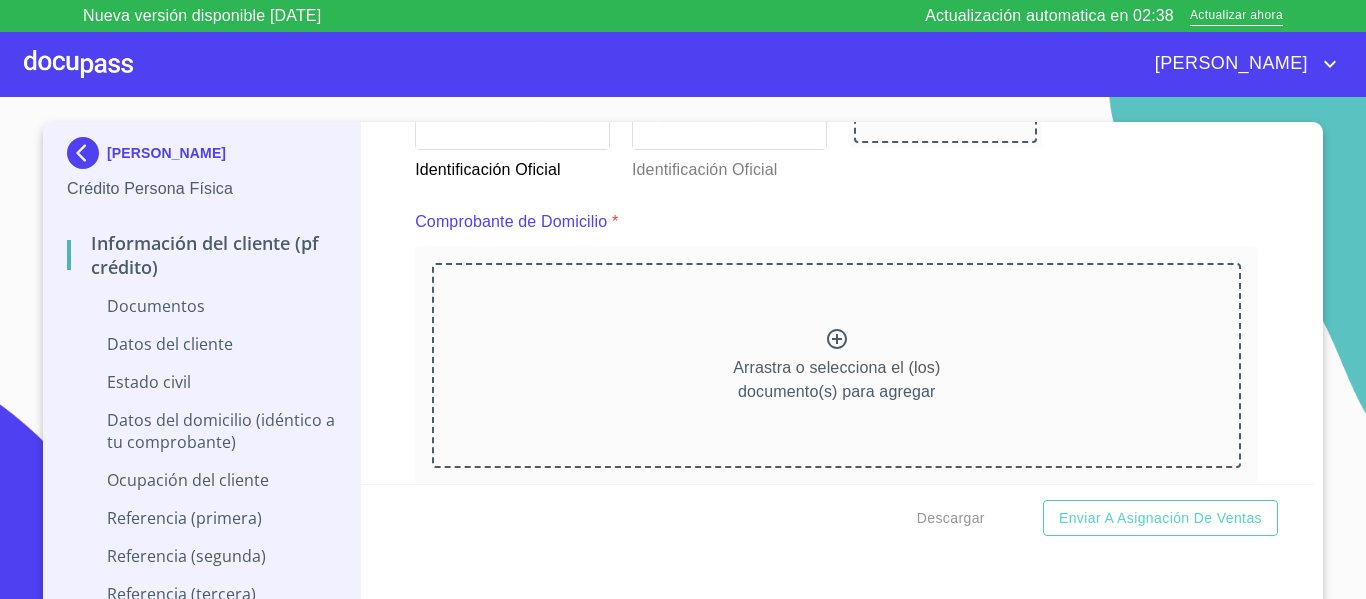 click on "Arrastra o selecciona el (los) documento(s) para agregar" at bounding box center (836, 365) 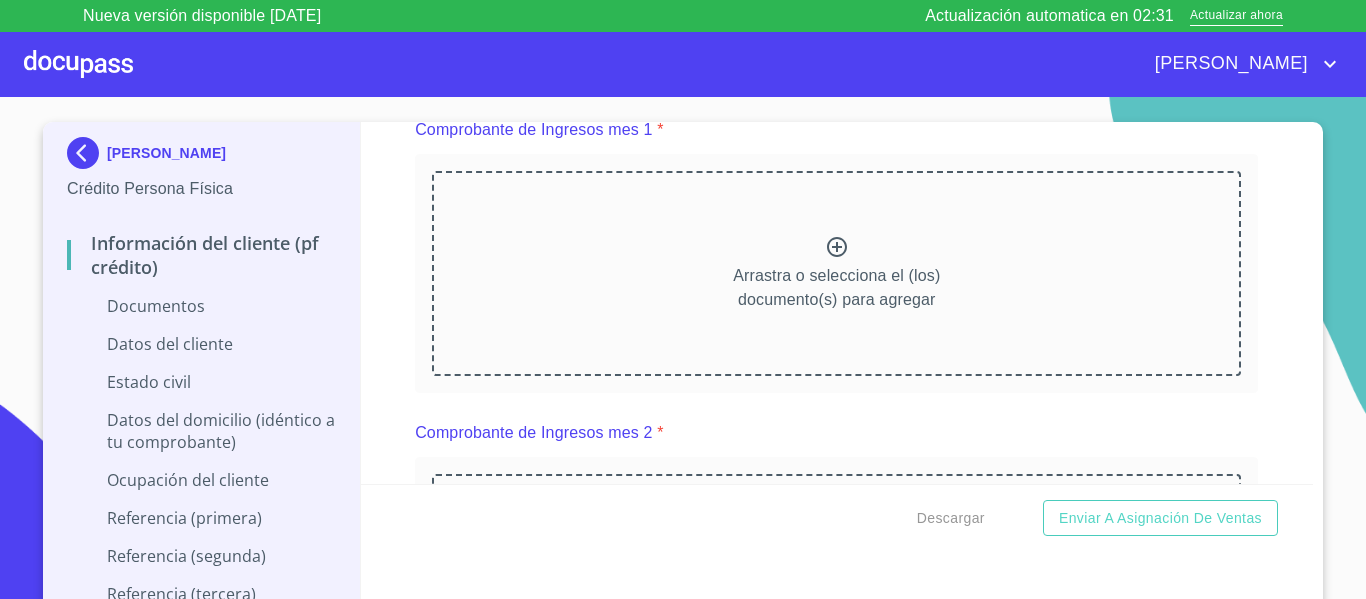 scroll, scrollTop: 2000, scrollLeft: 0, axis: vertical 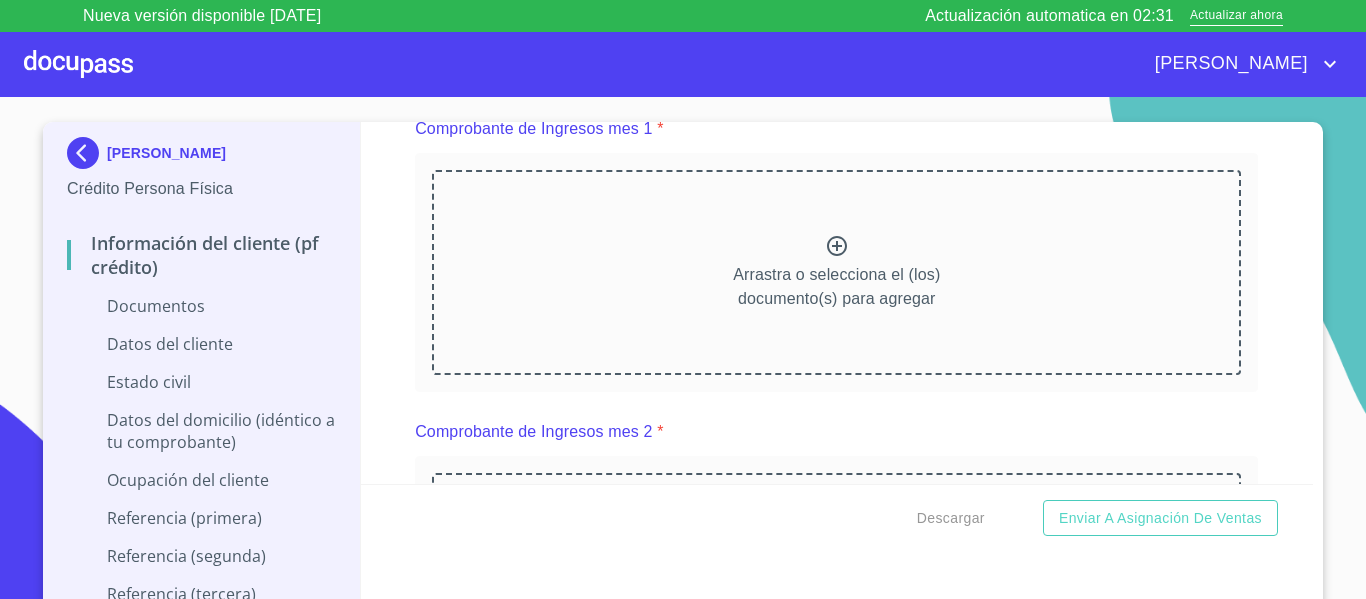click on "Arrastra o selecciona el (los) documento(s) para agregar" at bounding box center (836, 287) 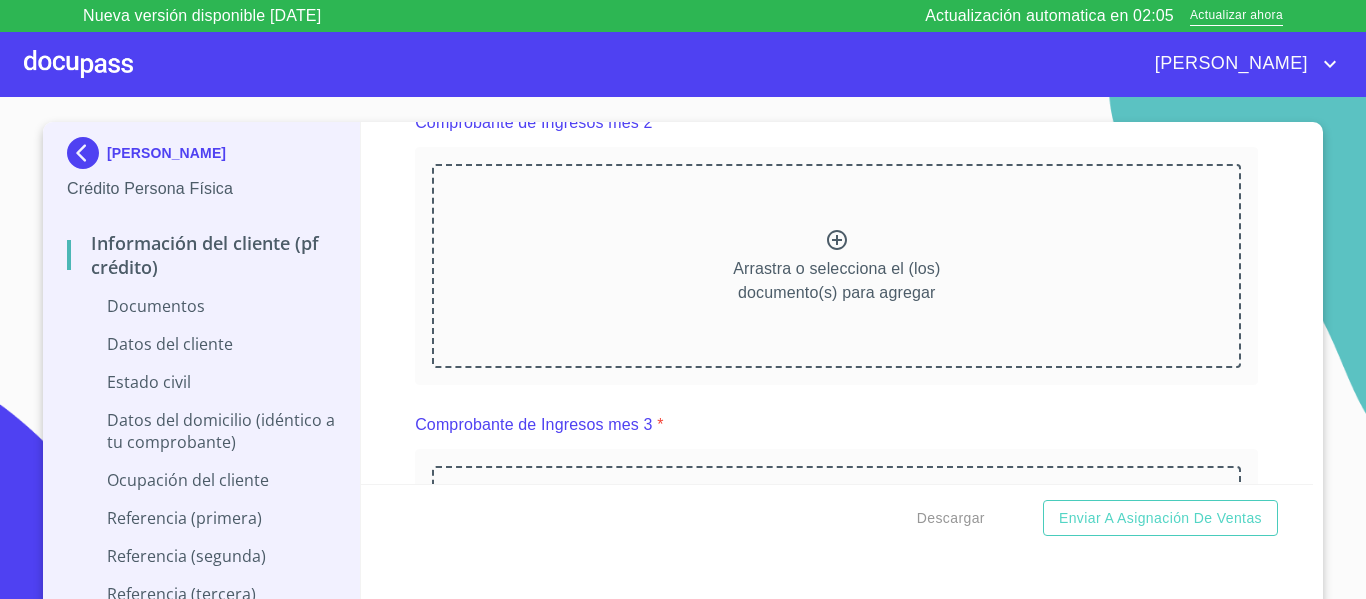 scroll, scrollTop: 2900, scrollLeft: 0, axis: vertical 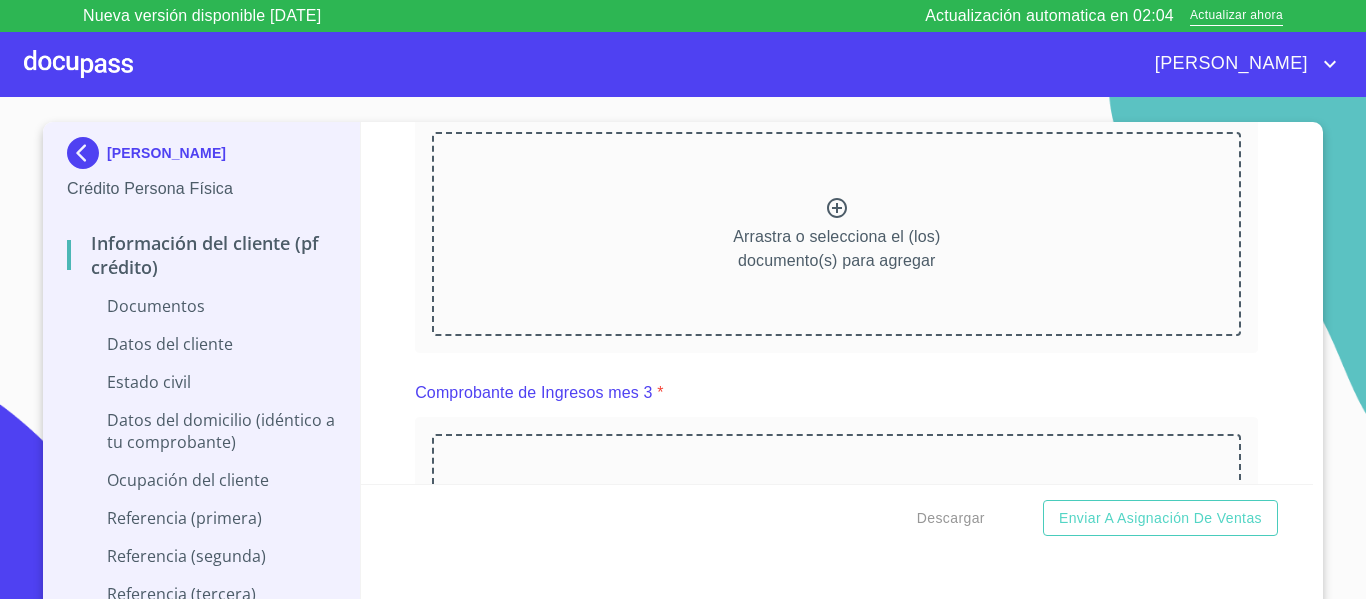 click on "Arrastra o selecciona el (los) documento(s) para agregar" at bounding box center [836, 249] 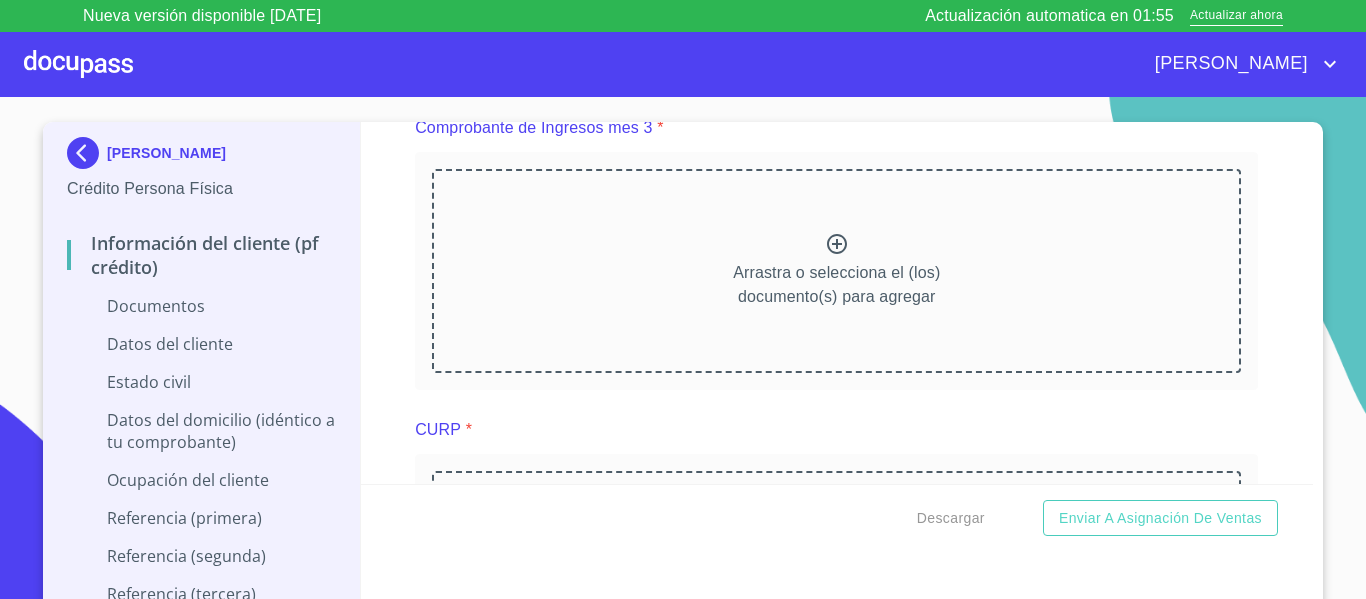 scroll, scrollTop: 3693, scrollLeft: 0, axis: vertical 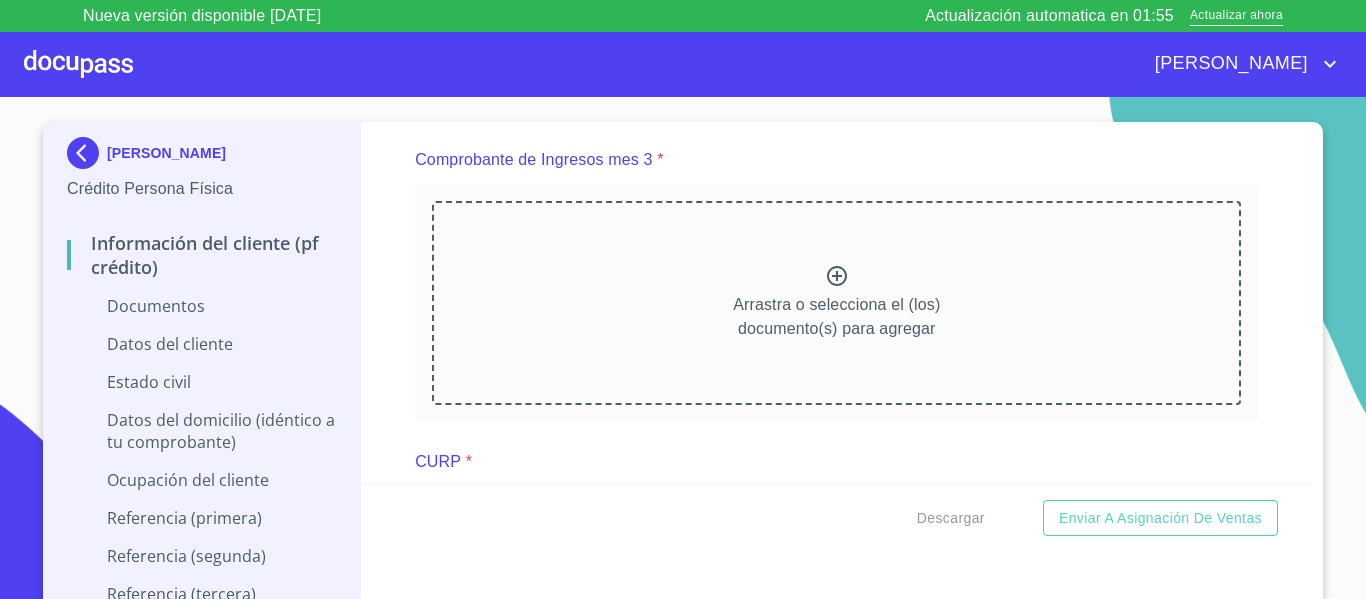 click on "Arrastra o selecciona el (los) documento(s) para agregar" at bounding box center [836, 303] 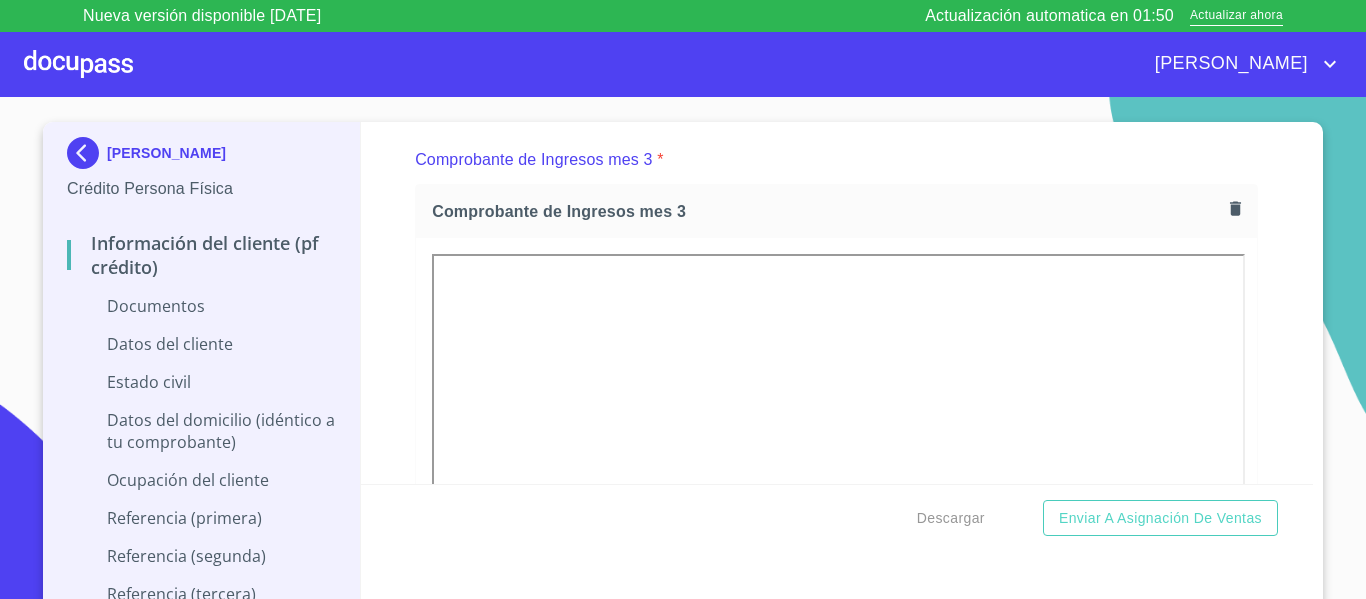 drag, startPoint x: 1294, startPoint y: 258, endPoint x: 1294, endPoint y: 271, distance: 13 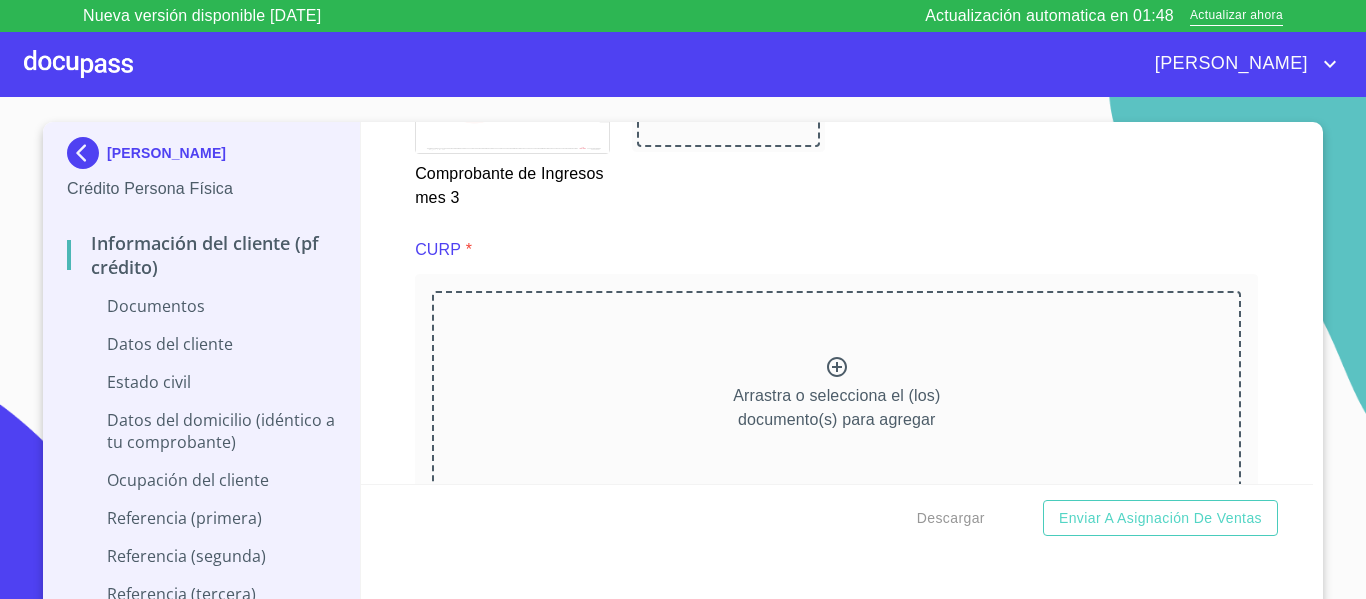 scroll, scrollTop: 4531, scrollLeft: 0, axis: vertical 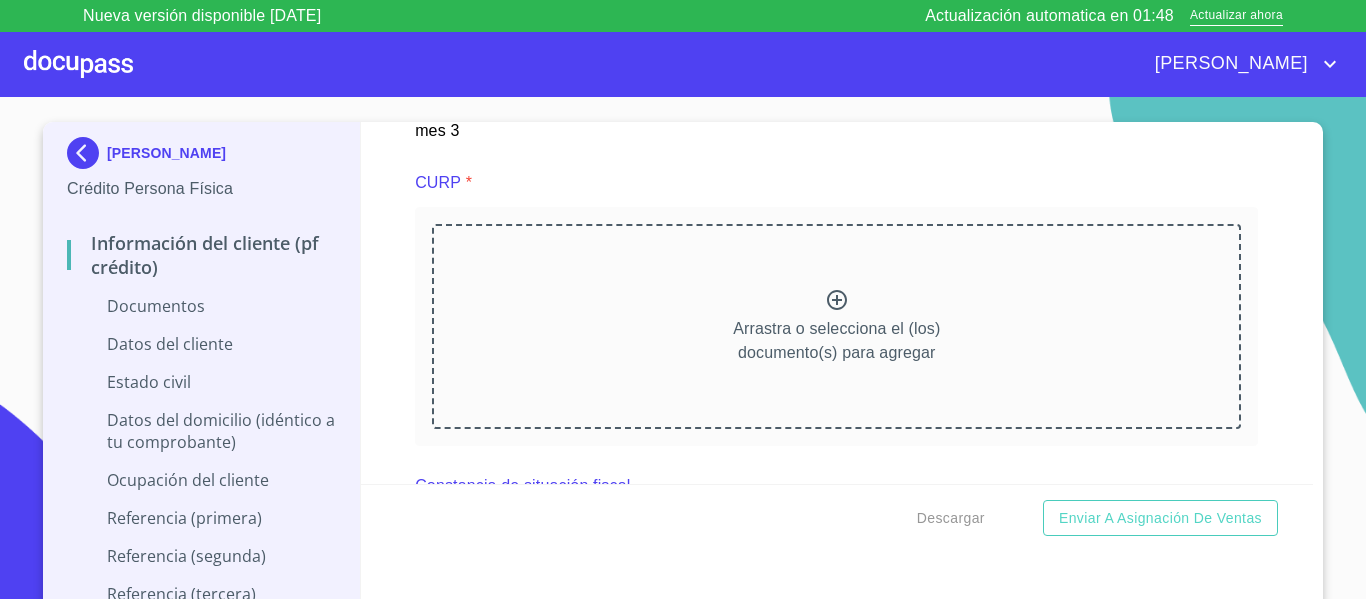 click on "Arrastra o selecciona el (los) documento(s) para agregar" at bounding box center (836, 326) 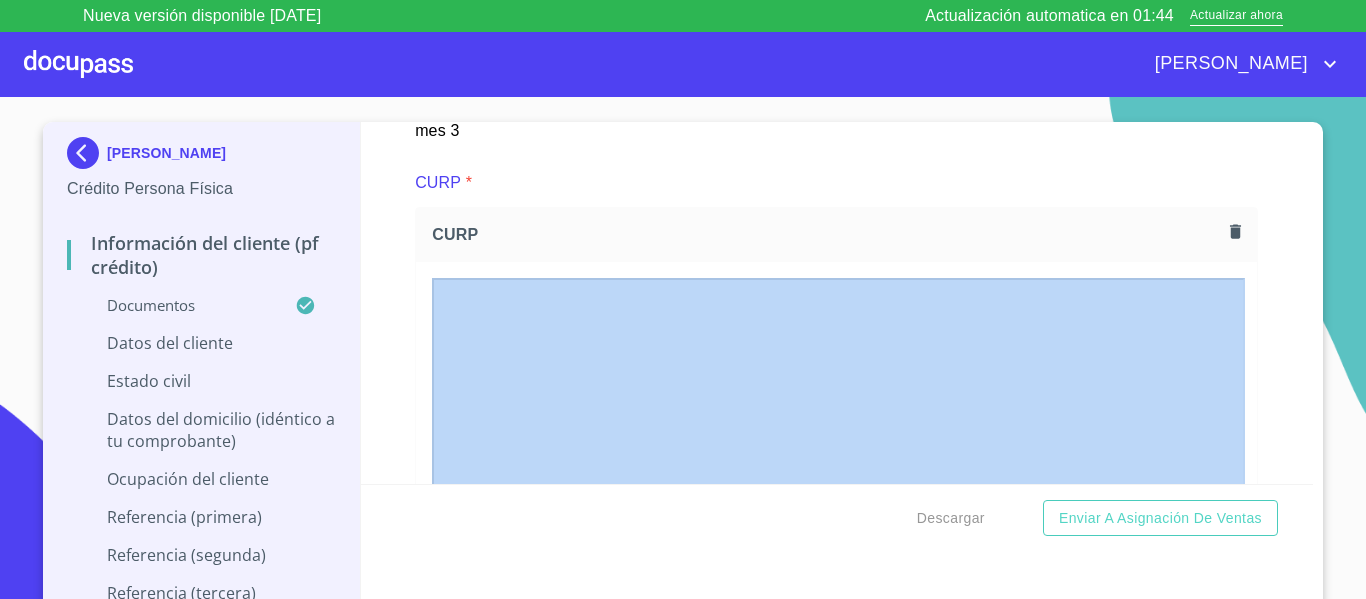 drag, startPoint x: 1303, startPoint y: 276, endPoint x: 1303, endPoint y: 289, distance: 13 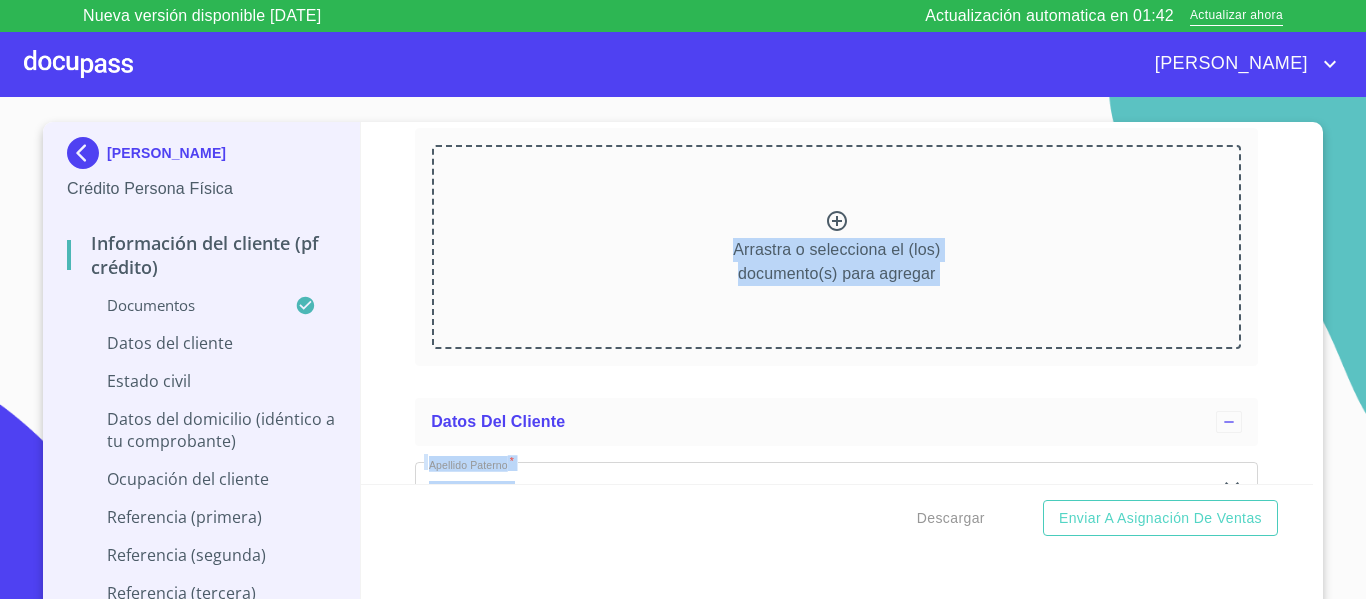 scroll, scrollTop: 5307, scrollLeft: 0, axis: vertical 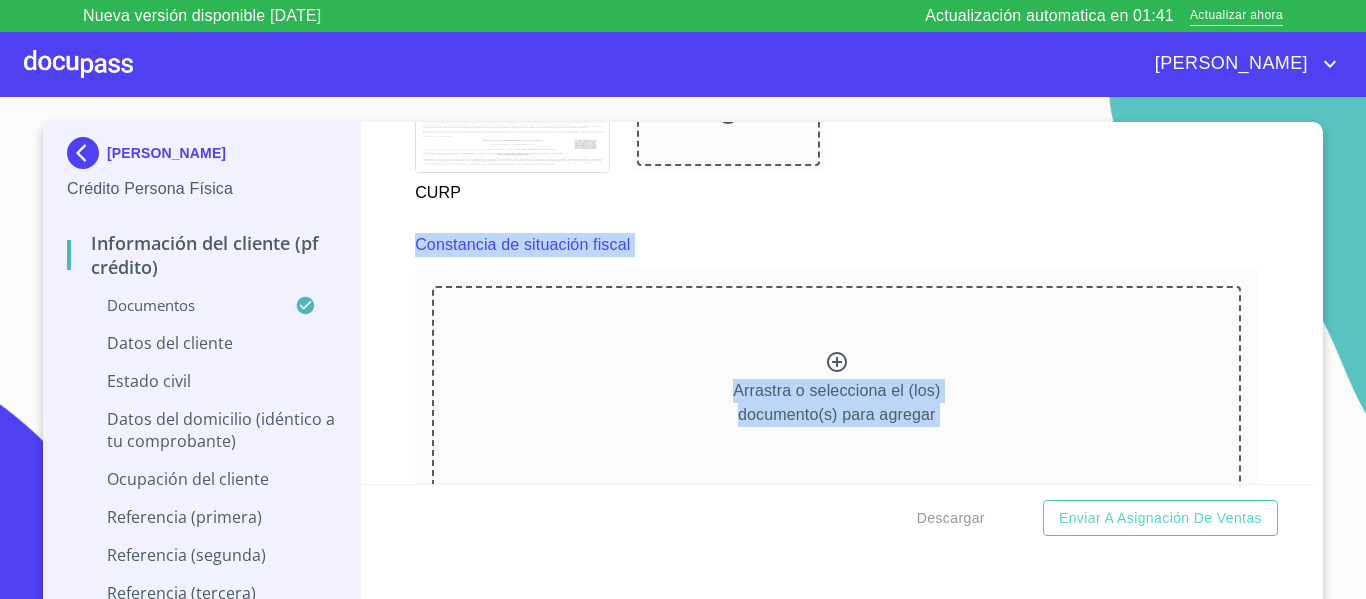 click on "Arrastra o selecciona el (los) documento(s) para agregar" at bounding box center (836, 388) 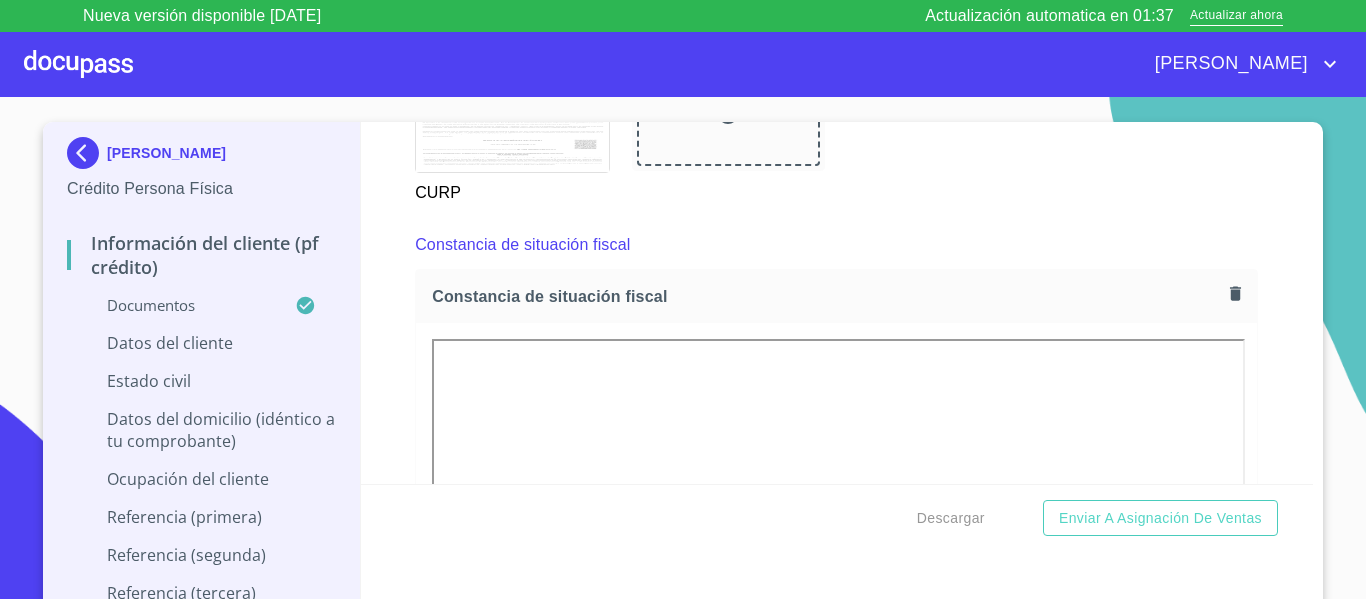 drag, startPoint x: 1297, startPoint y: 293, endPoint x: 1297, endPoint y: 304, distance: 11 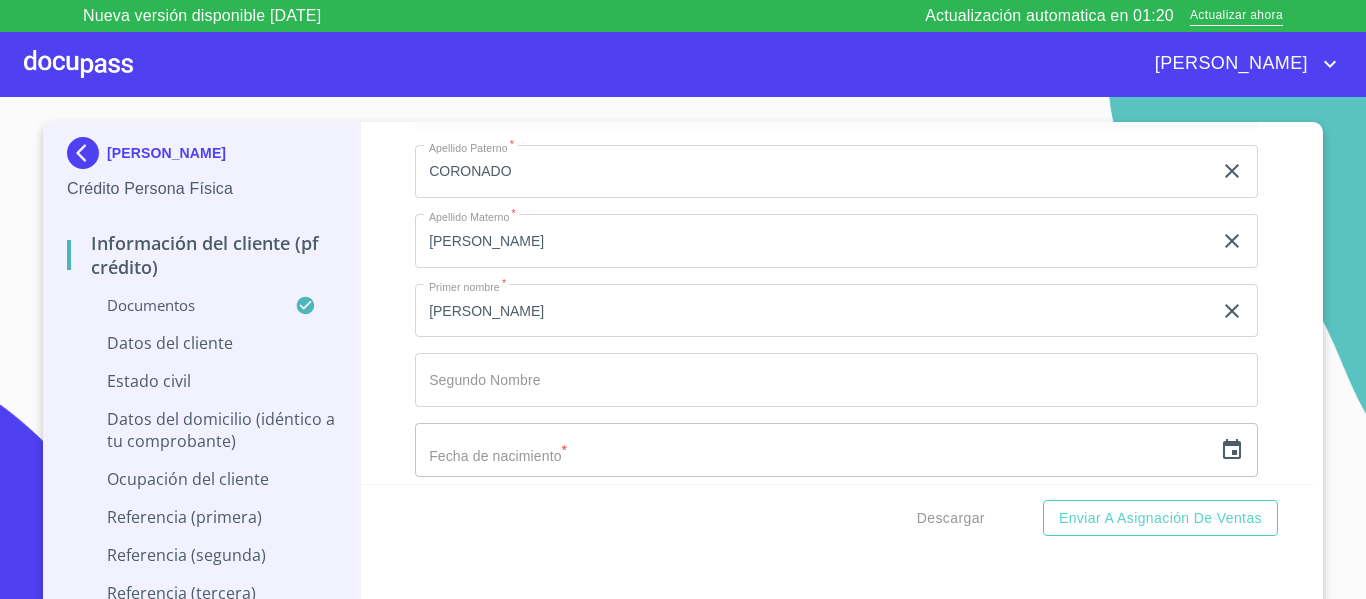 scroll, scrollTop: 6429, scrollLeft: 0, axis: vertical 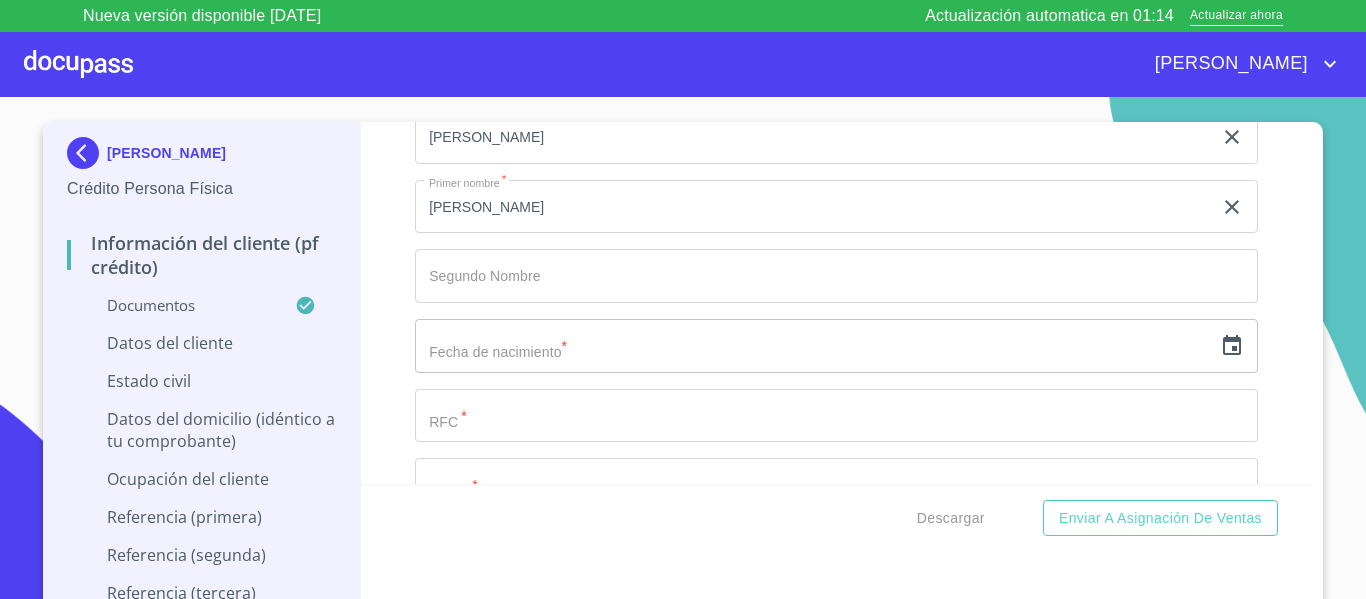 click at bounding box center (813, 346) 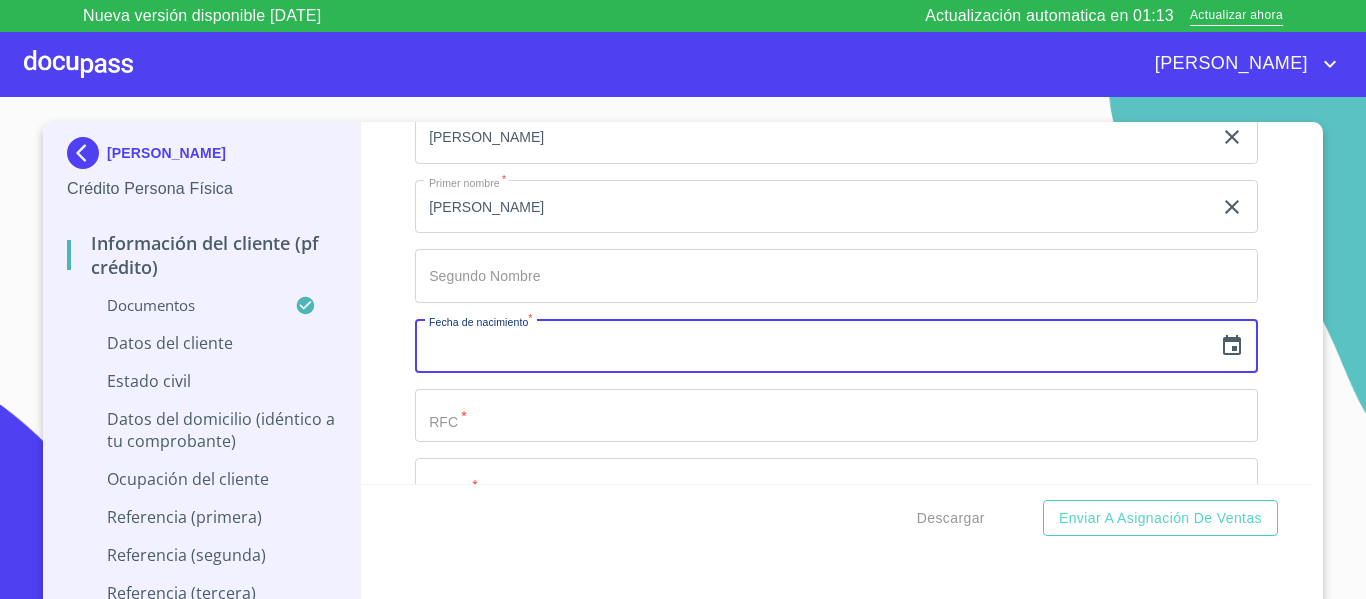 paste on "09" 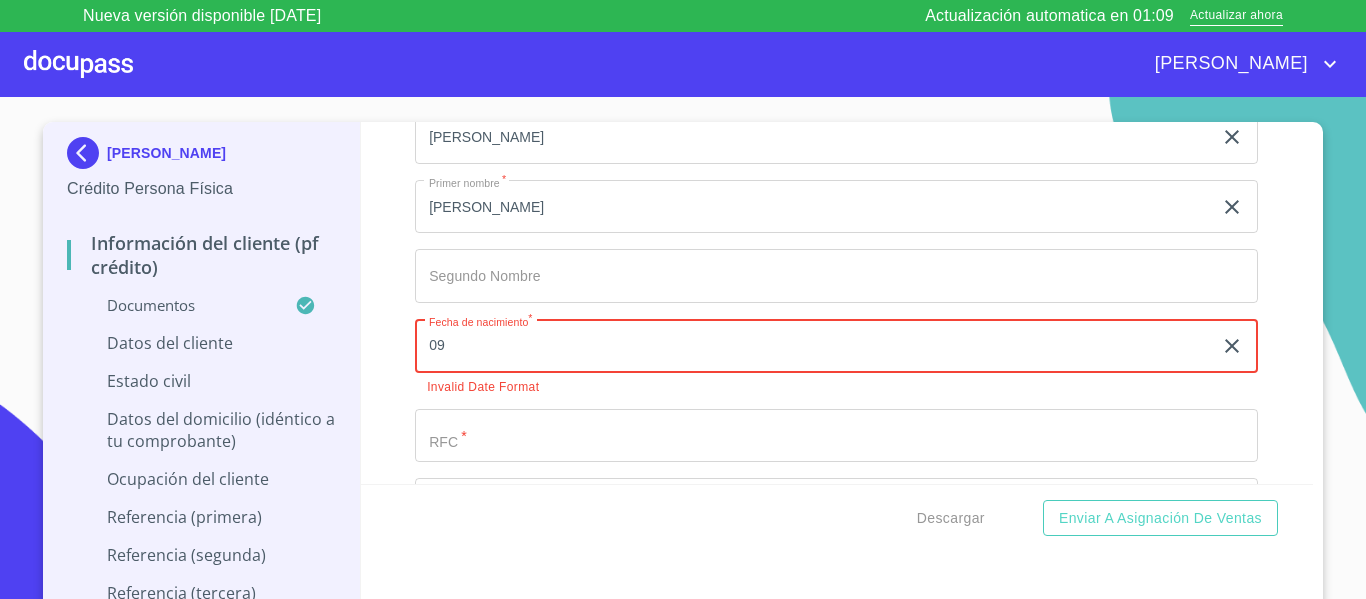 type on "09" 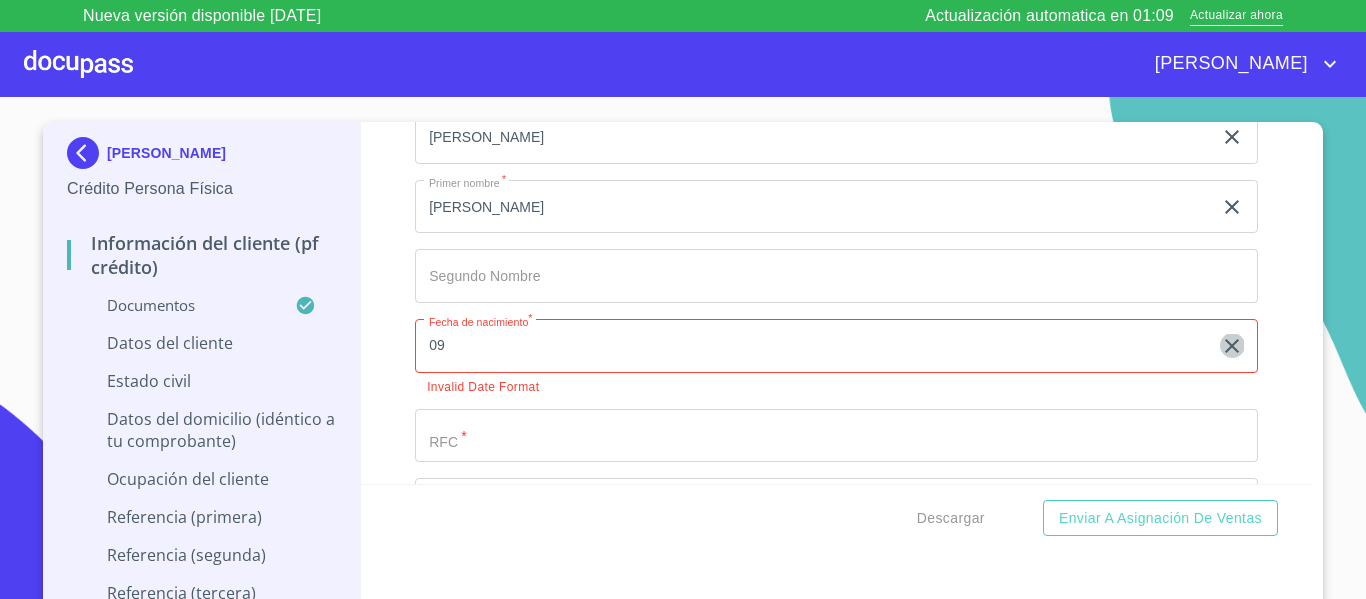 click 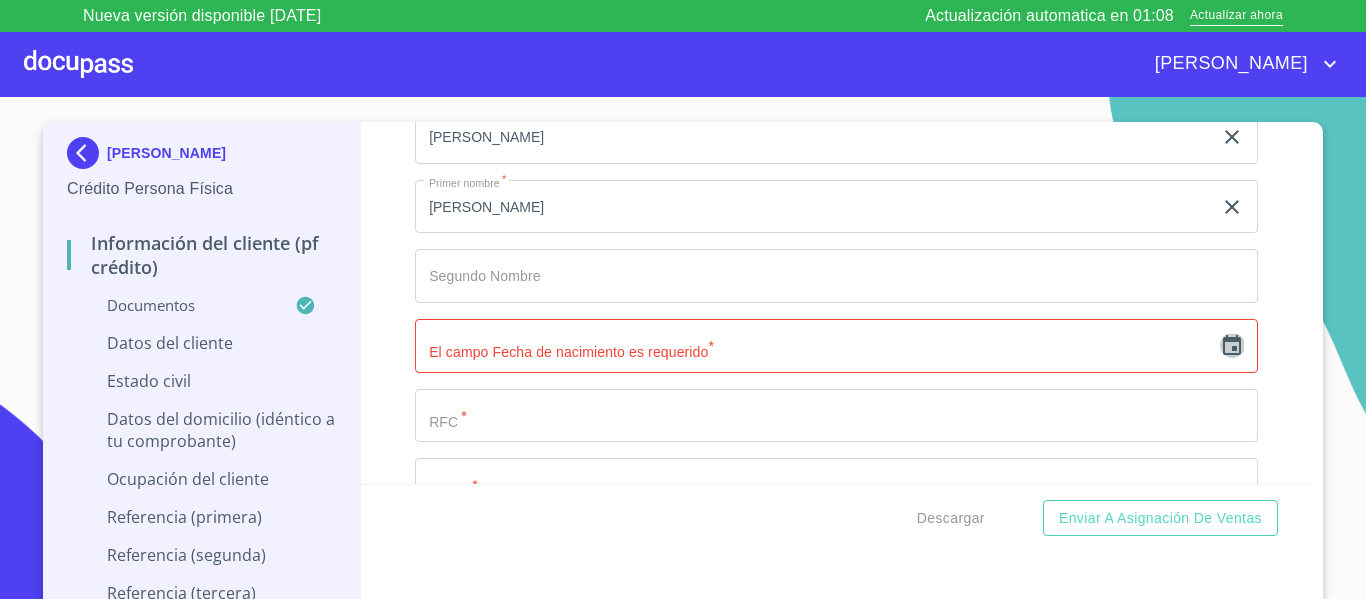 click 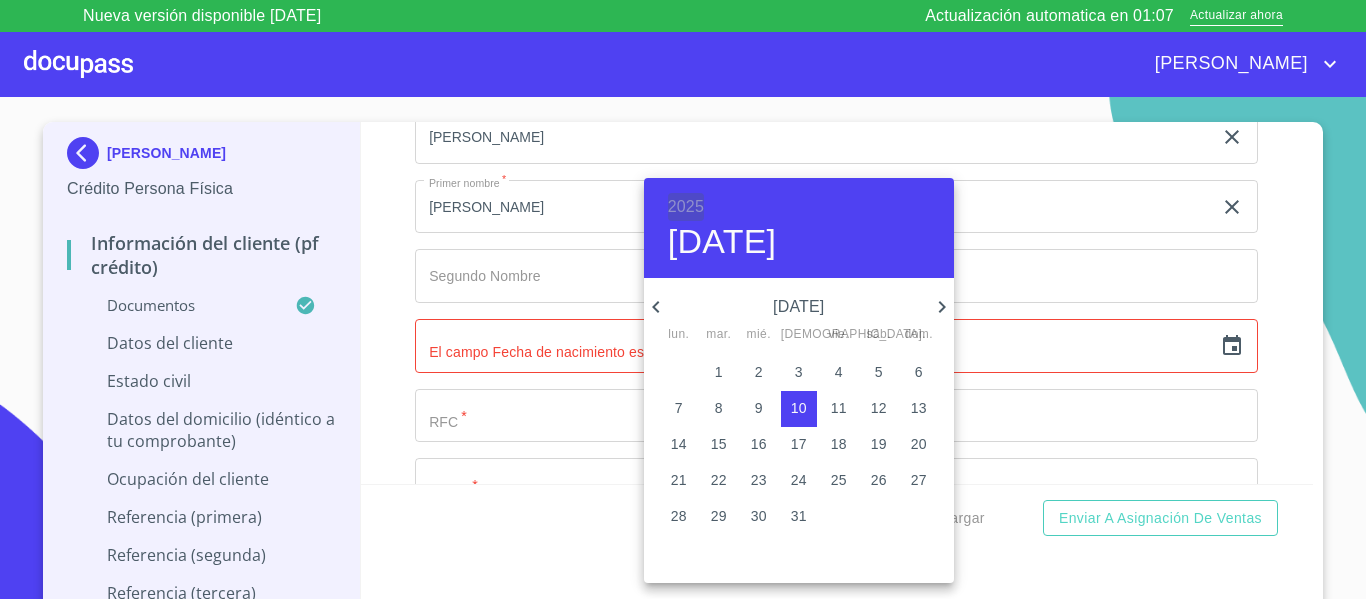 click on "2025" at bounding box center (686, 207) 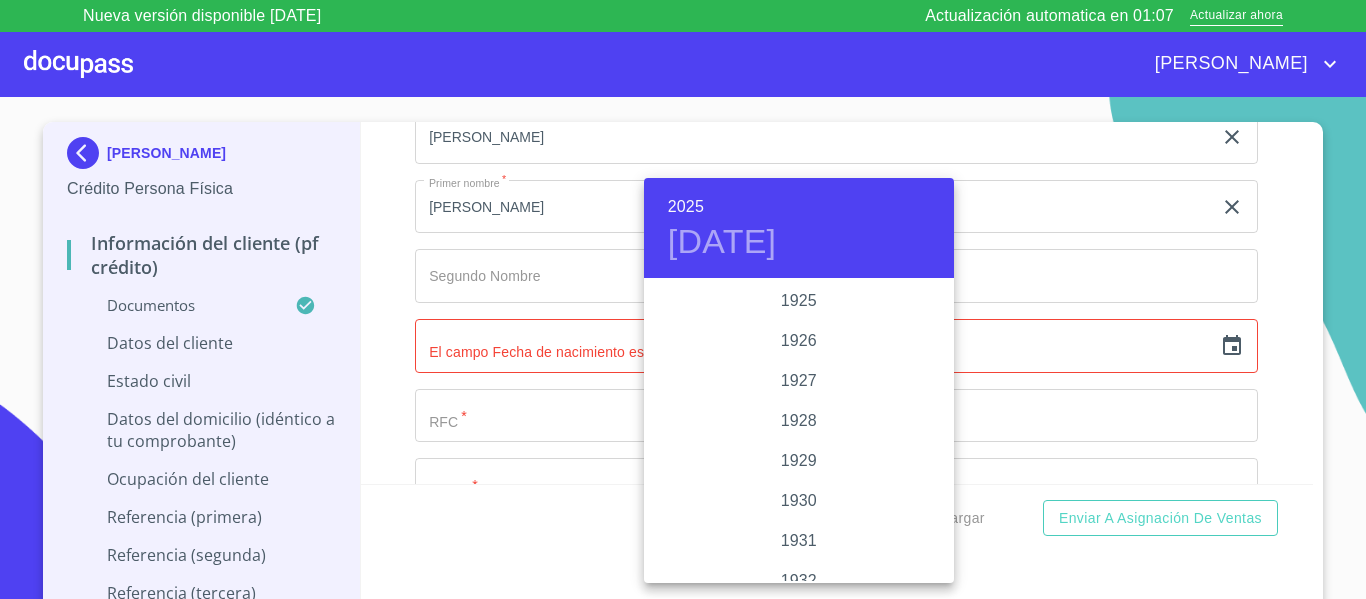 scroll, scrollTop: 3880, scrollLeft: 0, axis: vertical 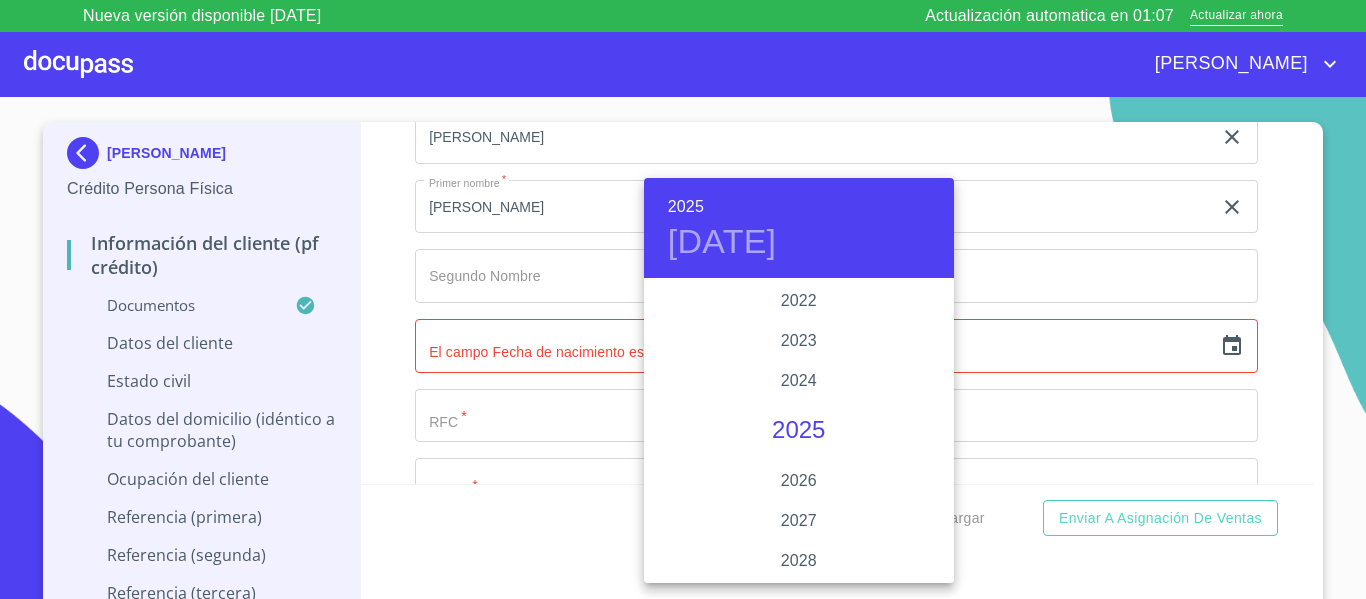 type 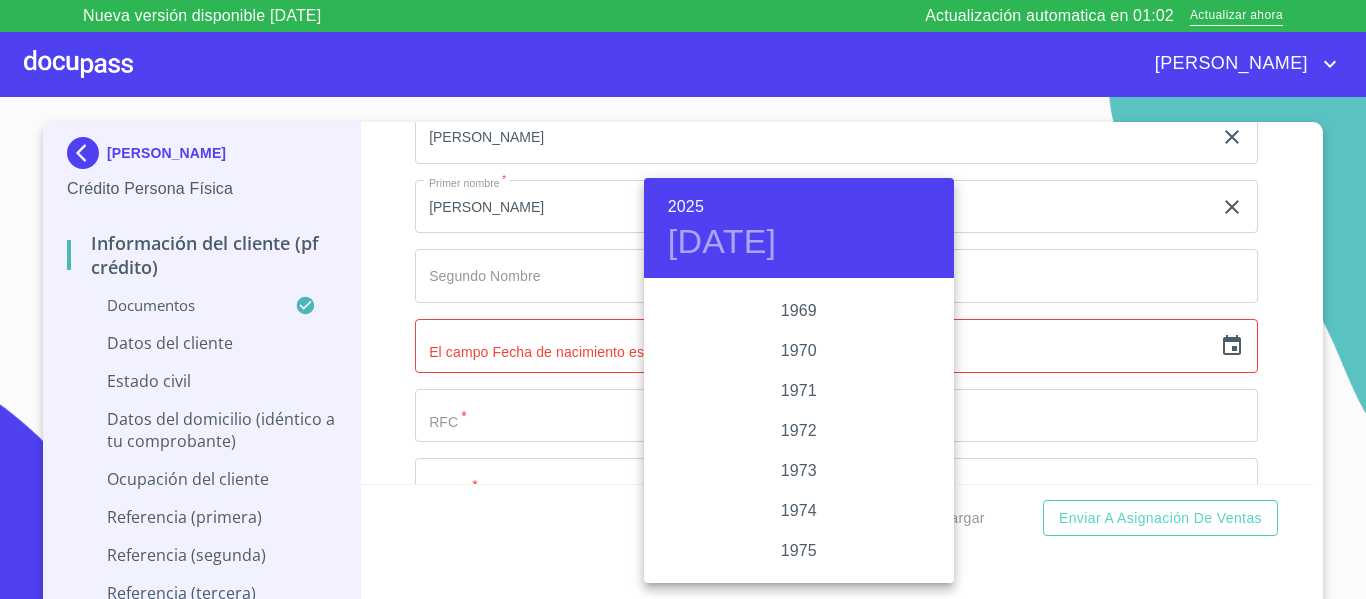 scroll, scrollTop: 1780, scrollLeft: 0, axis: vertical 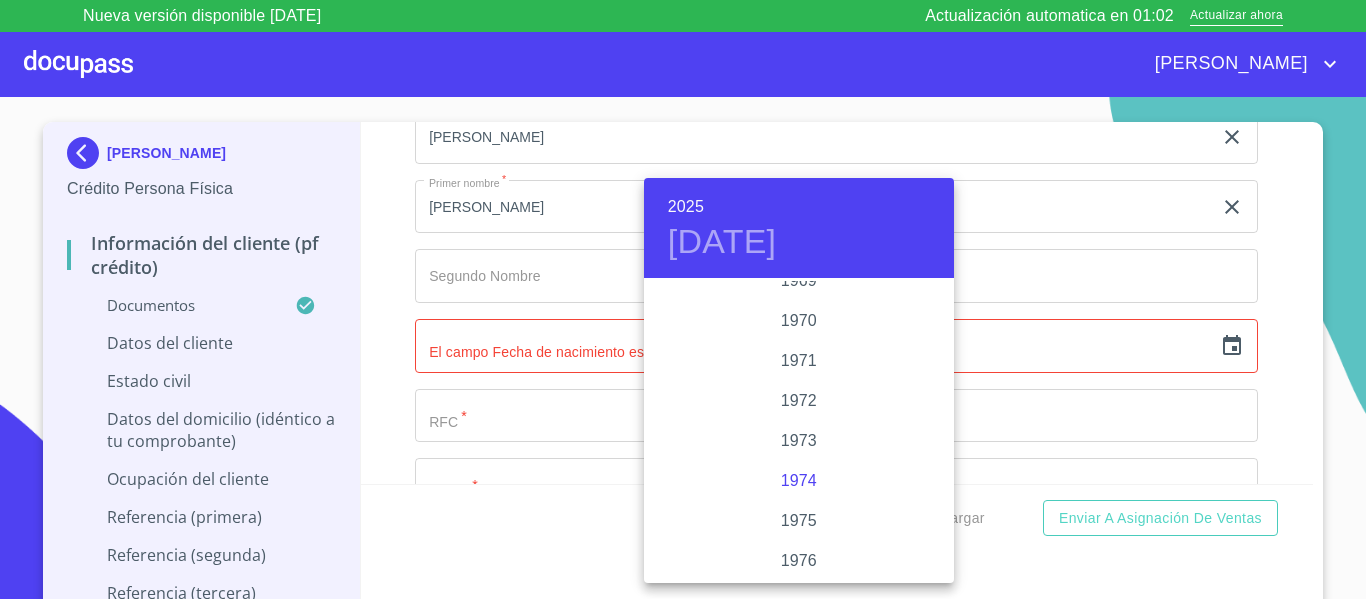 click on "1974" at bounding box center (799, 481) 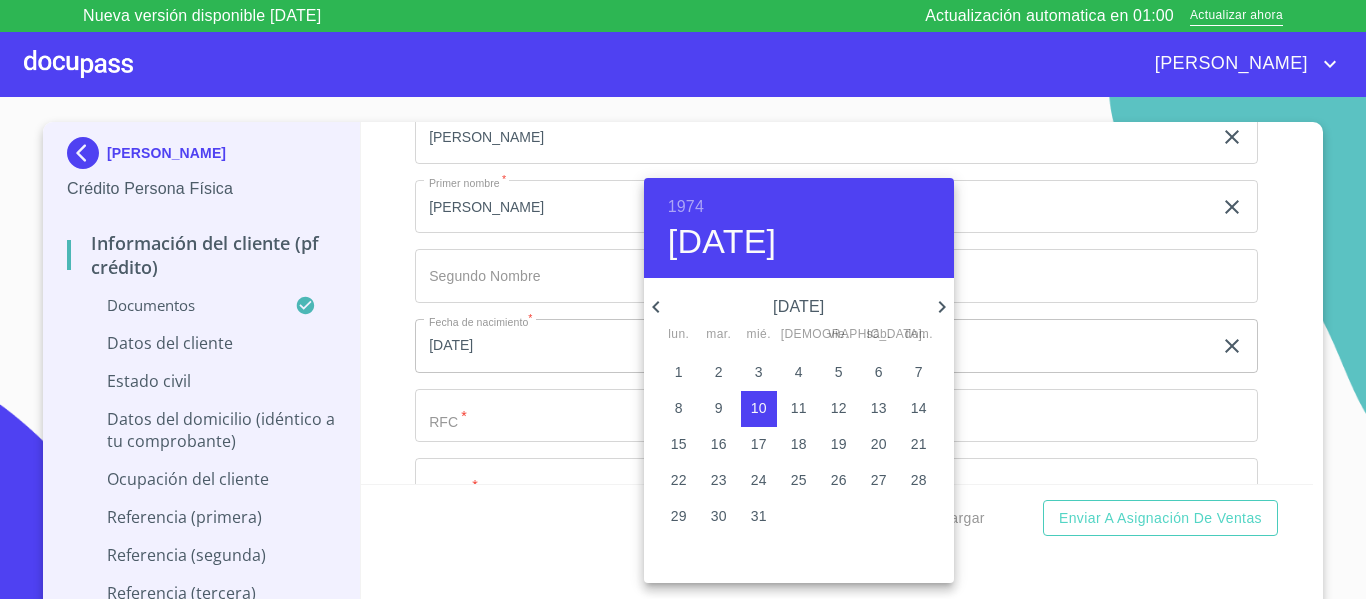 click 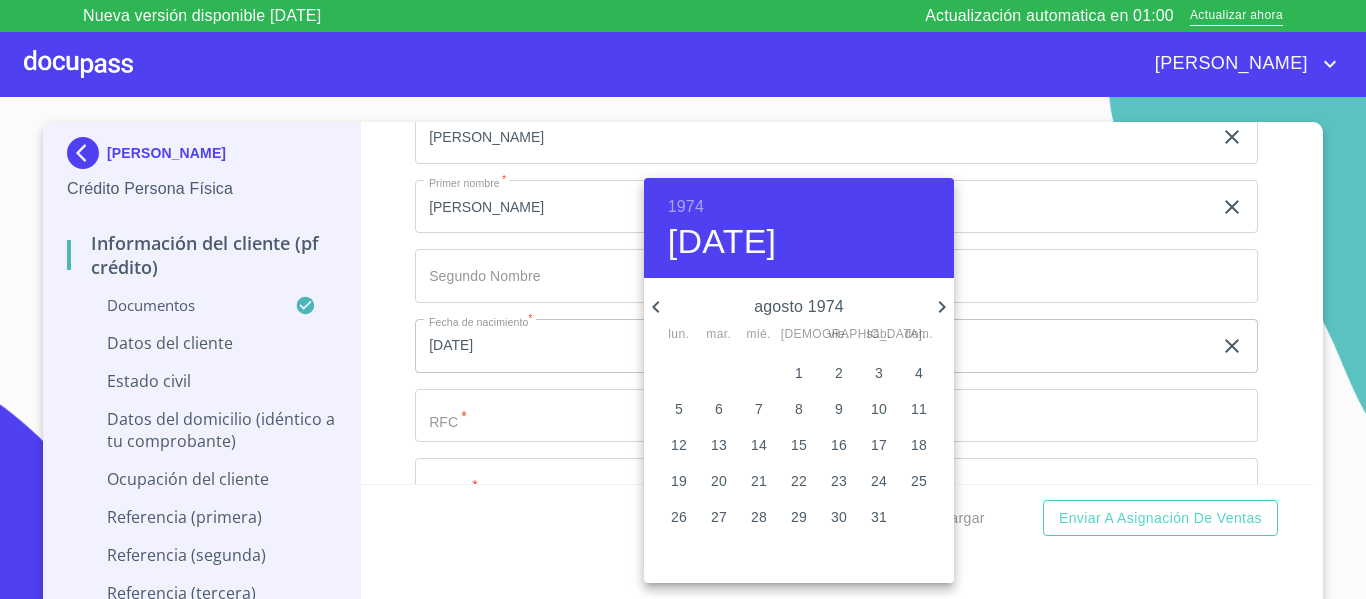 click 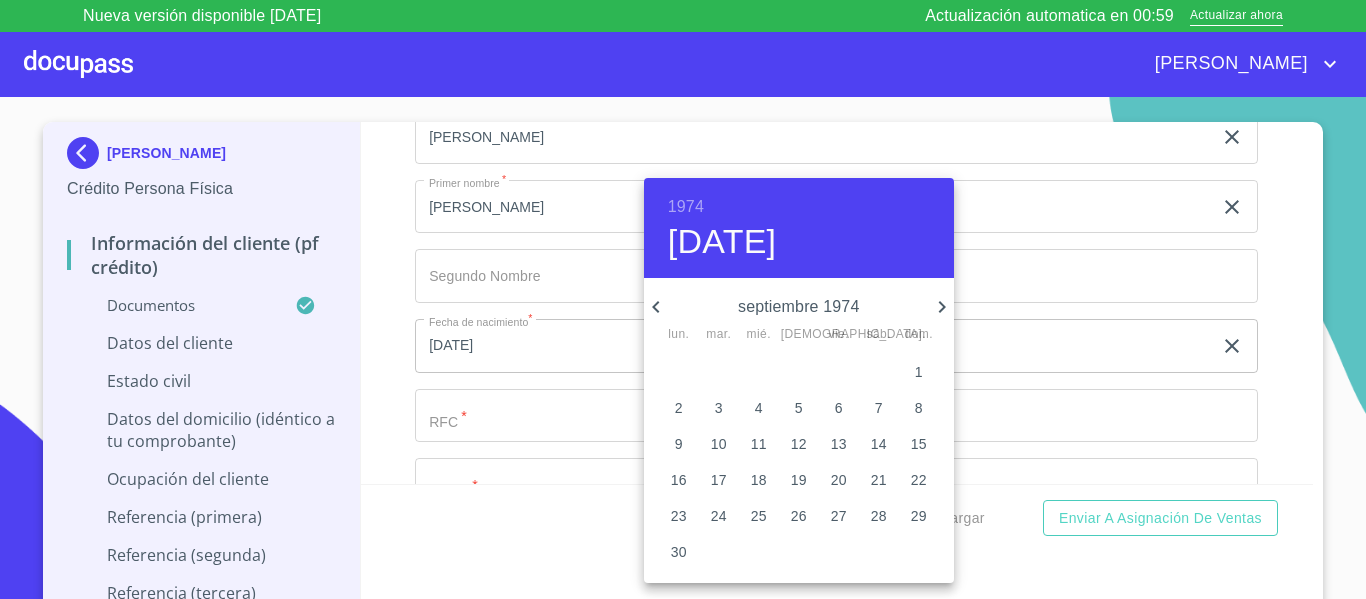 click 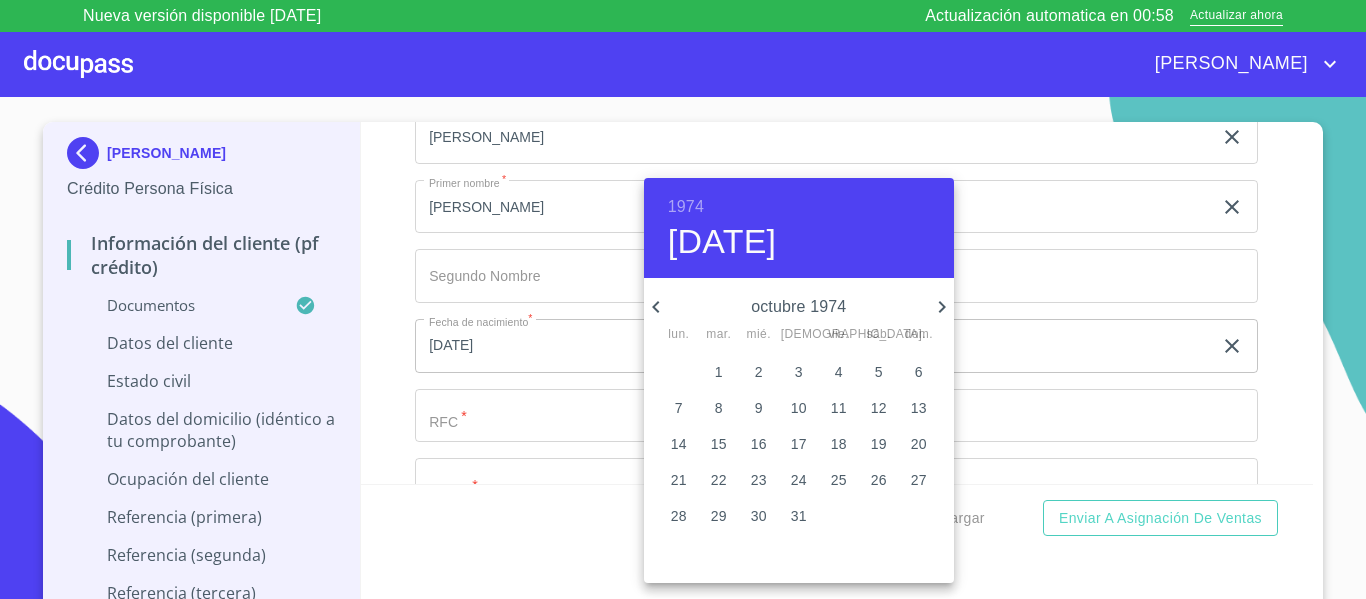 click on "9" at bounding box center (759, 408) 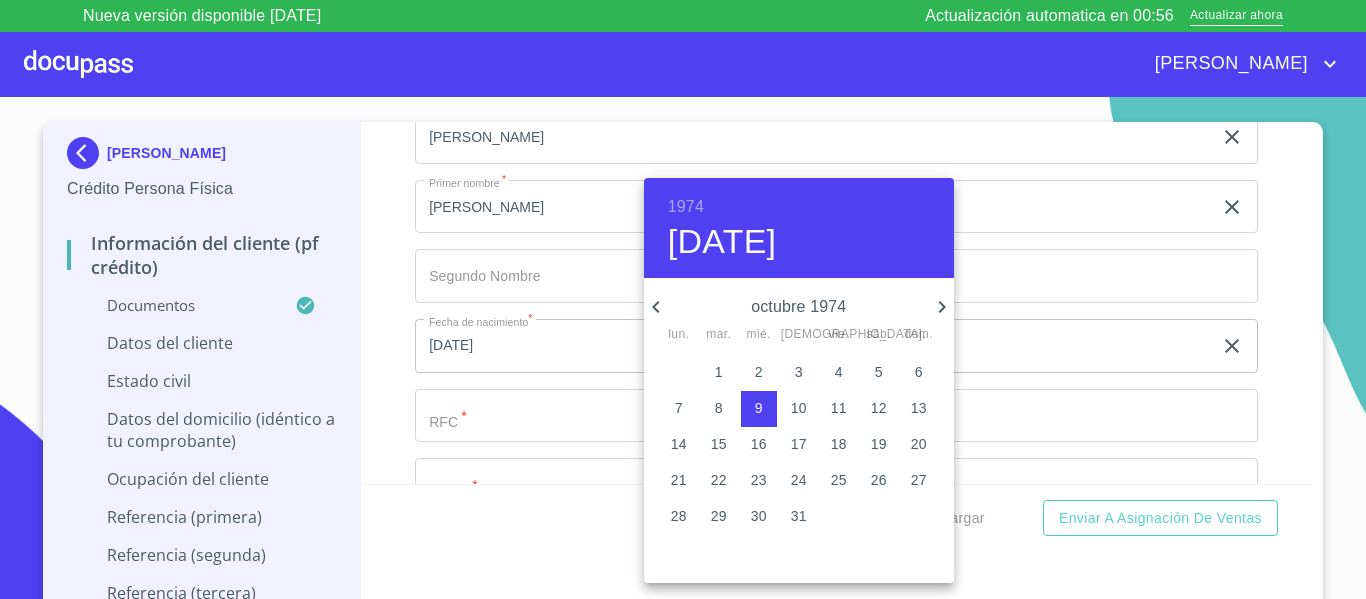 type 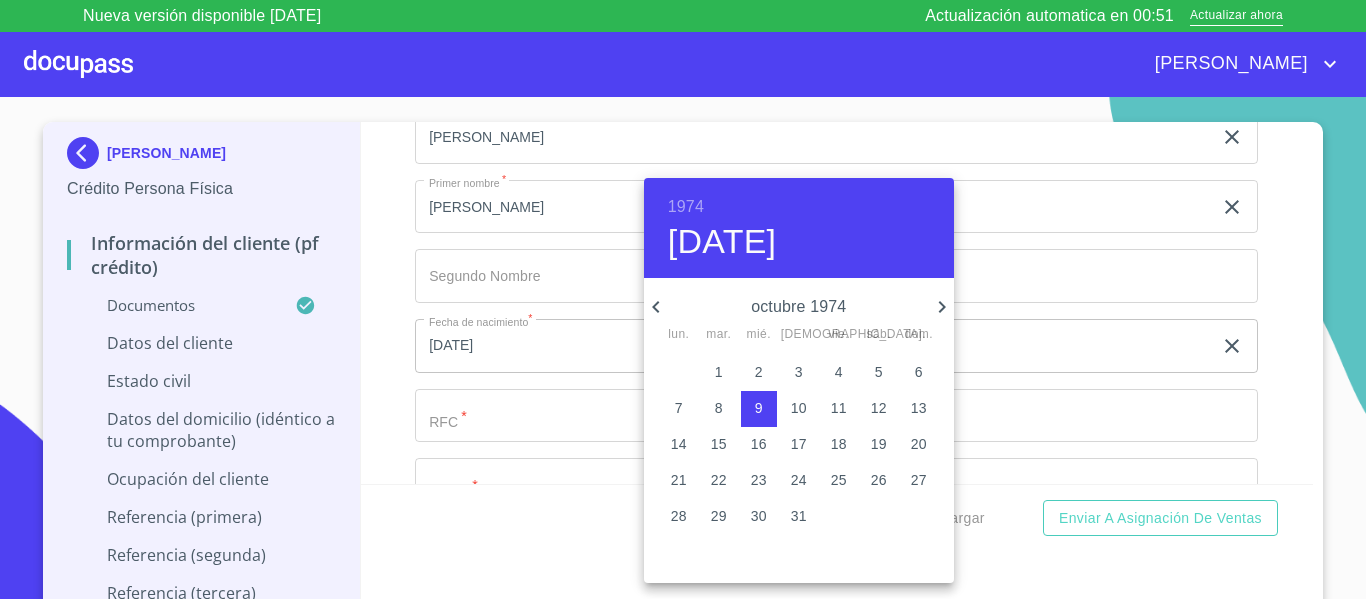 click at bounding box center (683, 299) 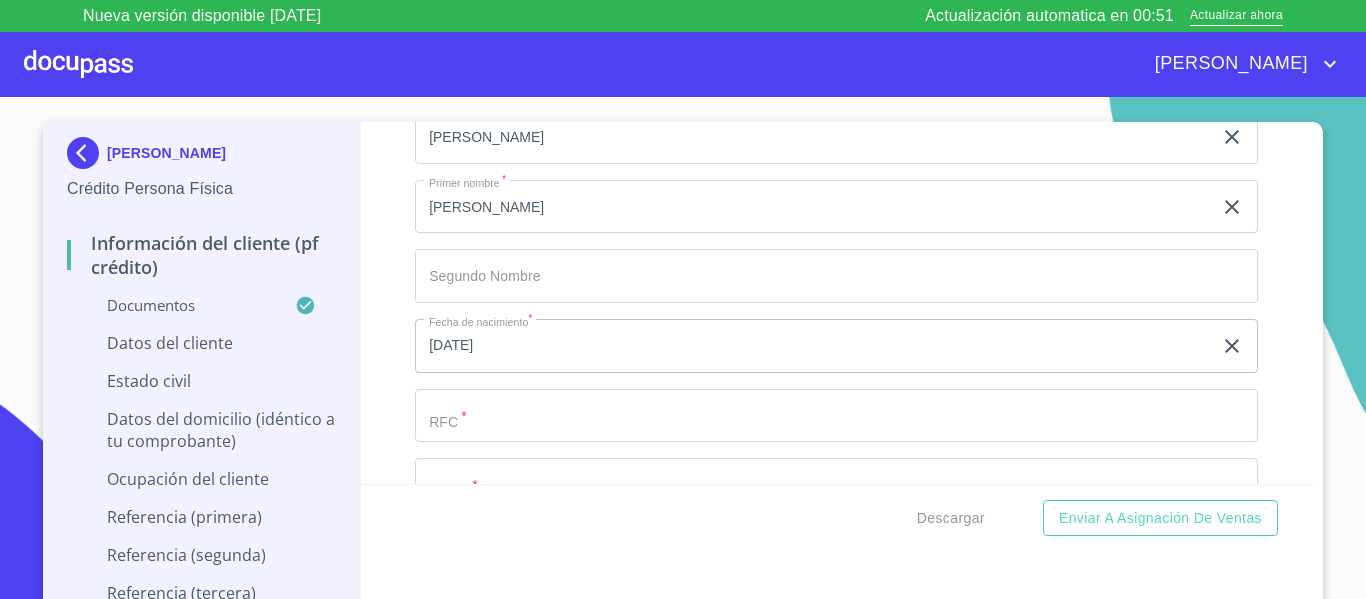 click on "Documento de identificación.   *" at bounding box center (813, 68) 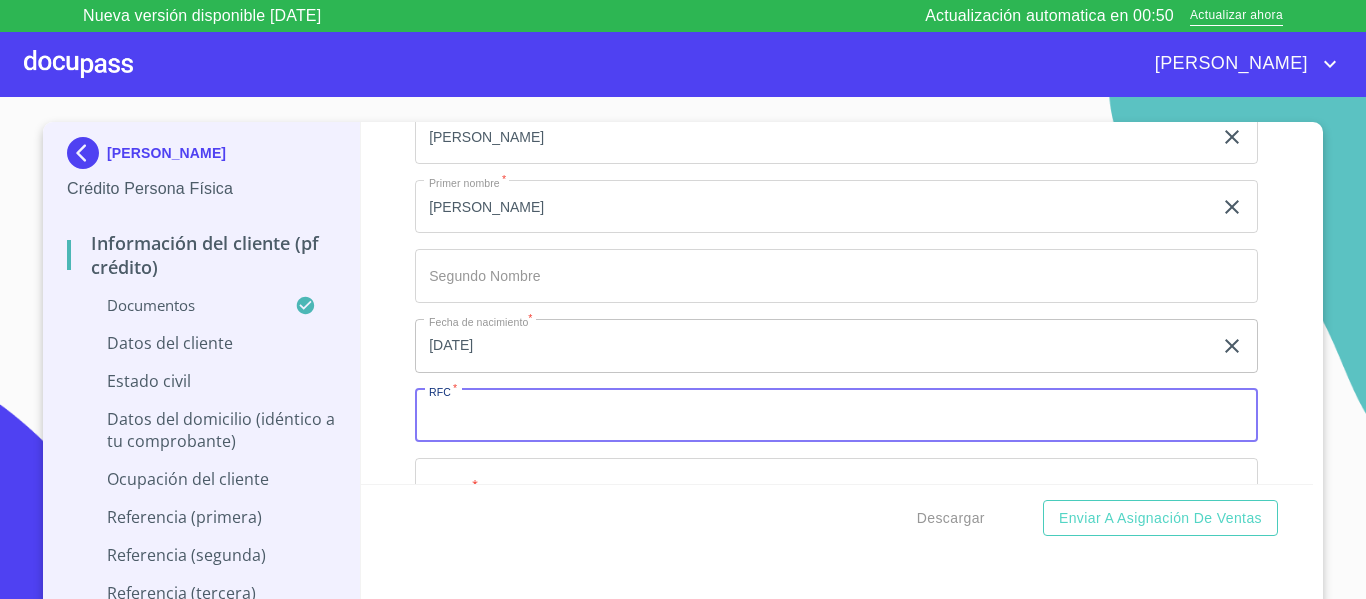 paste on "COAI741009" 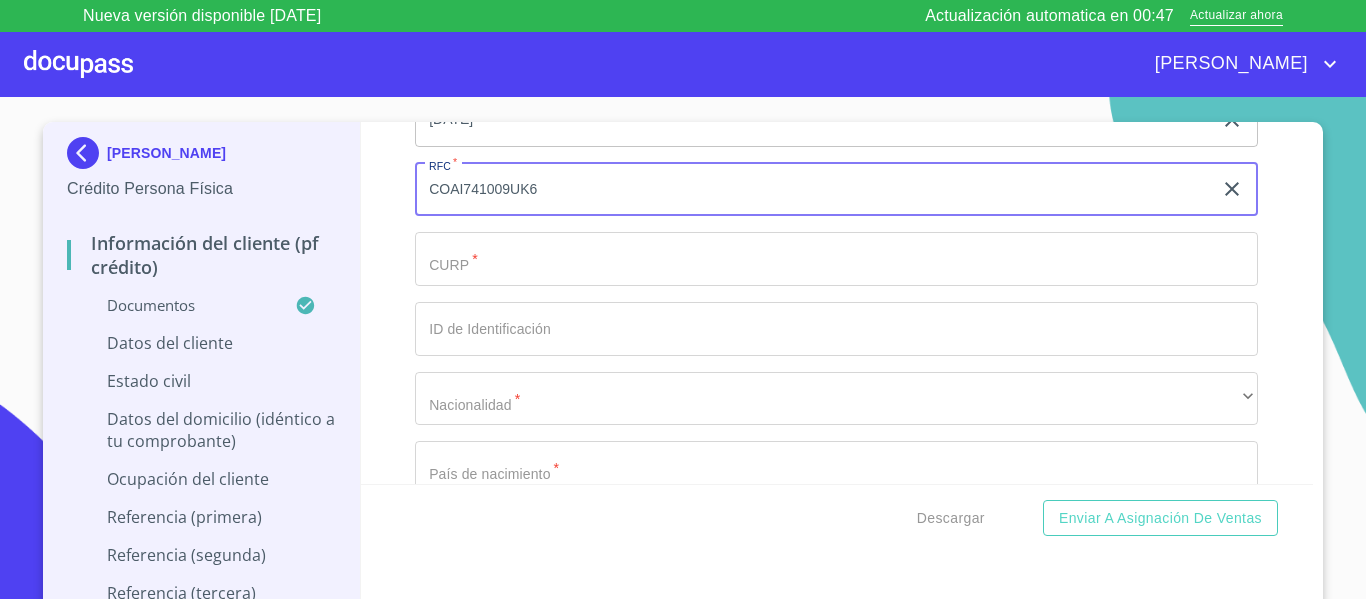 scroll, scrollTop: 6729, scrollLeft: 0, axis: vertical 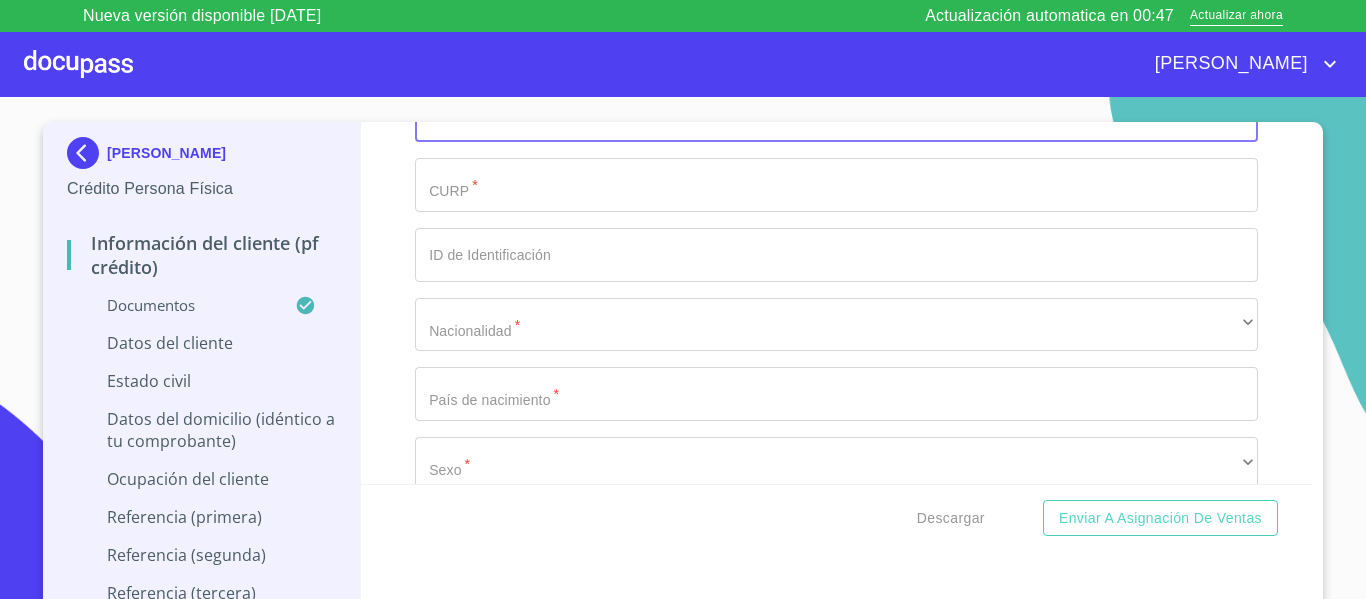 type on "COAI741009UK6" 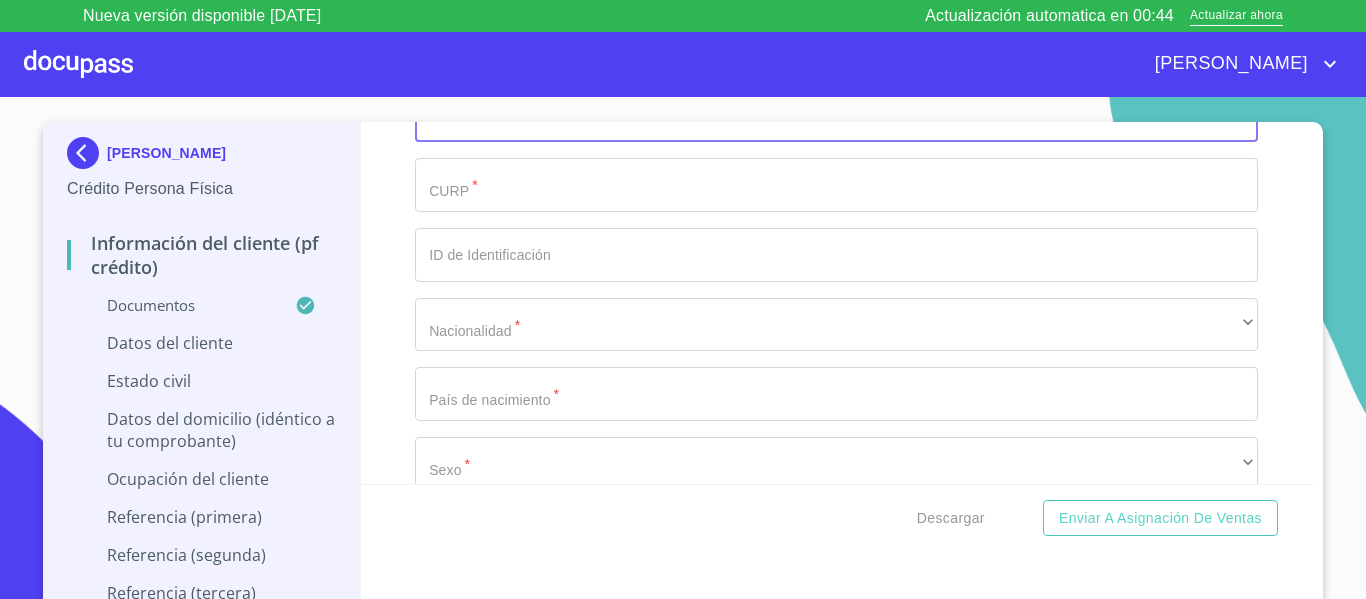 click on "Documento de identificación.   *" at bounding box center (813, -232) 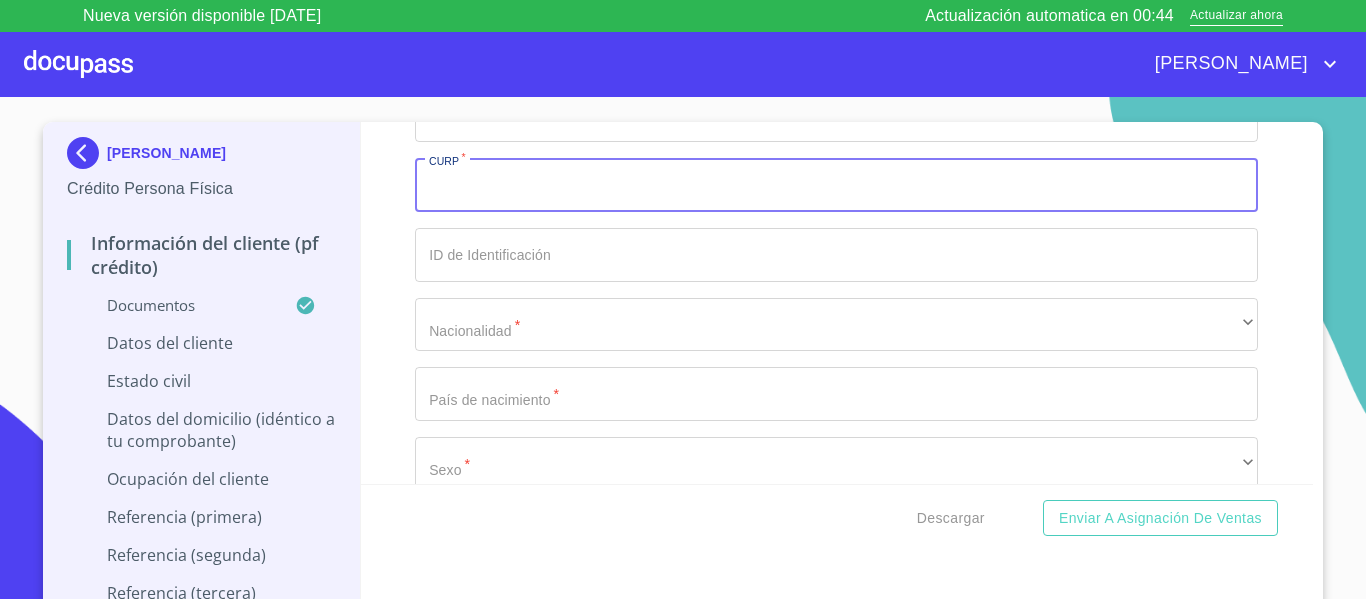 paste on "COAI741009HJCRLS04" 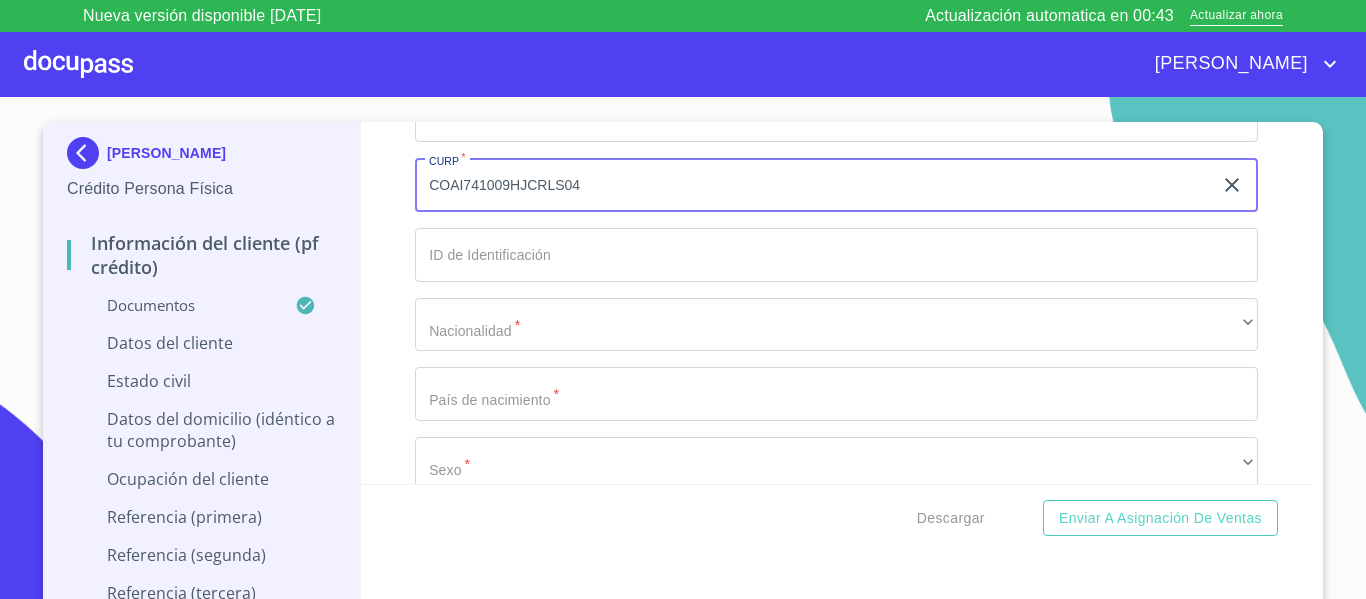 type on "COAI741009HJCRLS04" 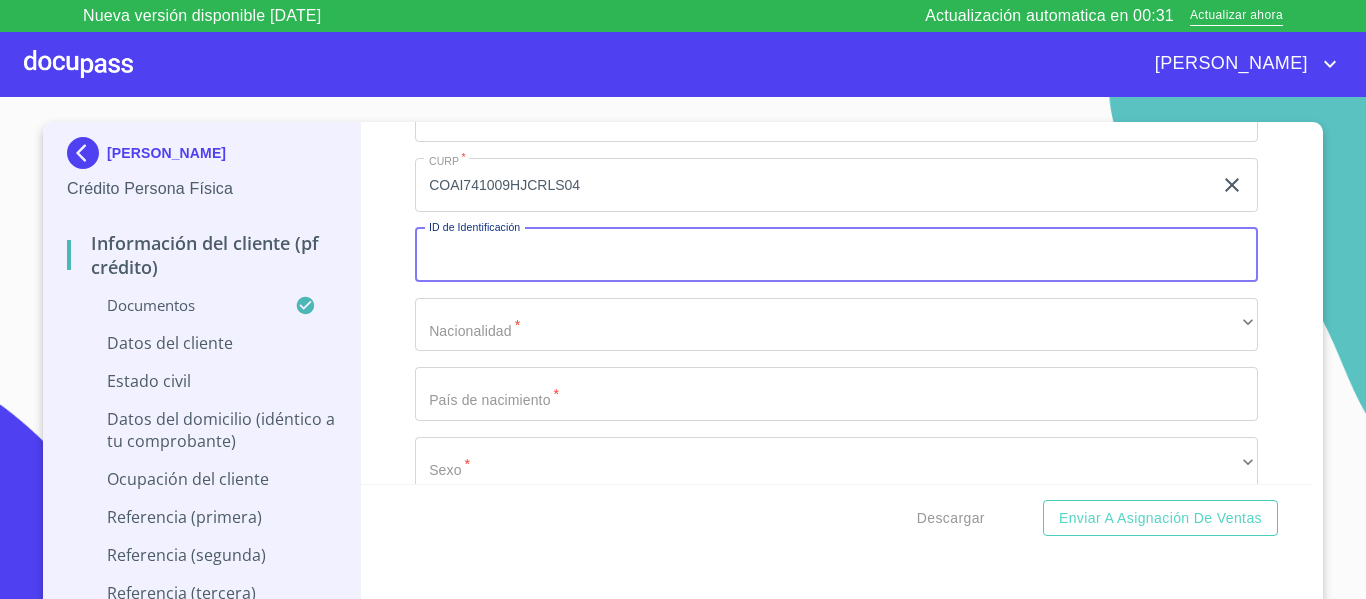 click on "Documento de identificación.   *" at bounding box center [836, 255] 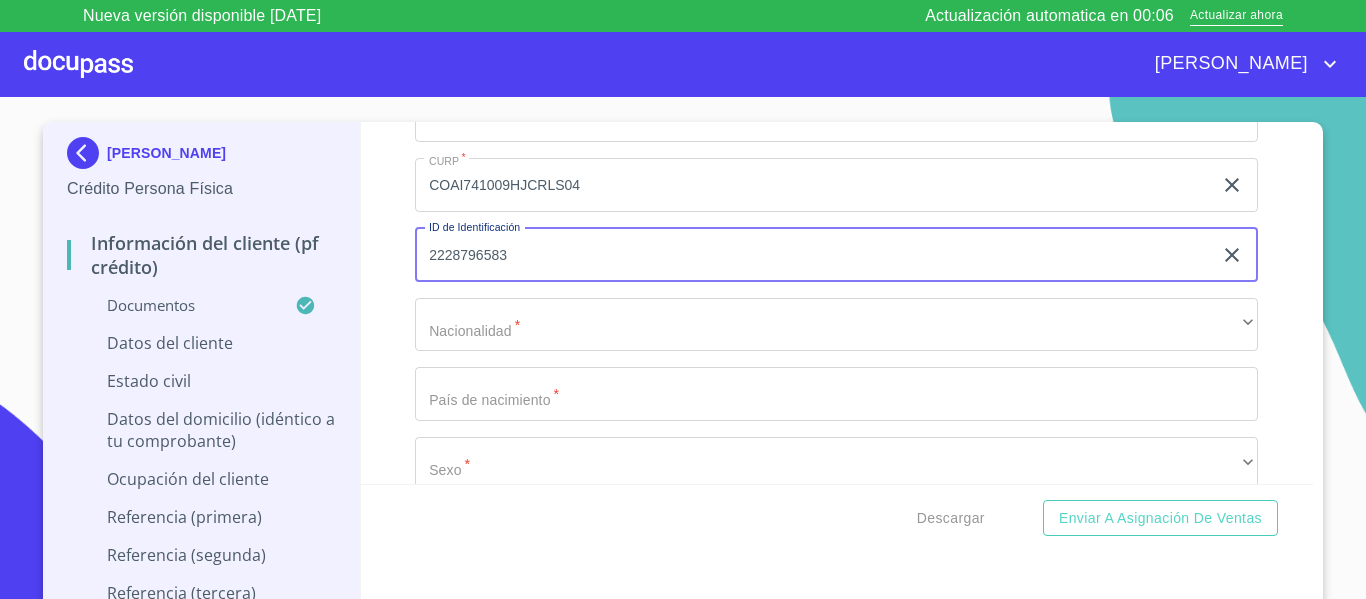 type on "2228796583" 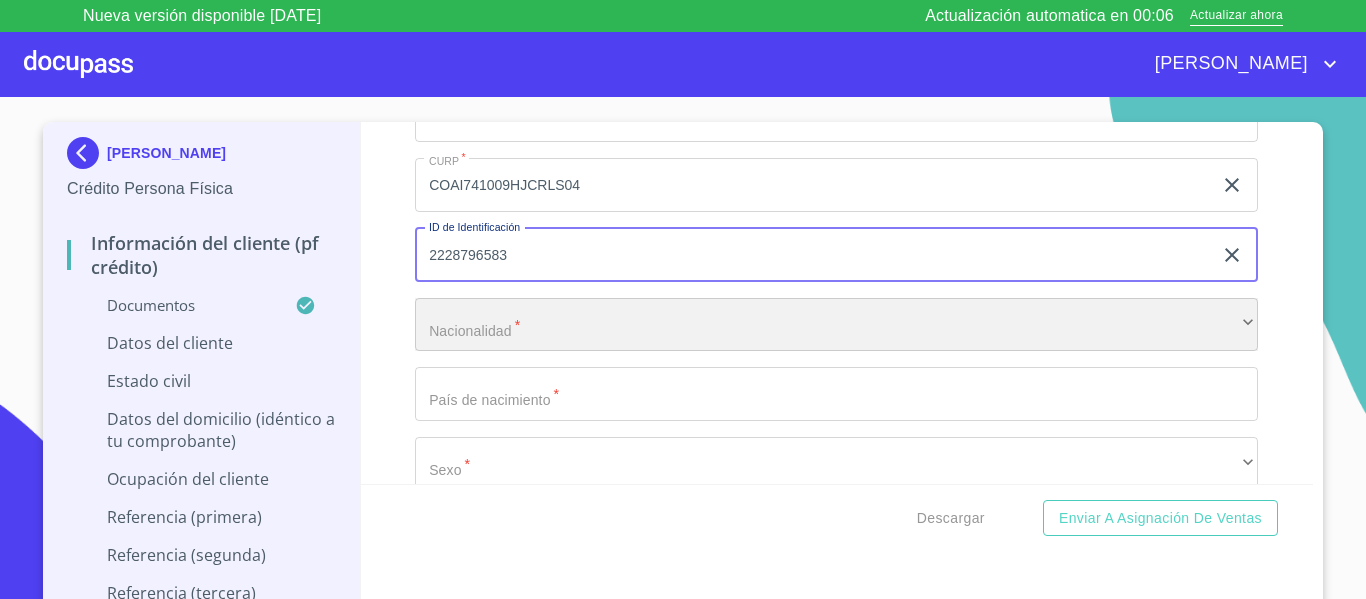 click on "​" at bounding box center [836, 325] 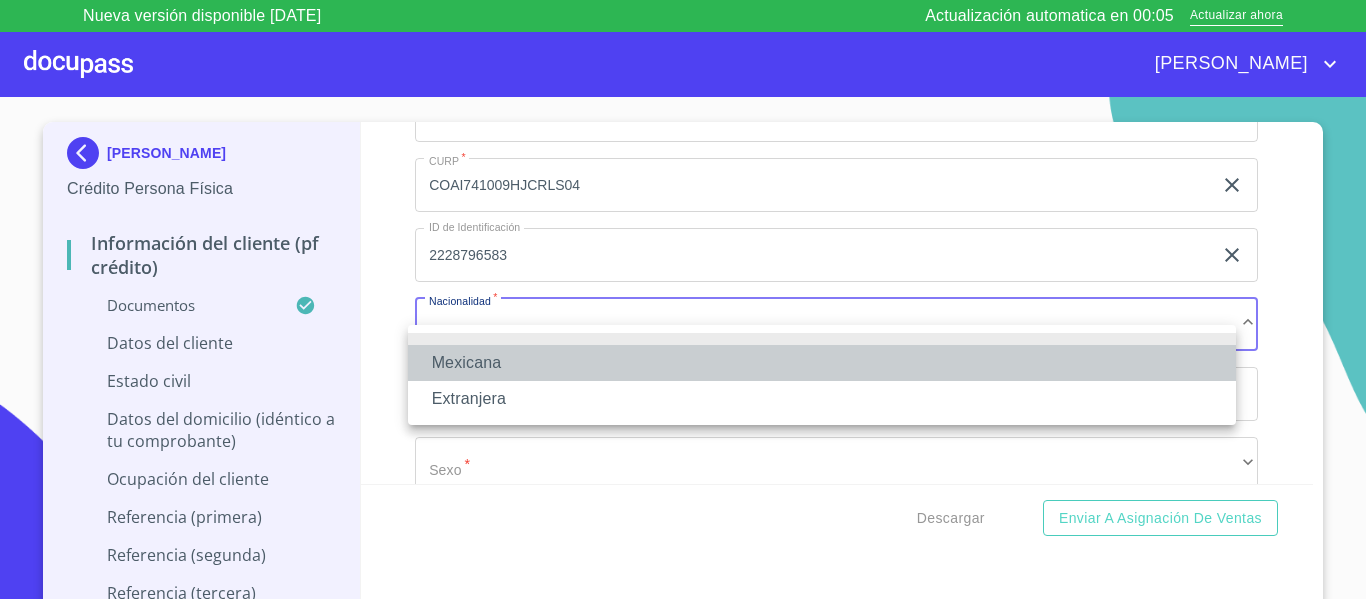 click on "Mexicana" at bounding box center [822, 363] 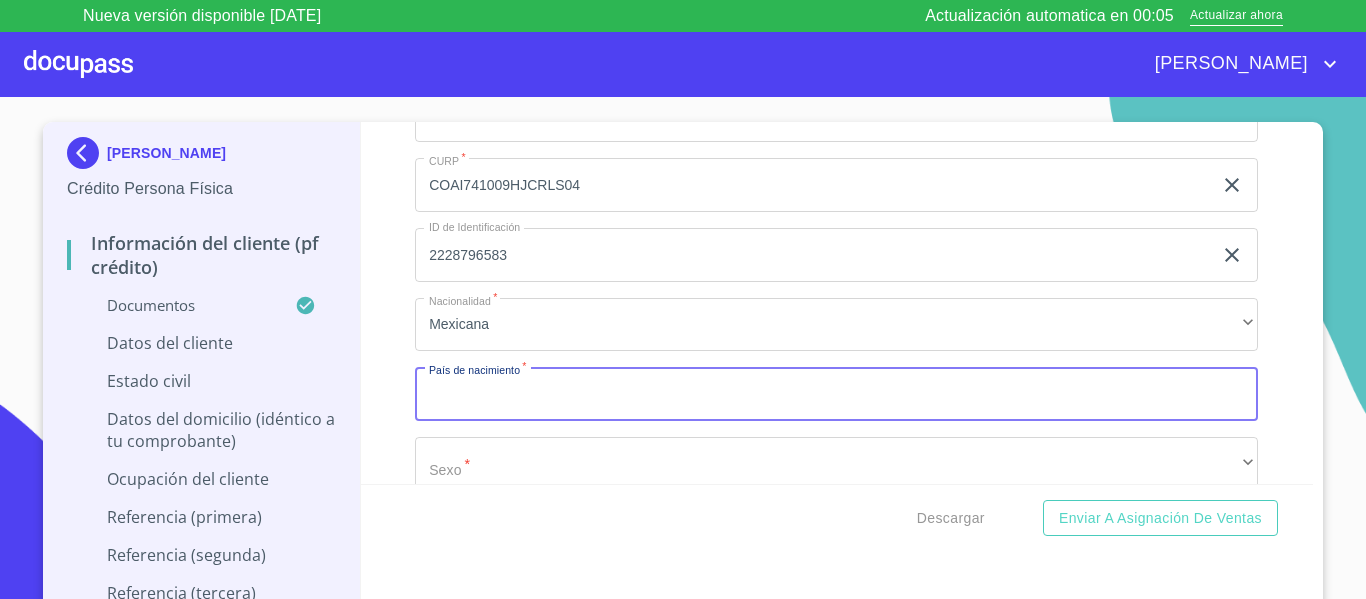 click on "Documento de identificación.   *" at bounding box center (836, 394) 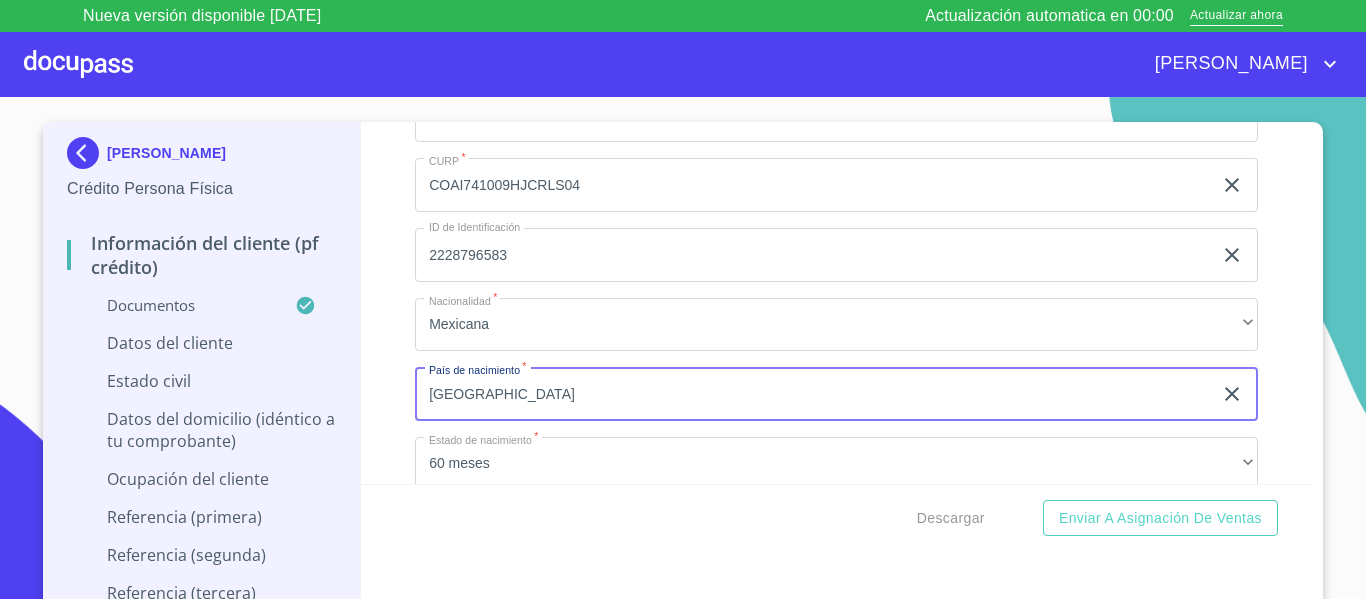 type on "[GEOGRAPHIC_DATA]" 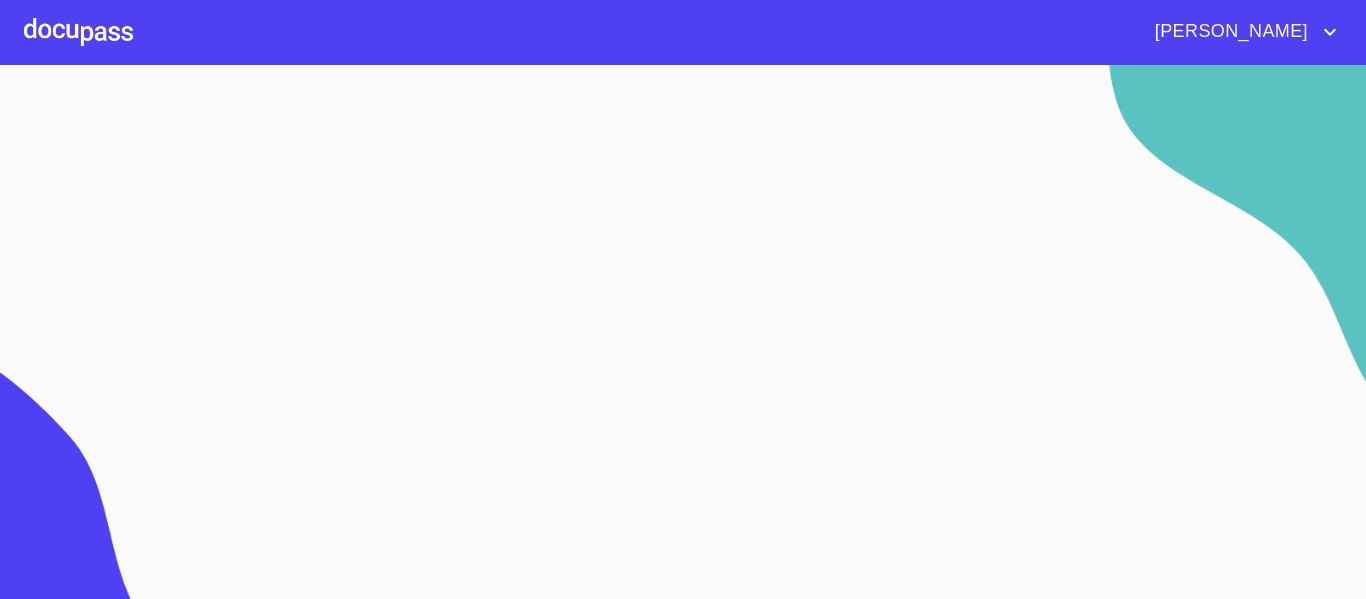 scroll, scrollTop: 0, scrollLeft: 0, axis: both 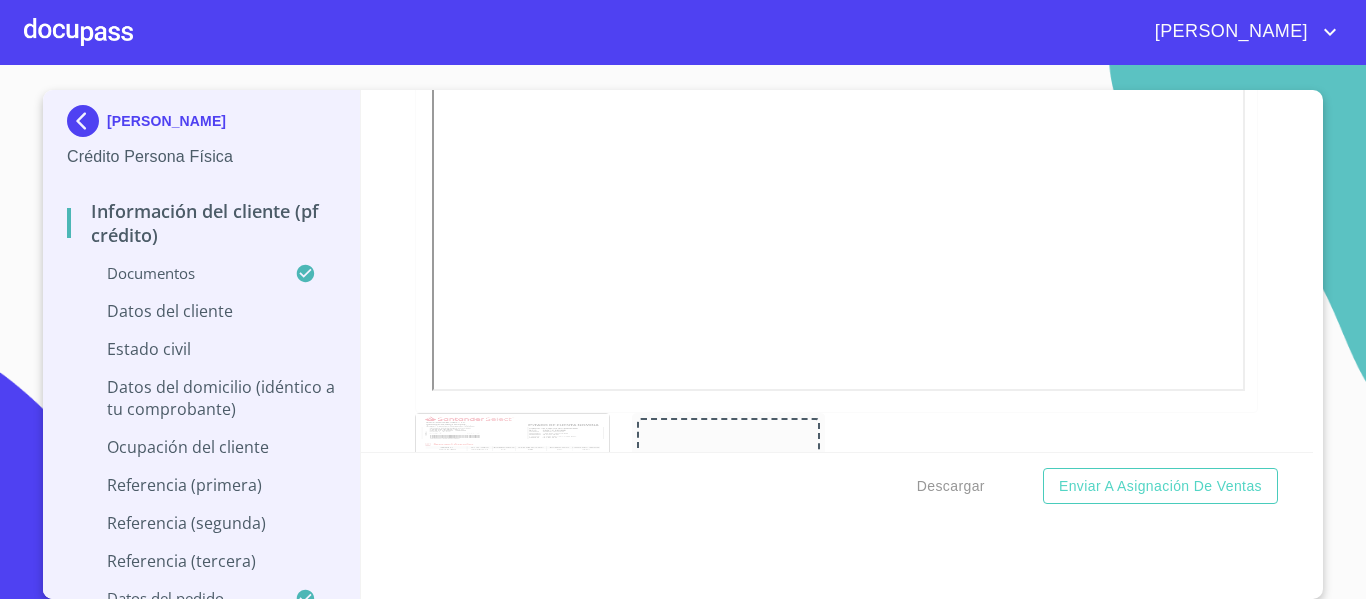 click on "Documentos" at bounding box center [201, 281] 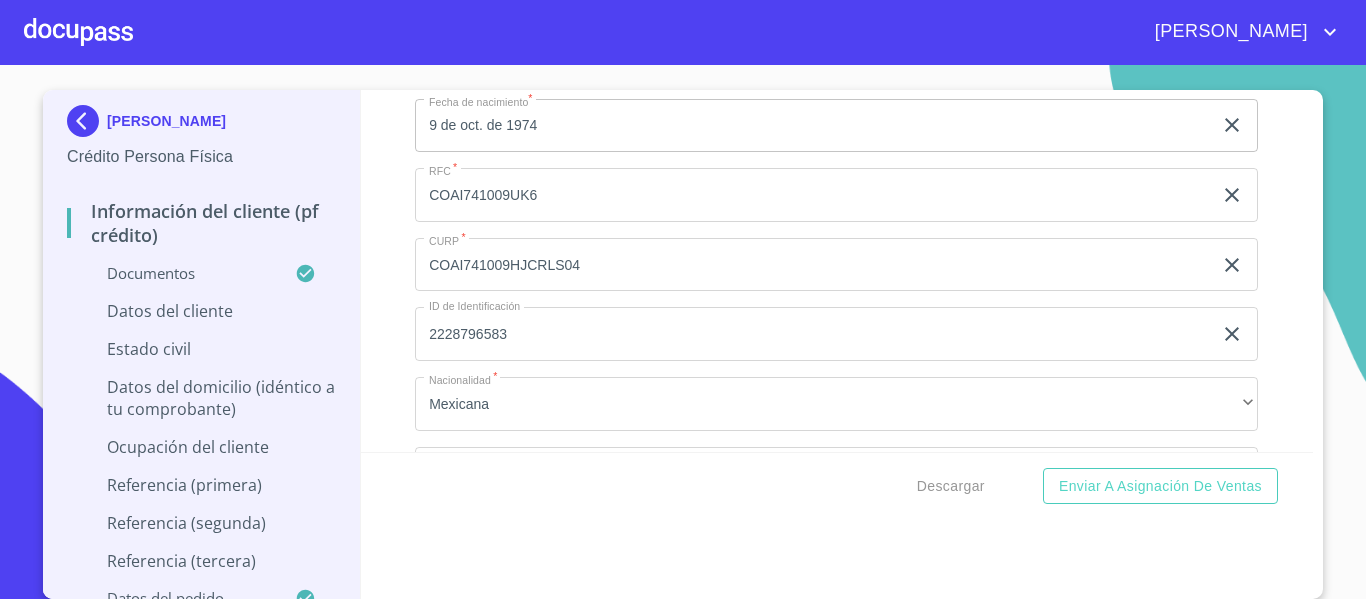 scroll, scrollTop: 633, scrollLeft: 0, axis: vertical 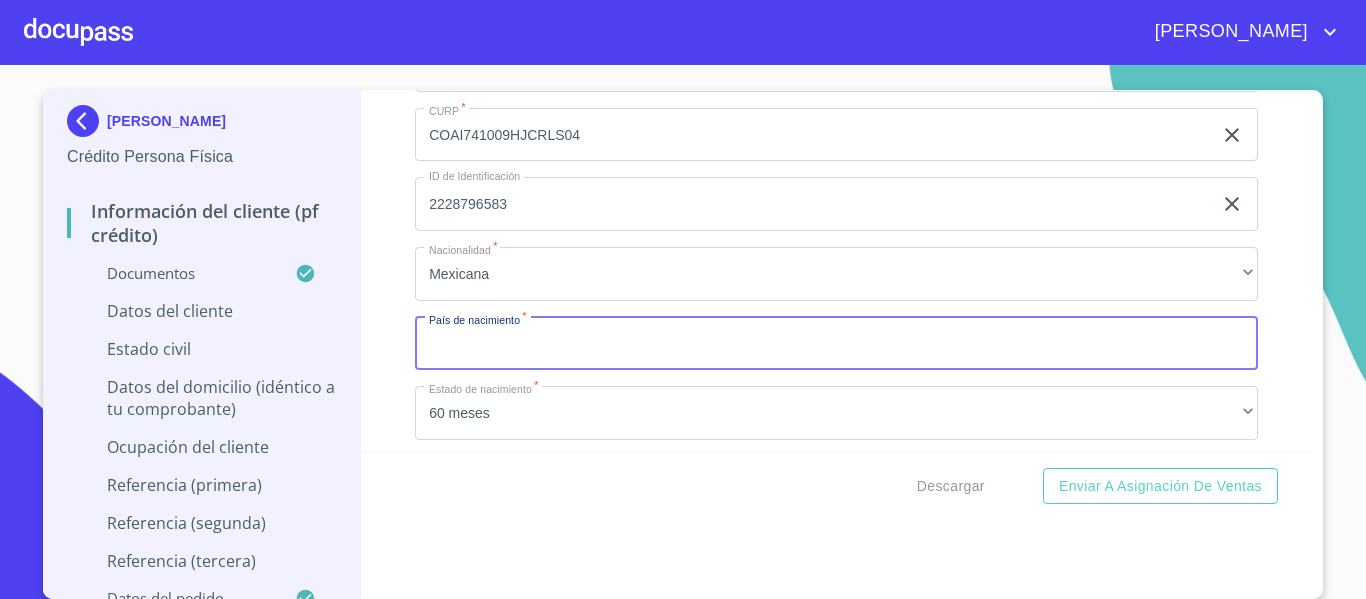 click on "Apellido Paterno   *" at bounding box center (836, 344) 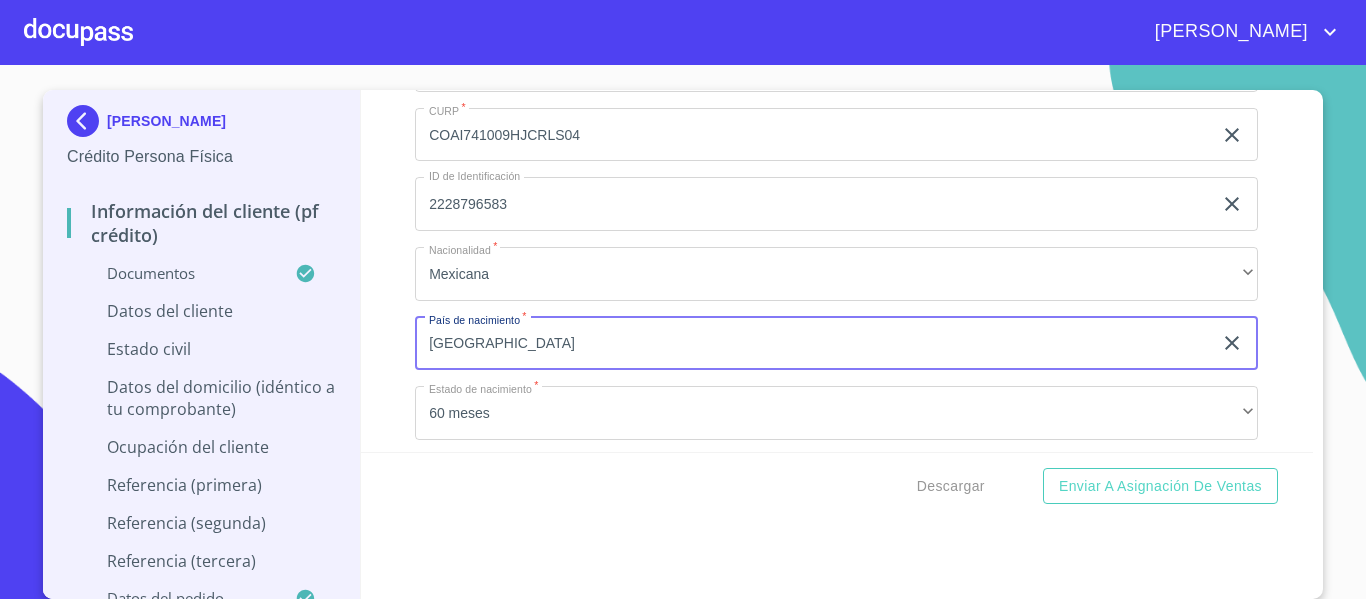 type on "[GEOGRAPHIC_DATA]" 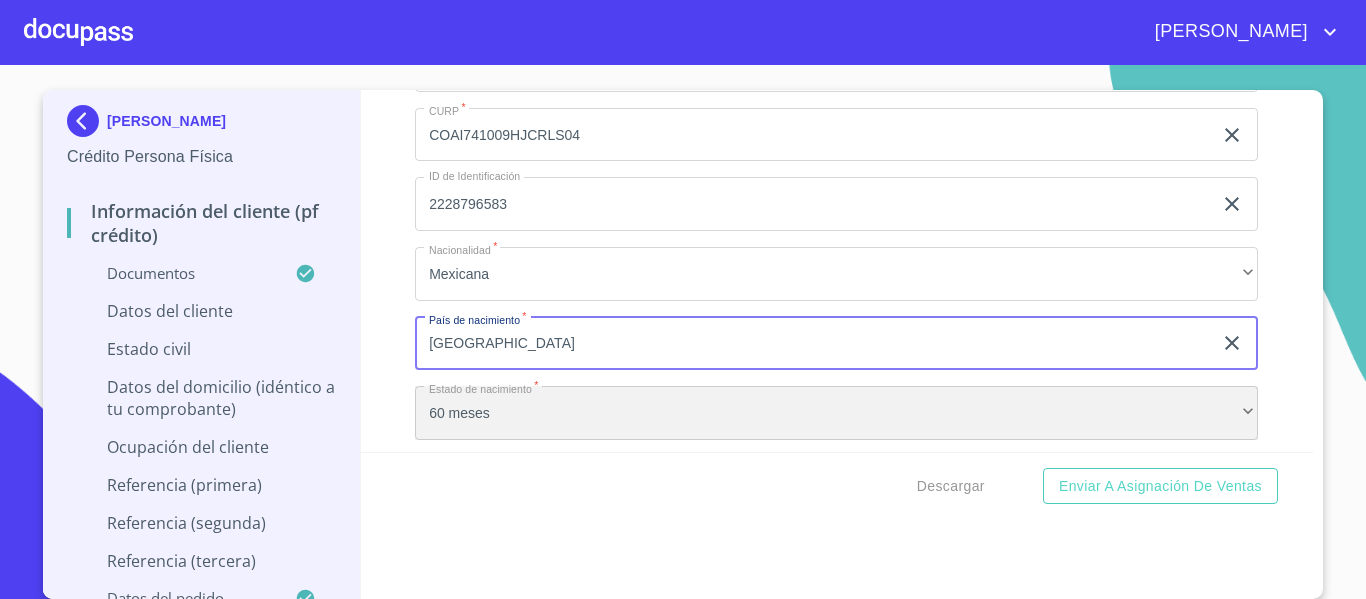click on "60 meses" at bounding box center (836, 413) 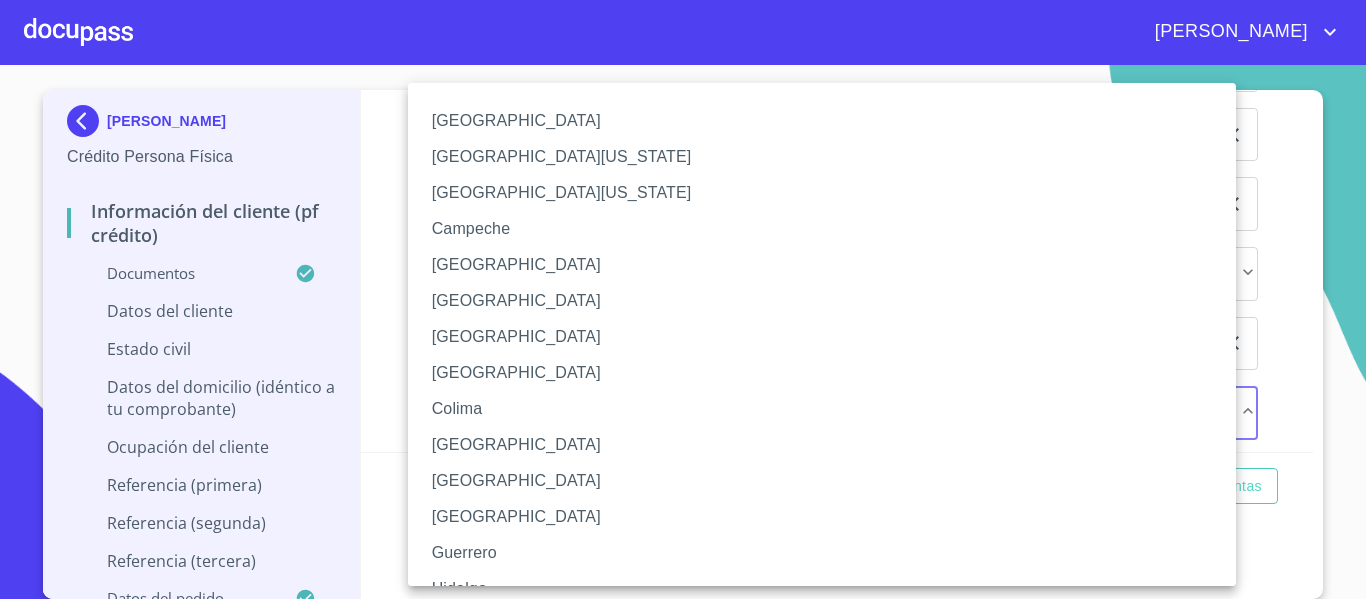 type 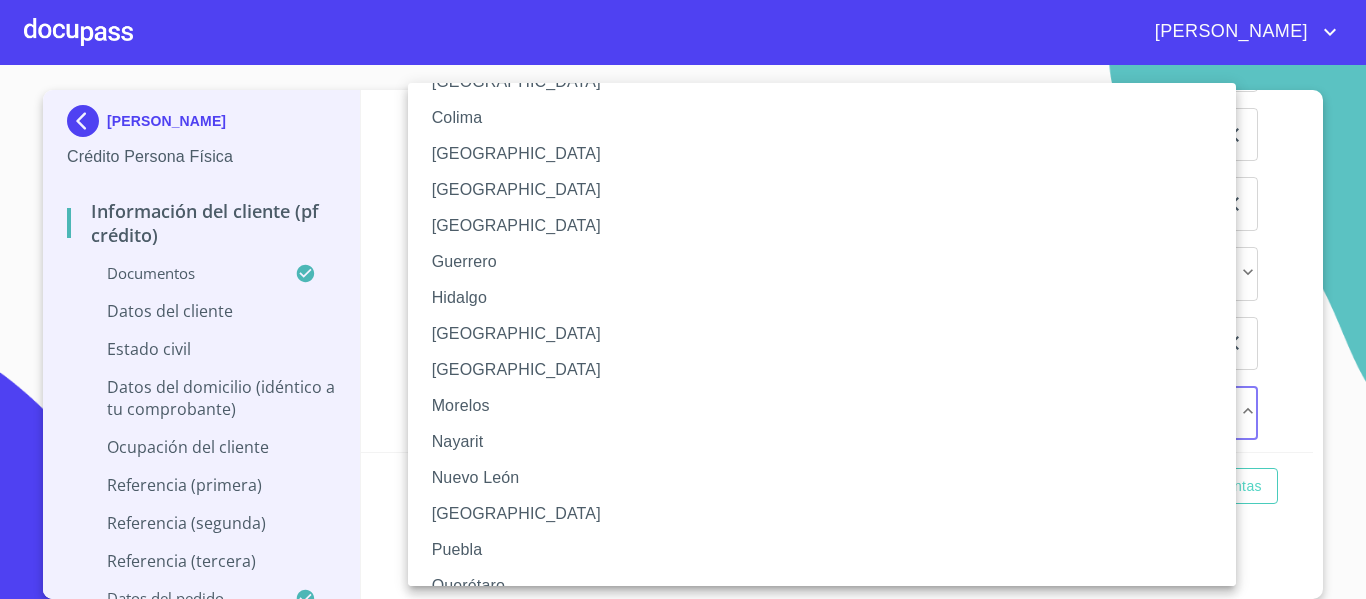 click on "[GEOGRAPHIC_DATA]" at bounding box center (829, 334) 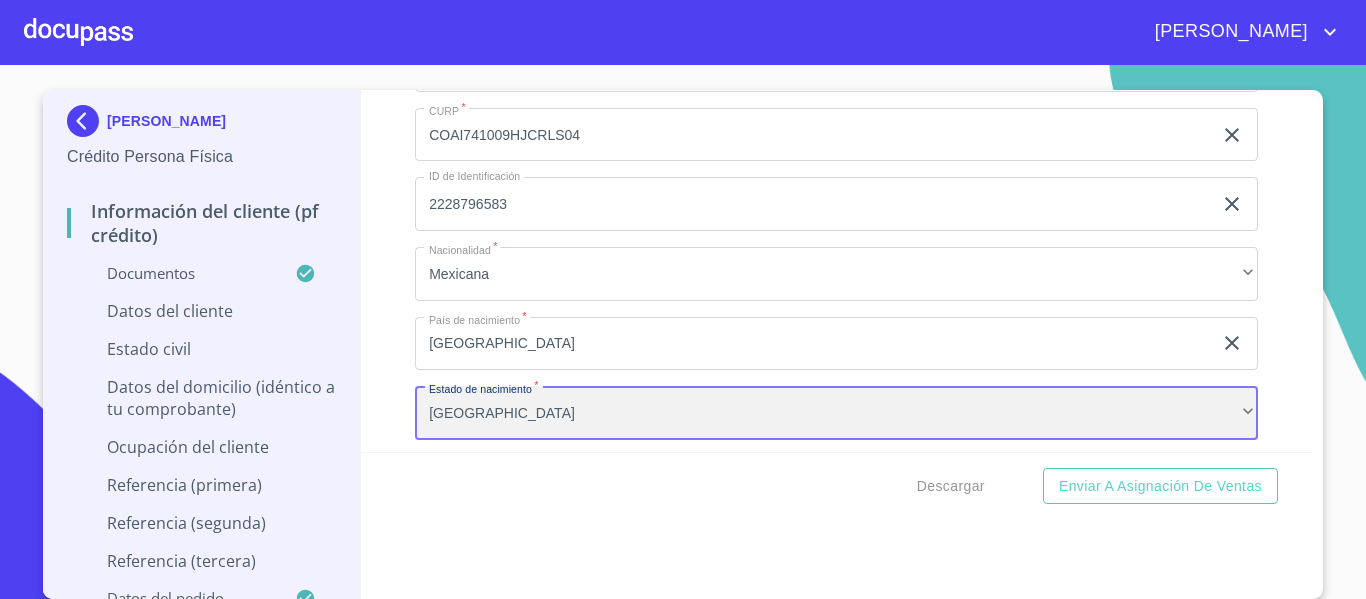 scroll, scrollTop: 833, scrollLeft: 0, axis: vertical 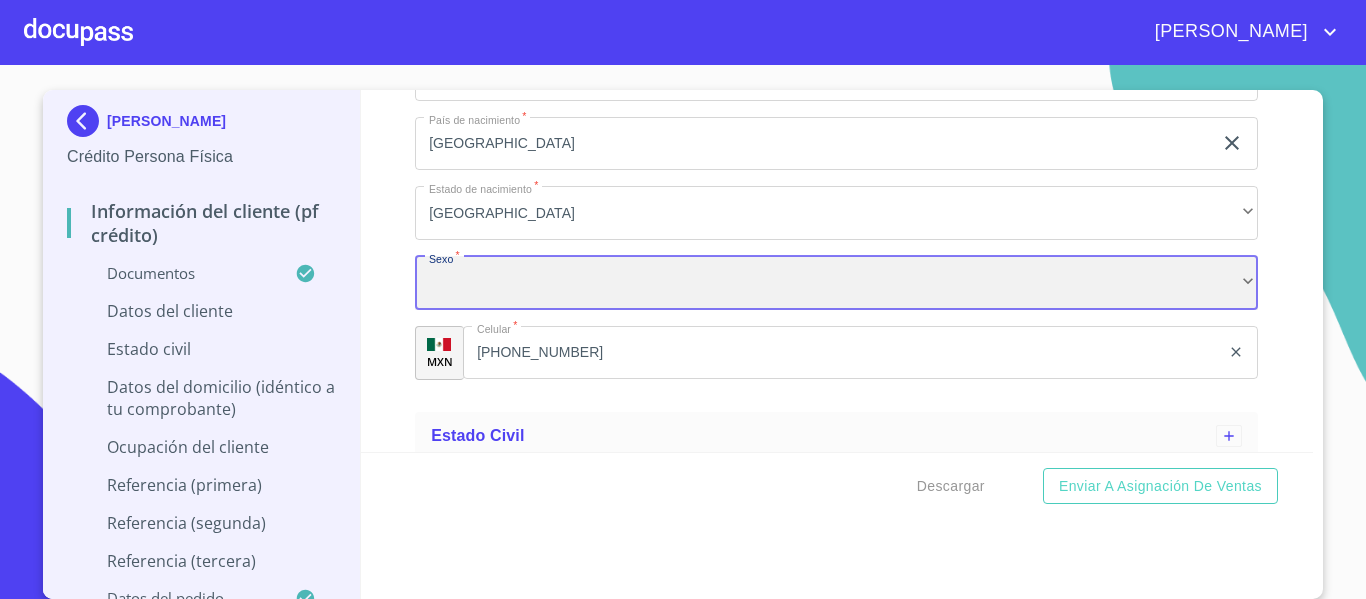 click on "​" at bounding box center (836, 283) 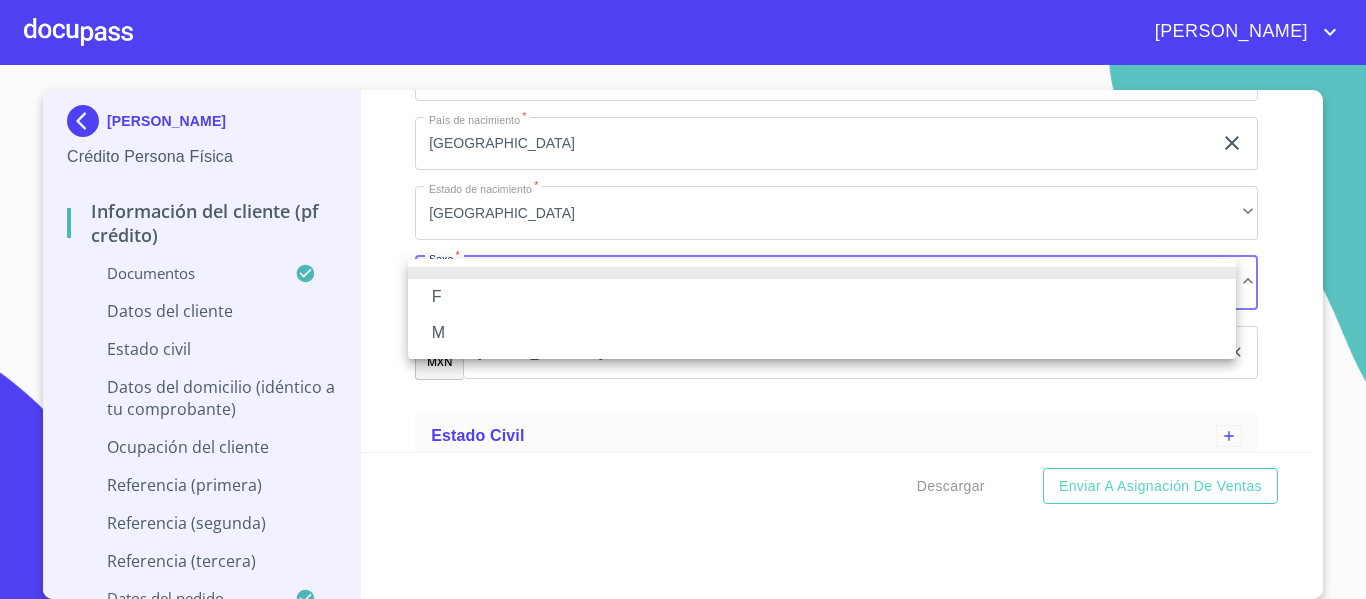 click on "M" at bounding box center [822, 333] 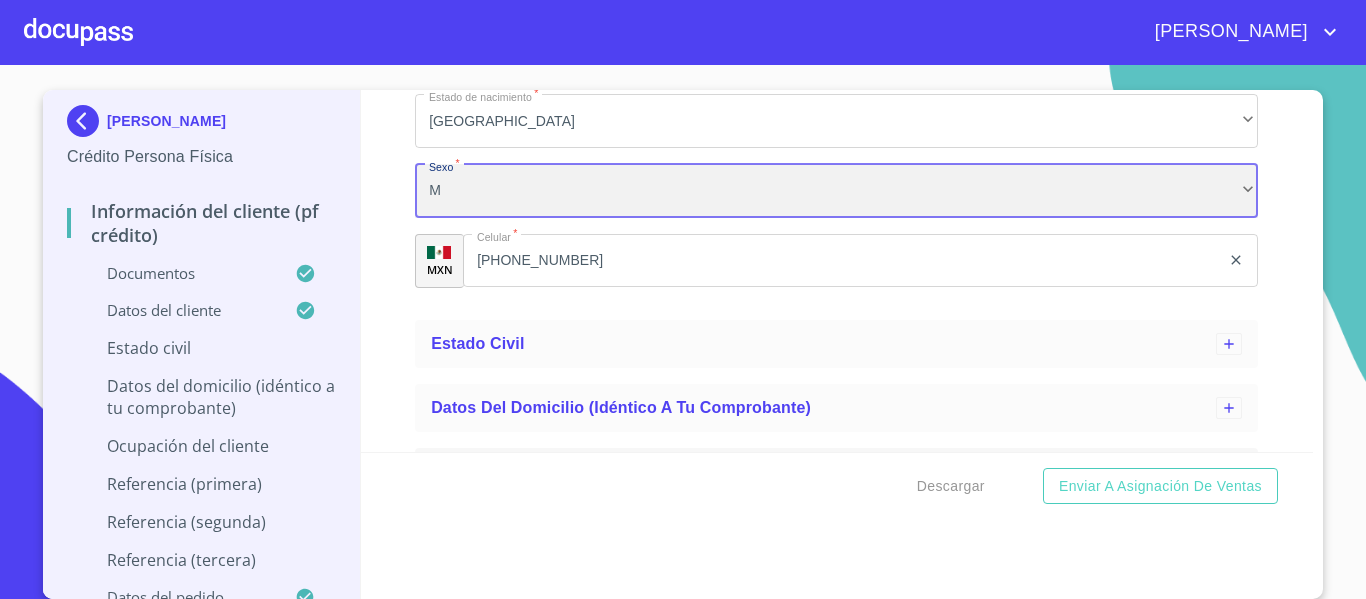 scroll, scrollTop: 1033, scrollLeft: 0, axis: vertical 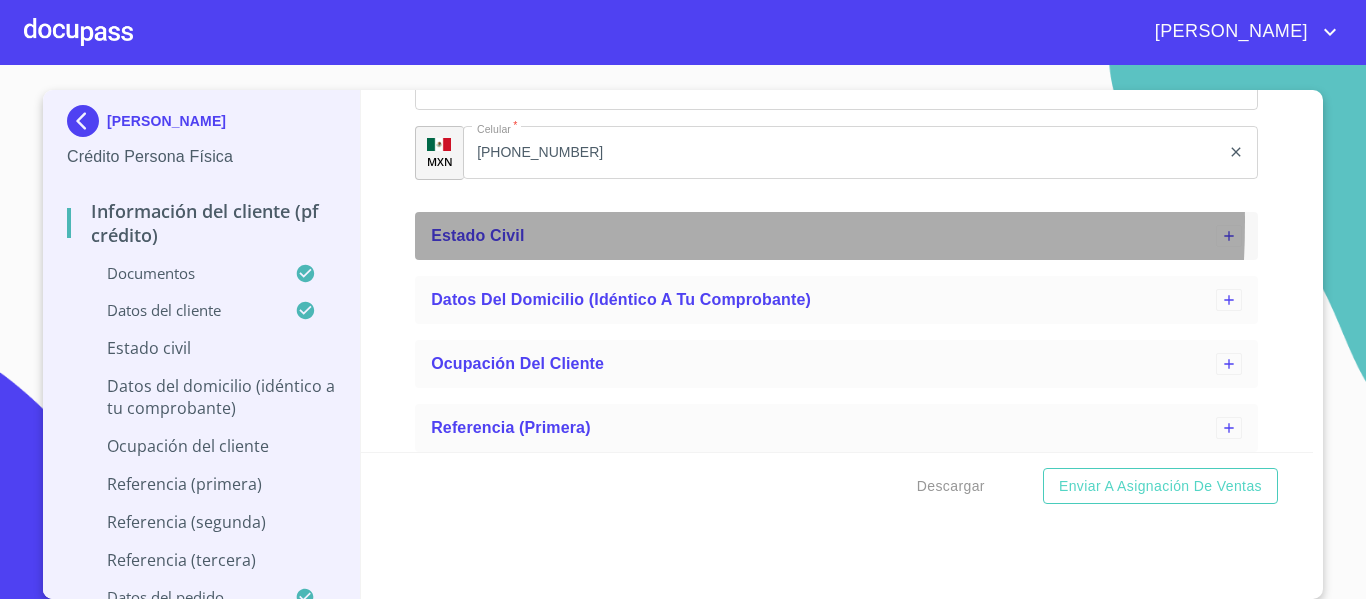 click on "Estado Civil" at bounding box center (836, 236) 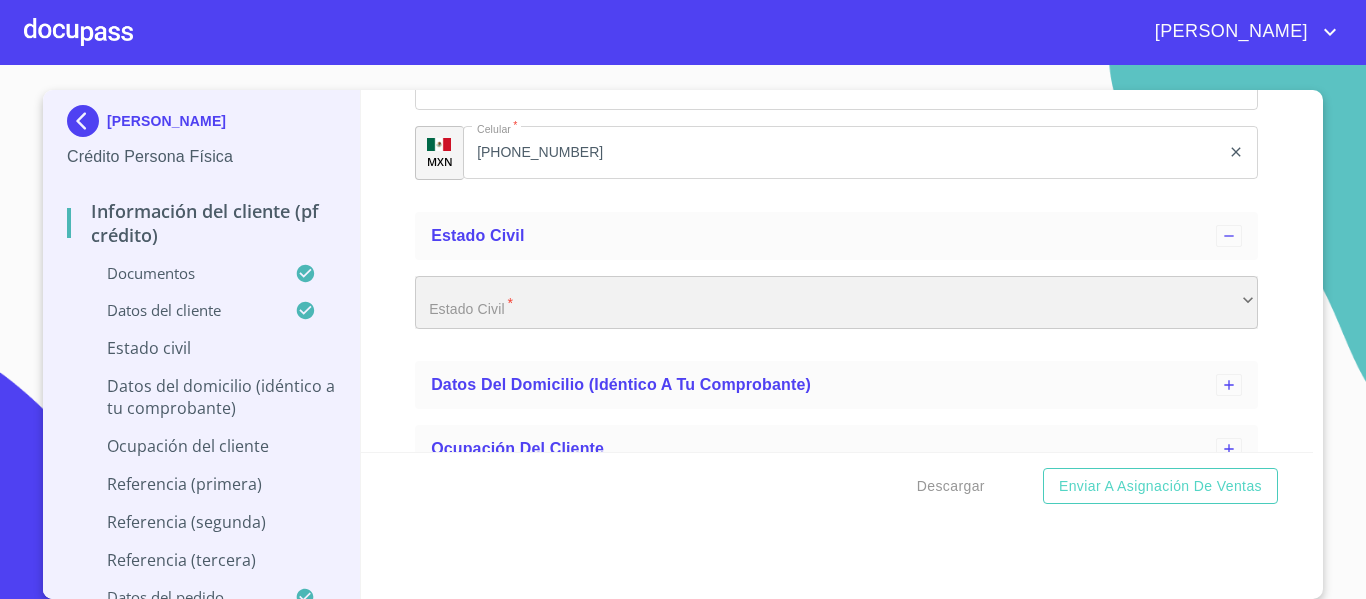 click on "​" at bounding box center (836, 303) 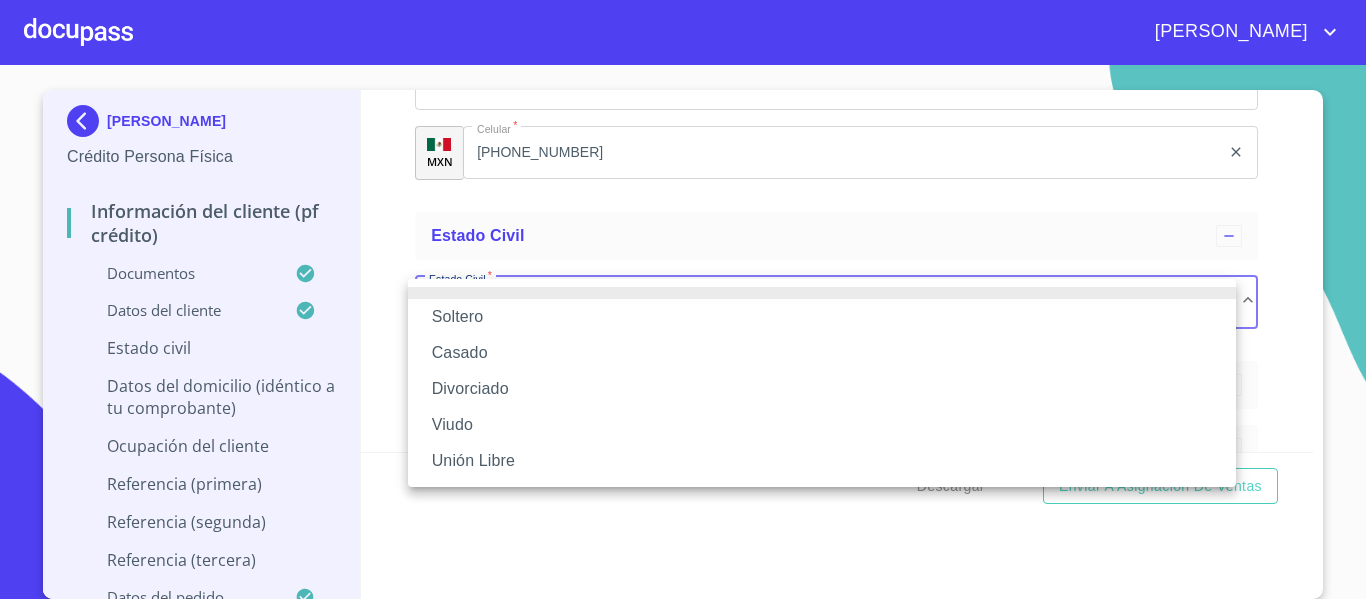 click on "Soltero" at bounding box center [822, 317] 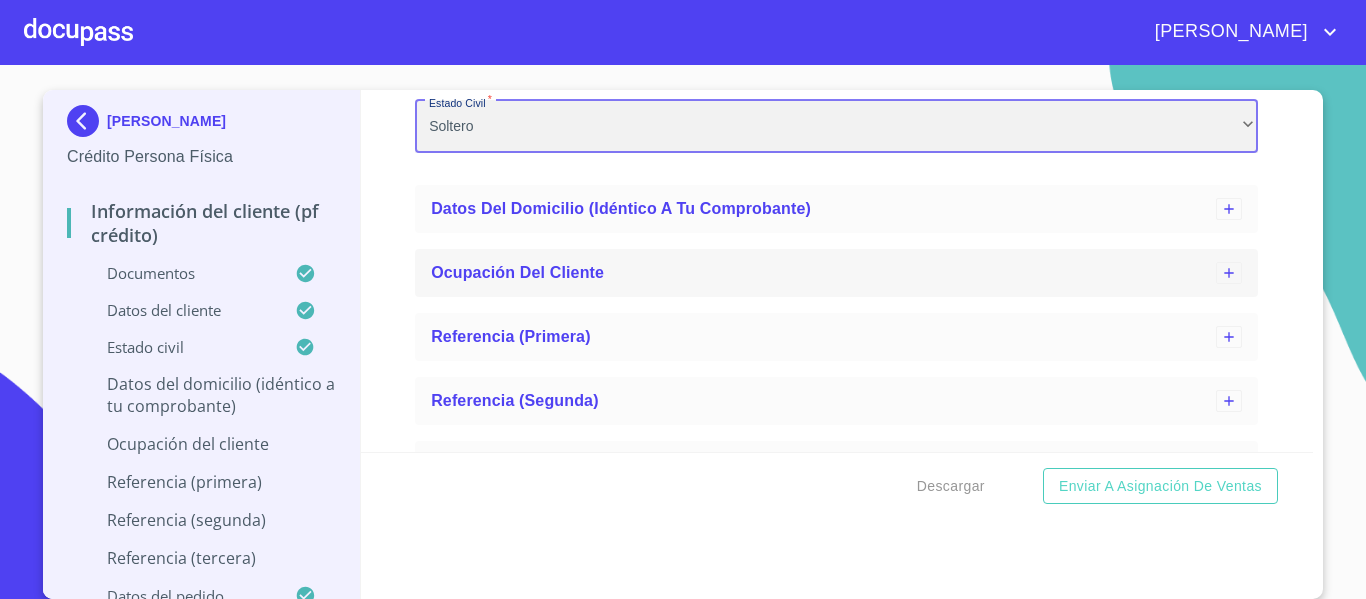 scroll, scrollTop: 1233, scrollLeft: 0, axis: vertical 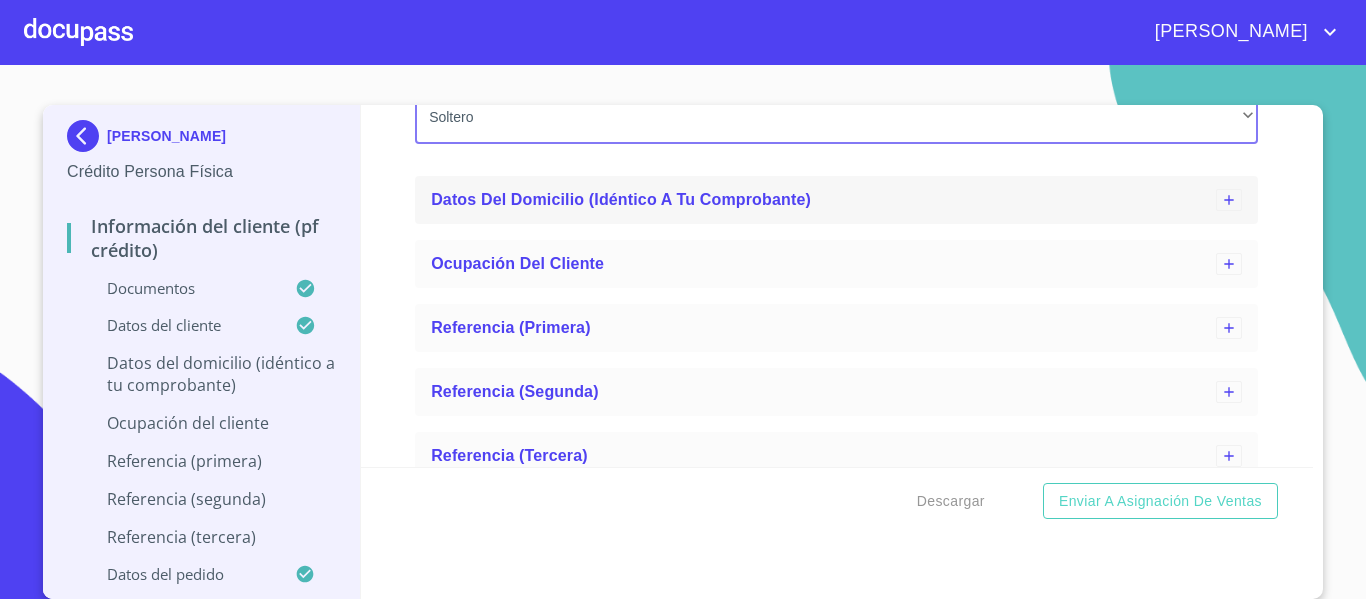 click on "Datos del domicilio (idéntico a tu comprobante)" at bounding box center (836, 200) 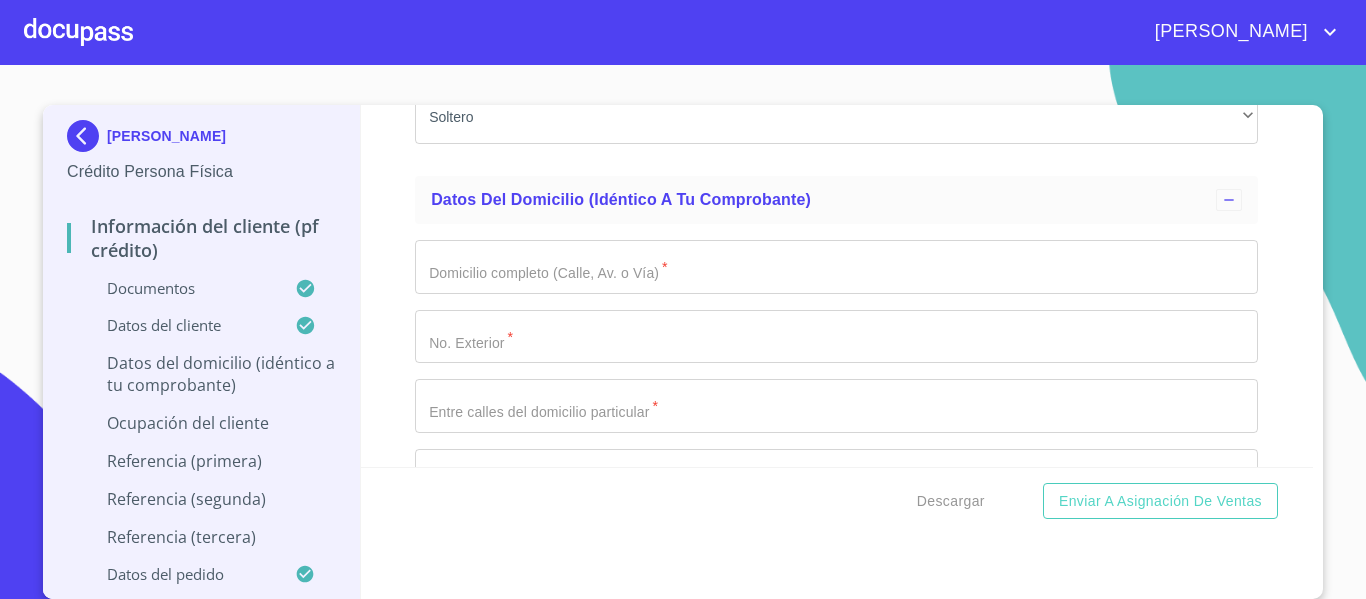 click on "Apellido Paterno   *" at bounding box center (813, -868) 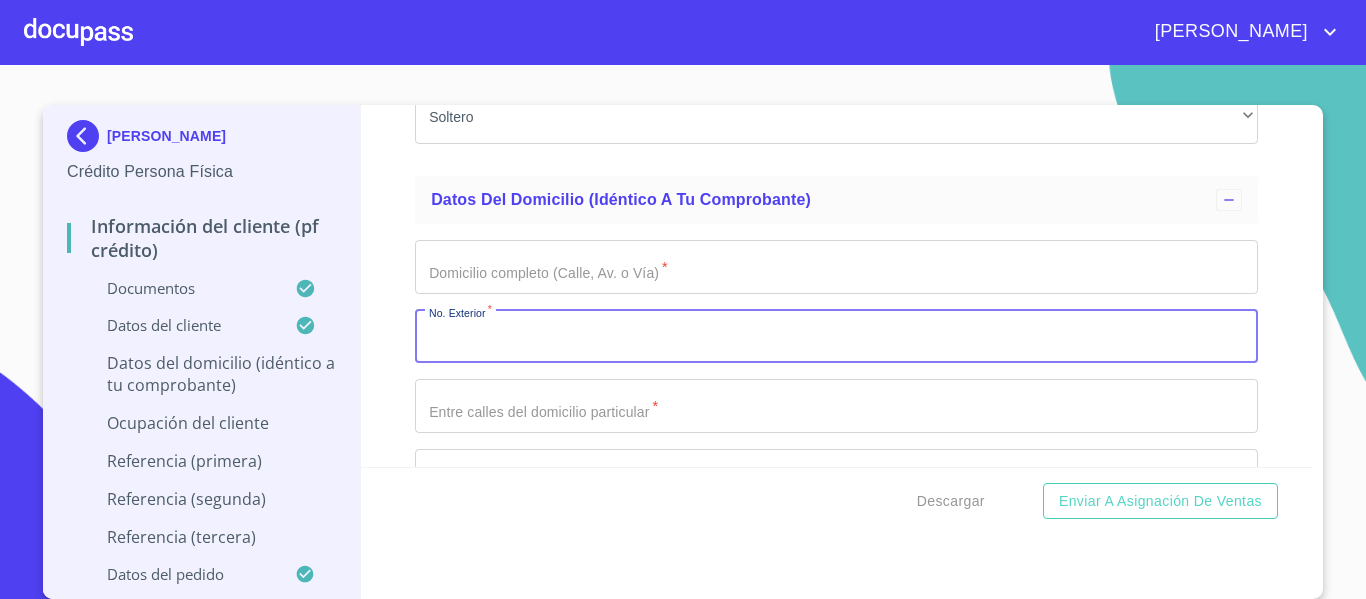 click on "Apellido Paterno   *" at bounding box center (813, -868) 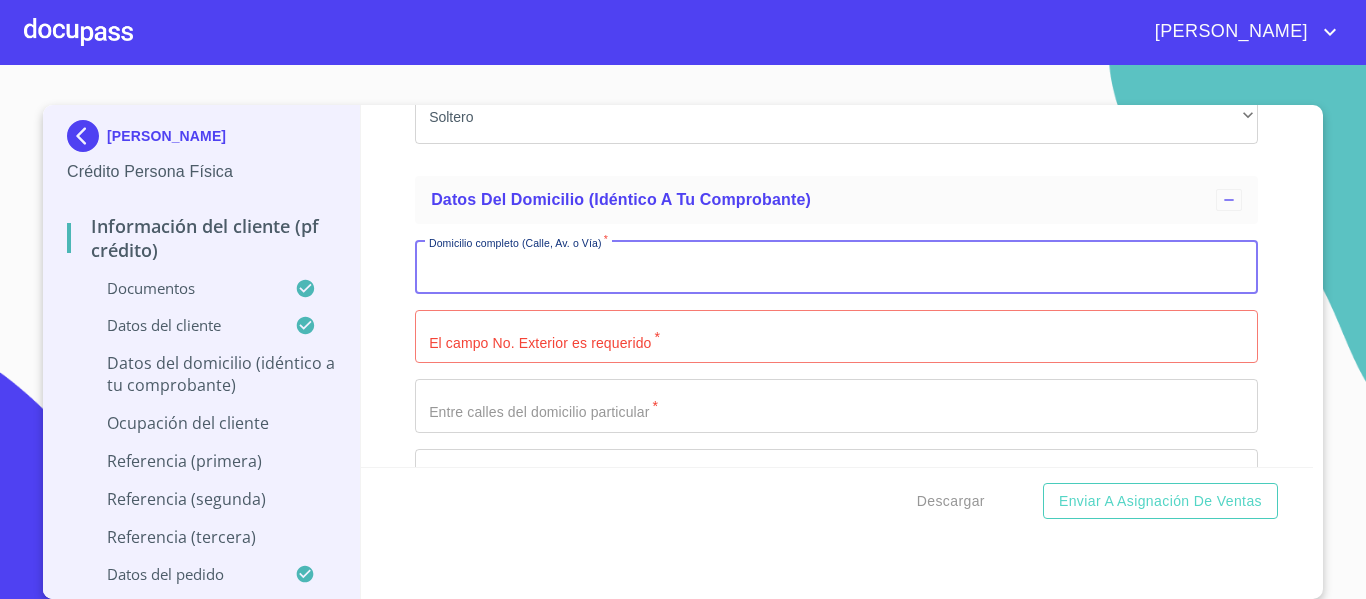 paste on "AV CASA FUERTE" 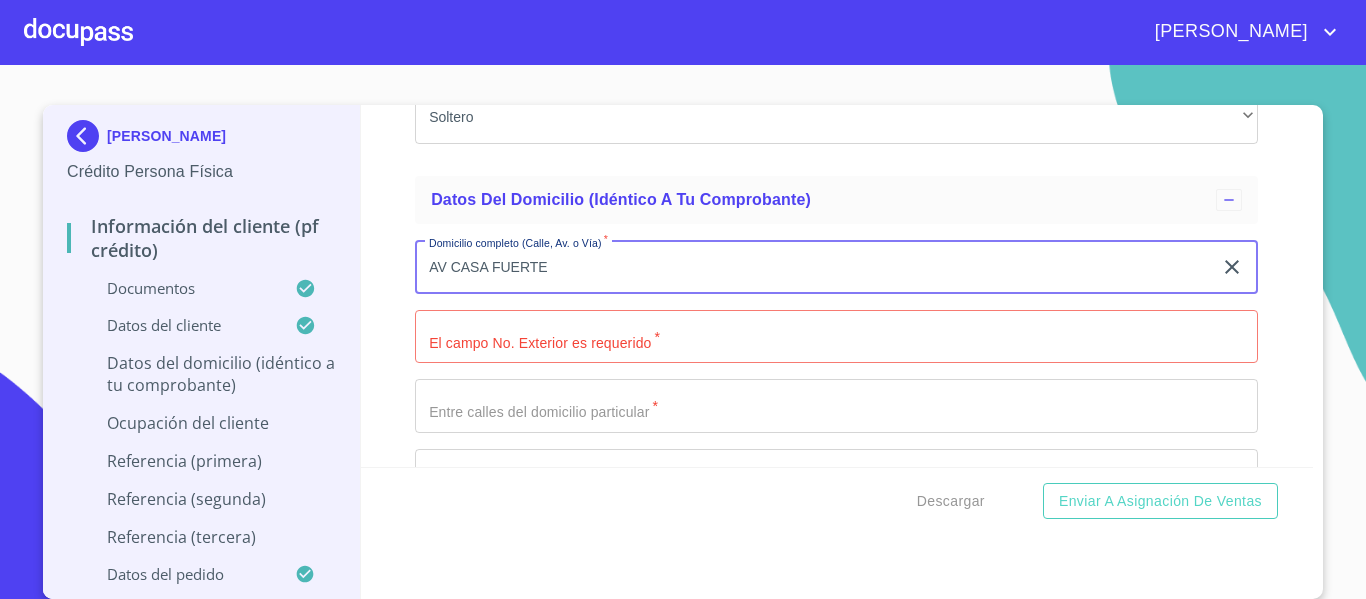 type on "AV CASA FUERTE" 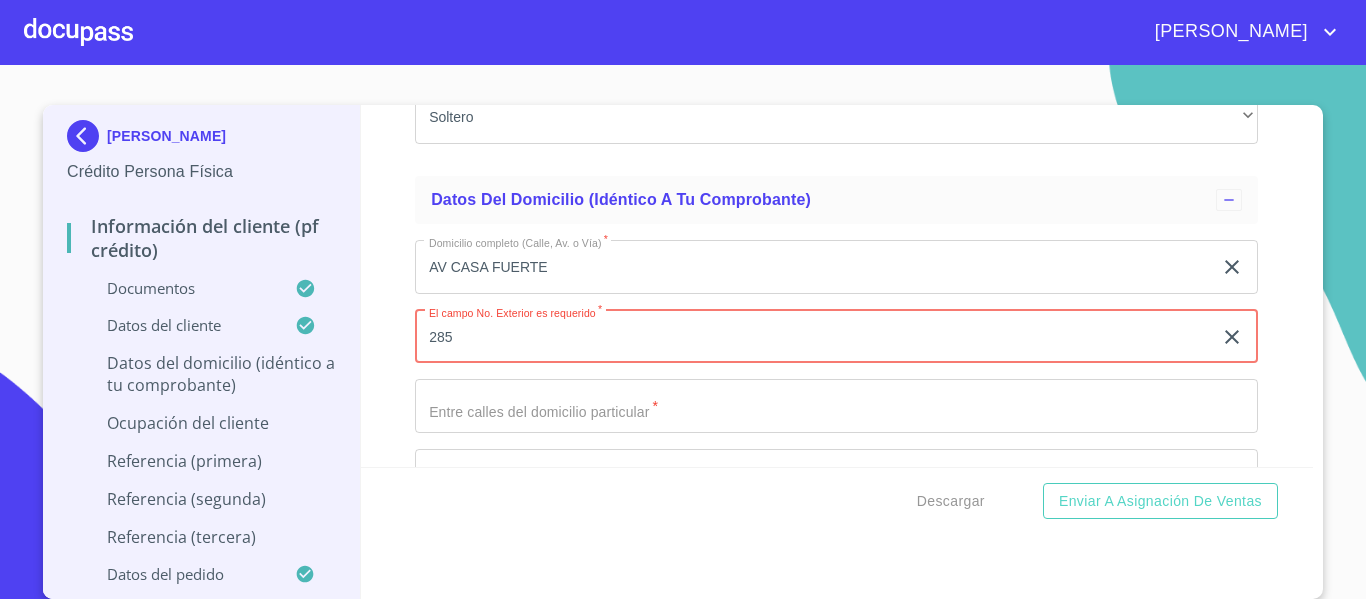 type on "285" 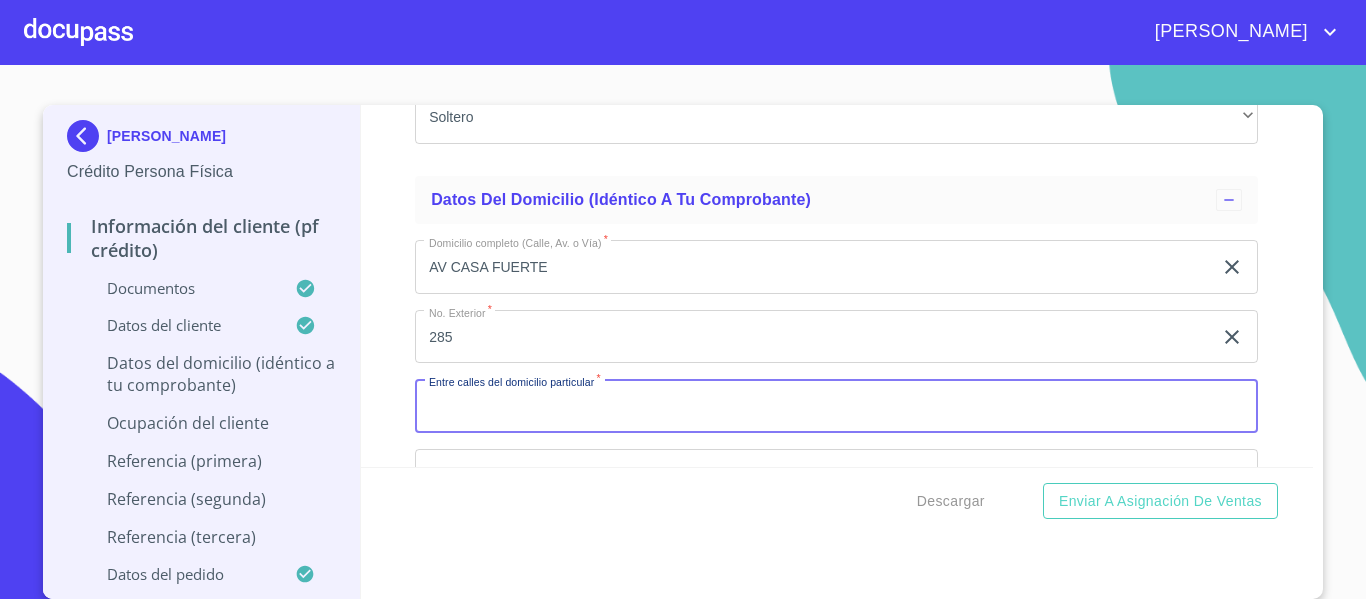 type on "5" 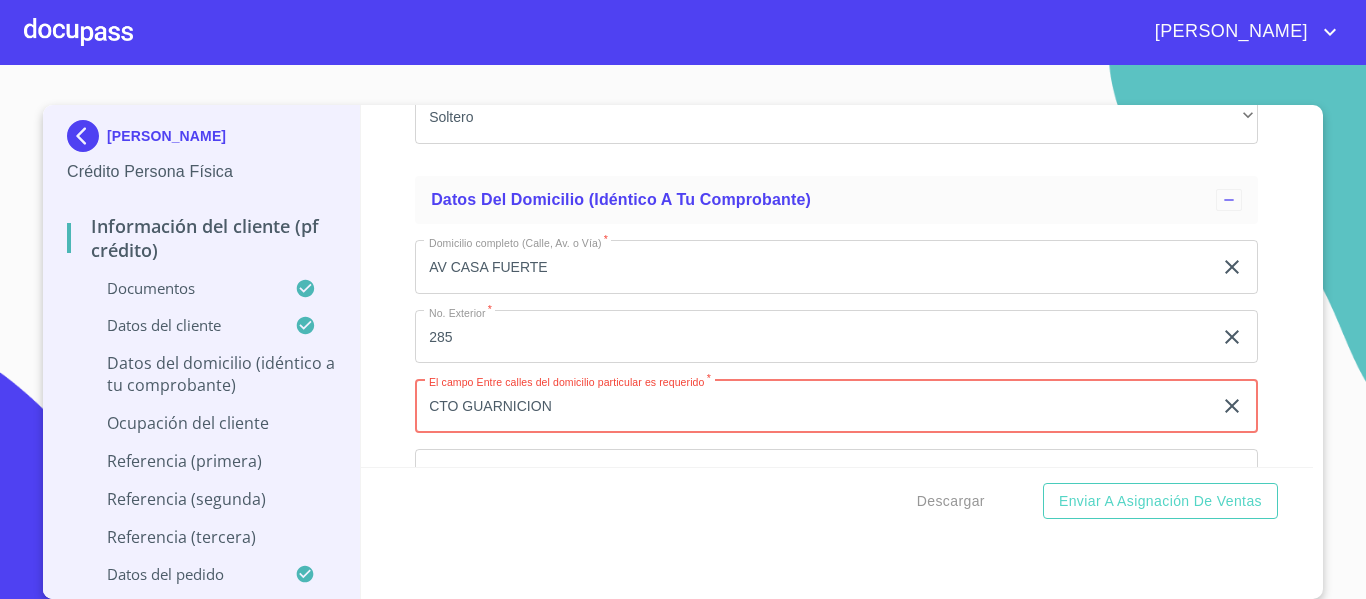 type on "CTO GUARNICION" 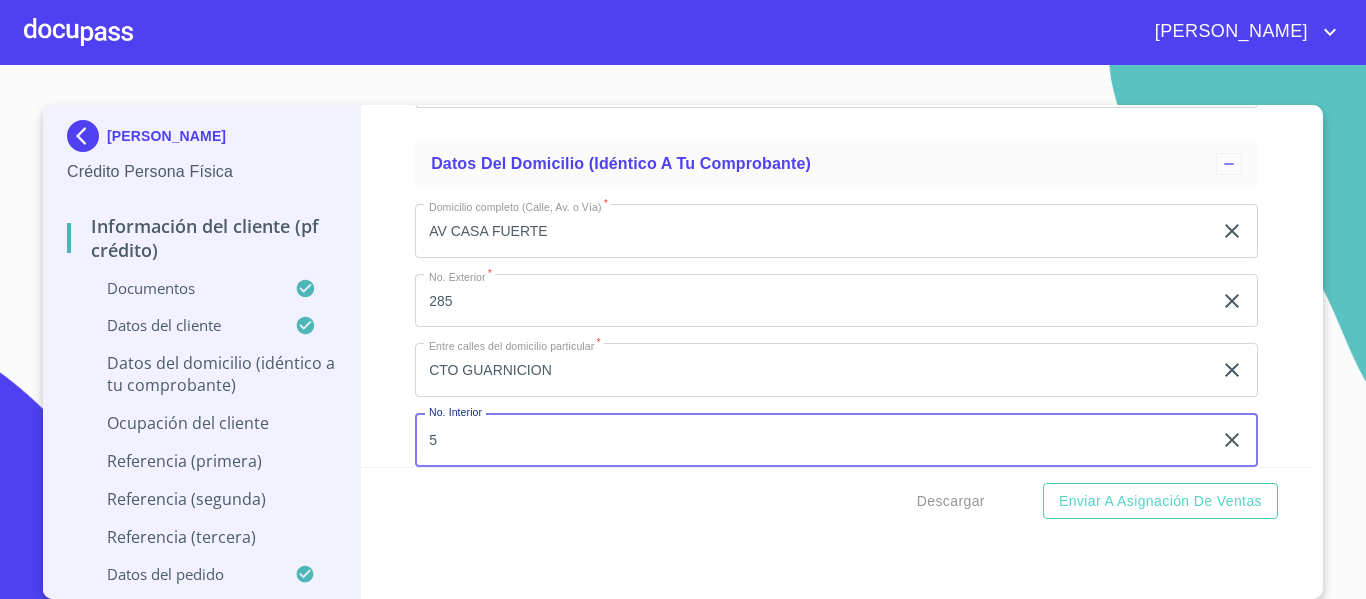 type on "5" 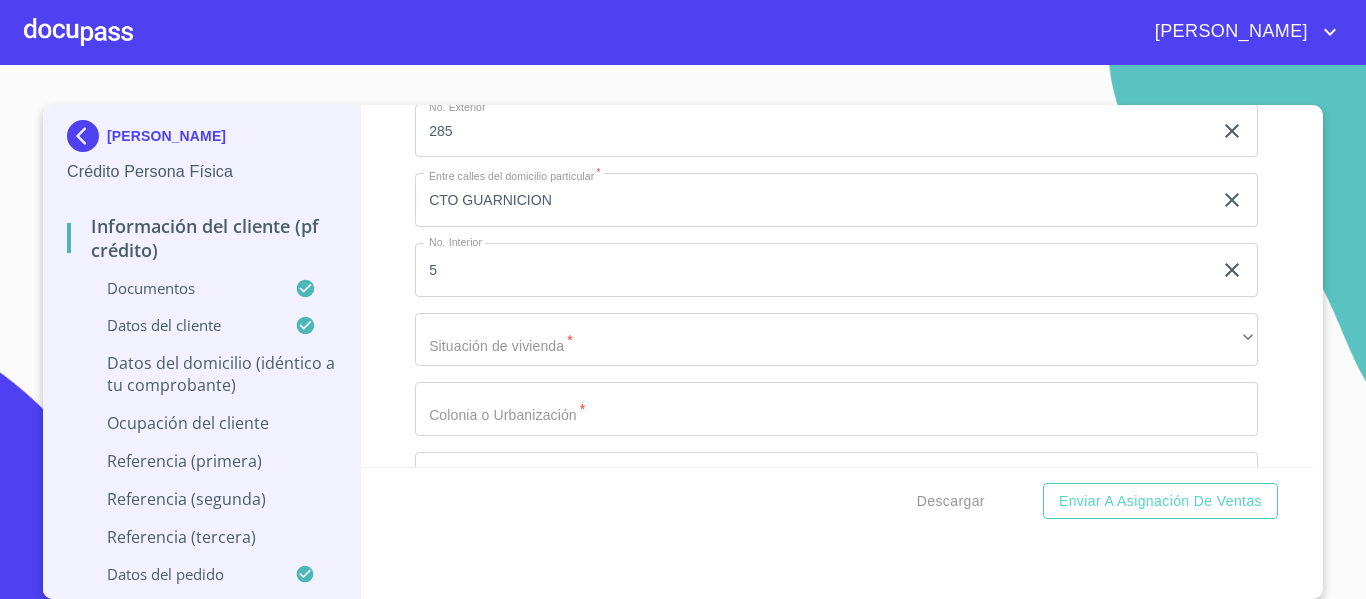 scroll, scrollTop: 1469, scrollLeft: 0, axis: vertical 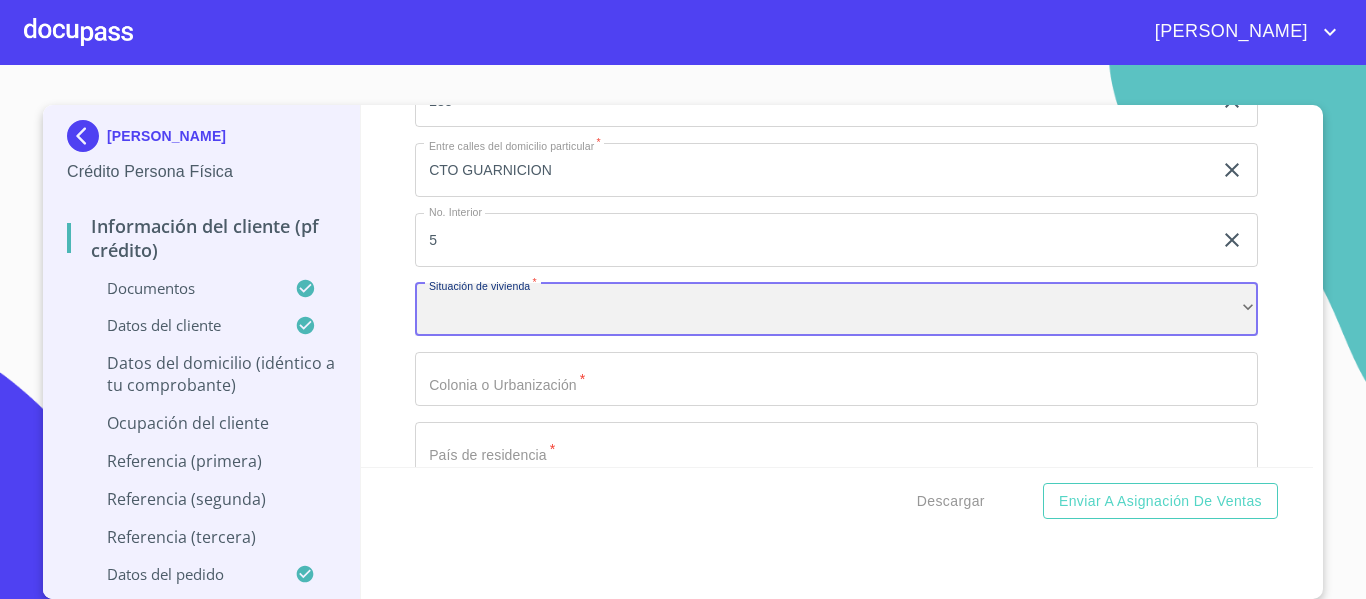 click on "​" at bounding box center (836, 310) 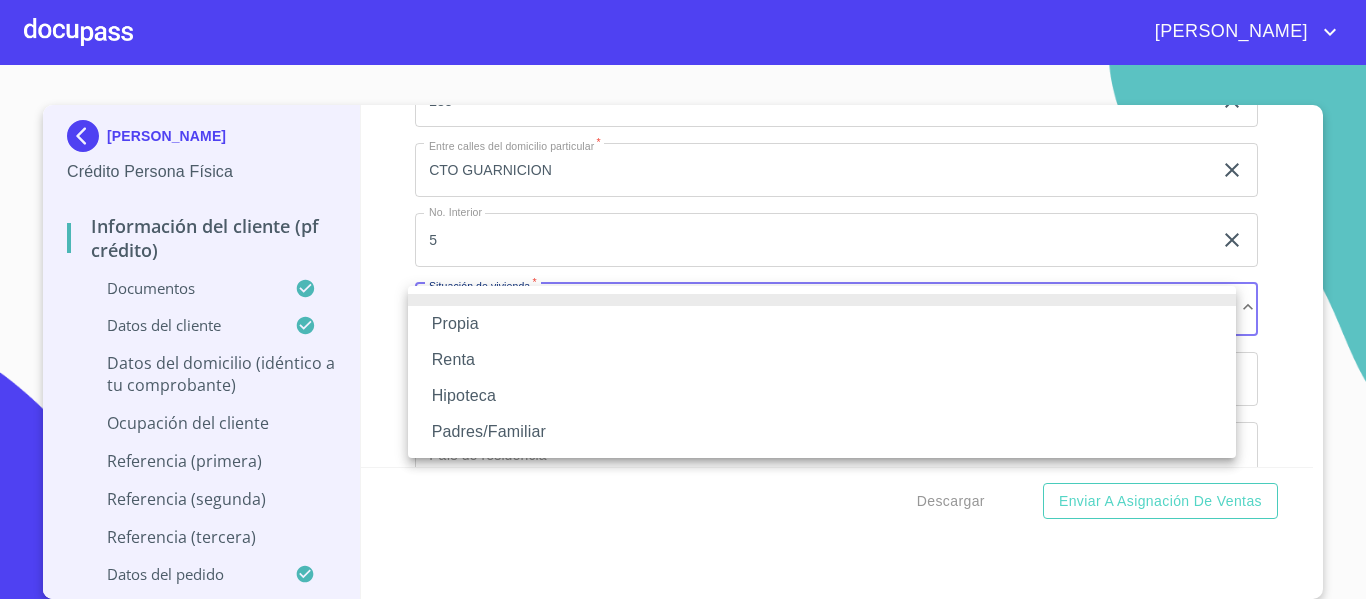 click on "Propia" at bounding box center (822, 324) 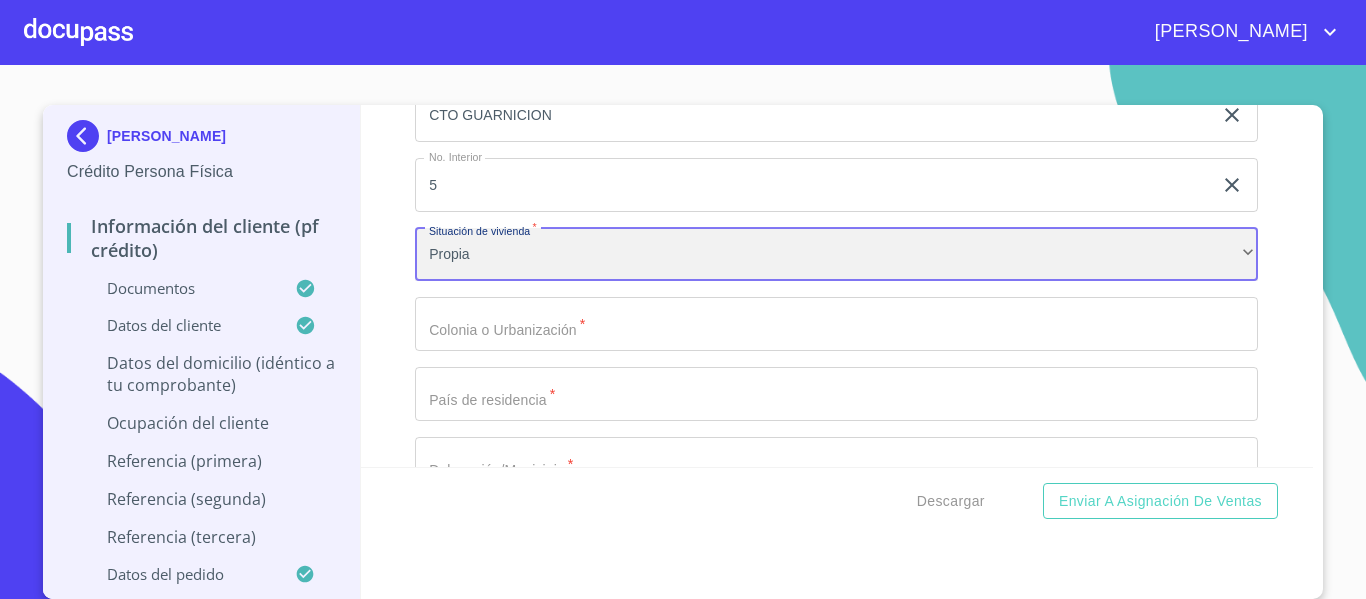 scroll, scrollTop: 1569, scrollLeft: 0, axis: vertical 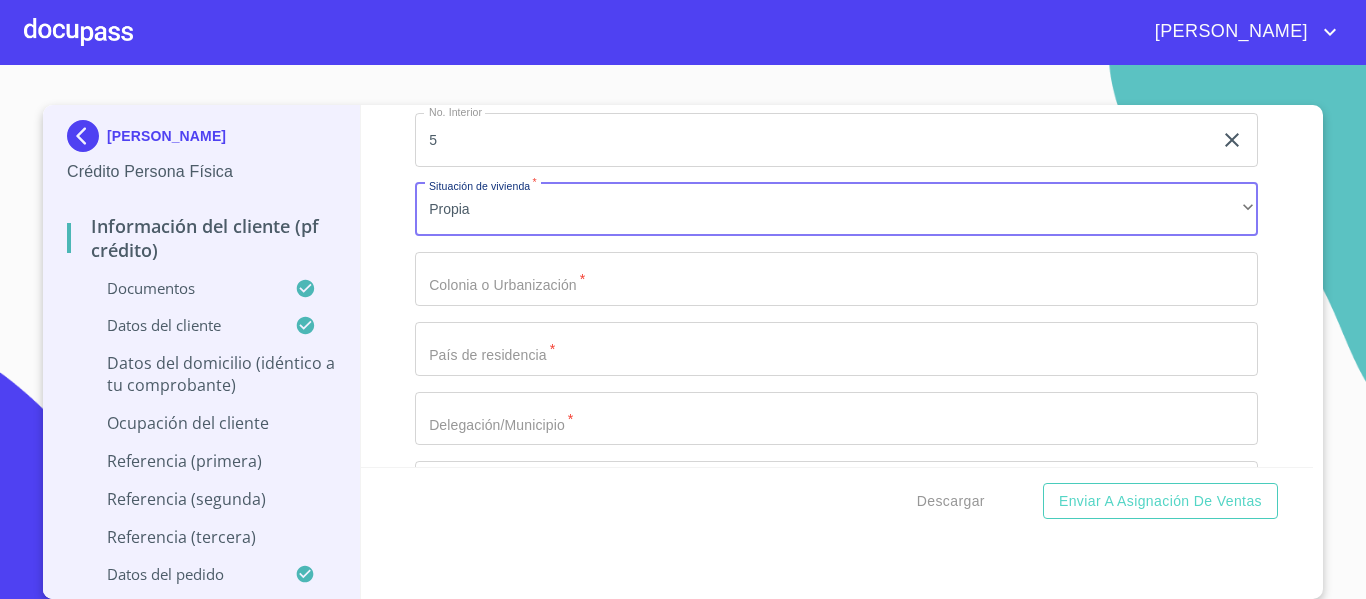 click on "Apellido Paterno   *" at bounding box center [813, -1204] 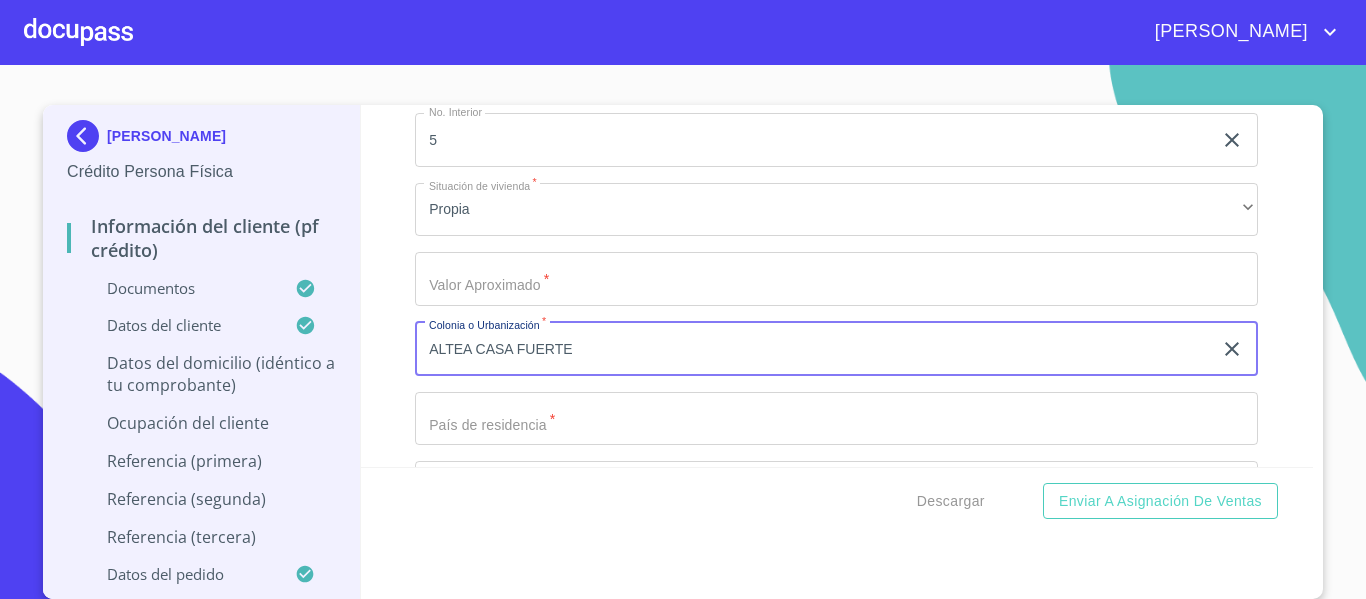 type on "ALTEA CASA FUERTE" 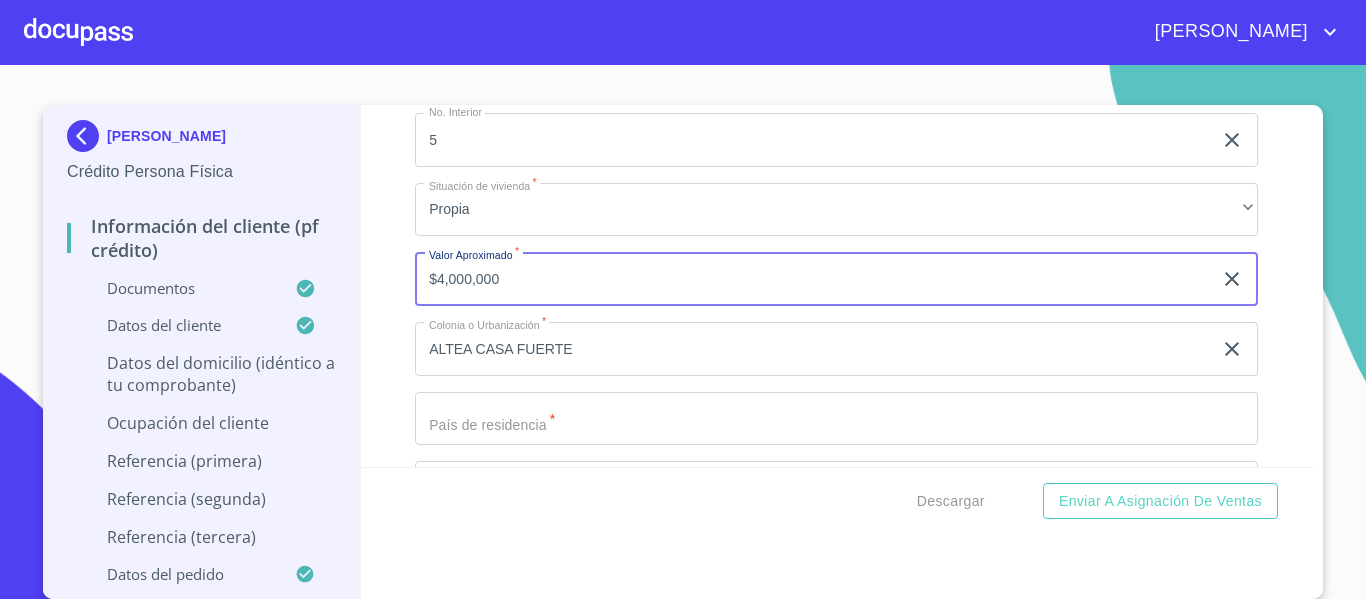 type on "$4,000,000" 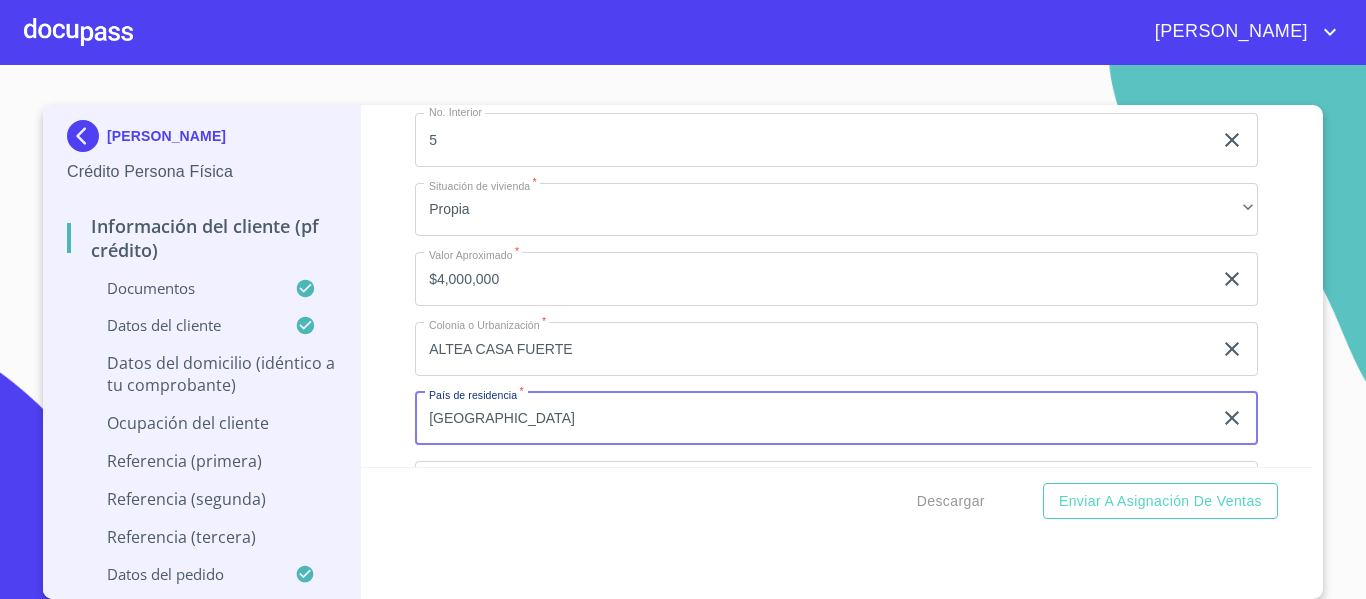 type on "[GEOGRAPHIC_DATA]" 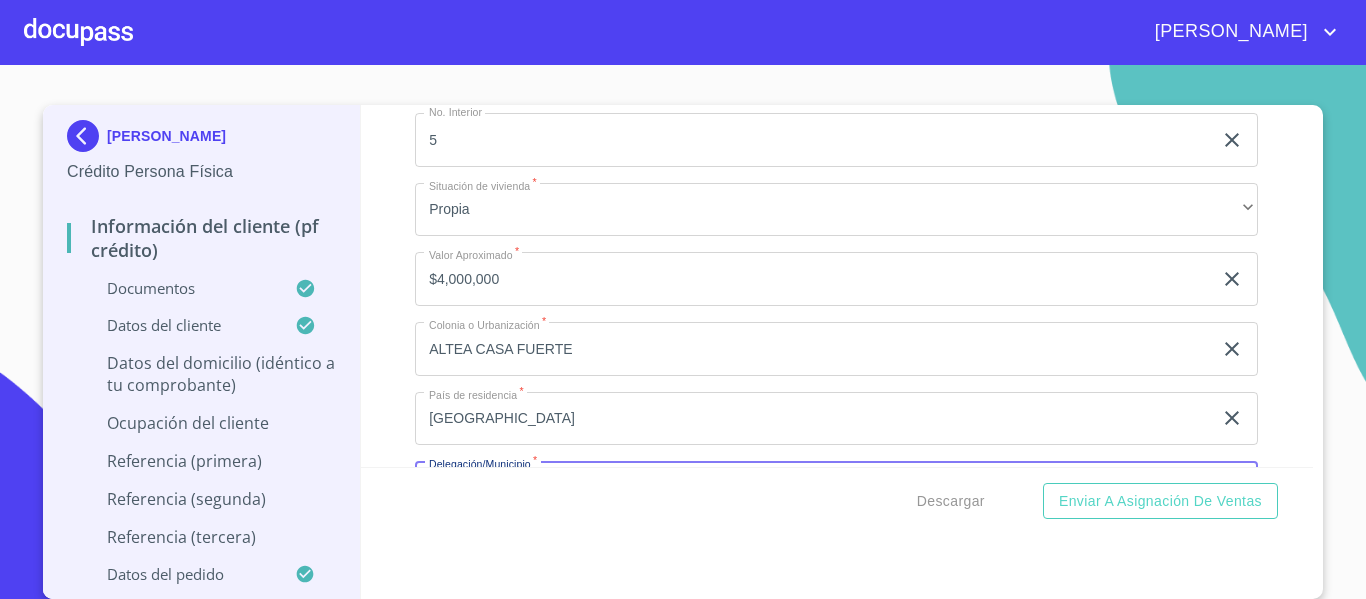 scroll, scrollTop: 1617, scrollLeft: 0, axis: vertical 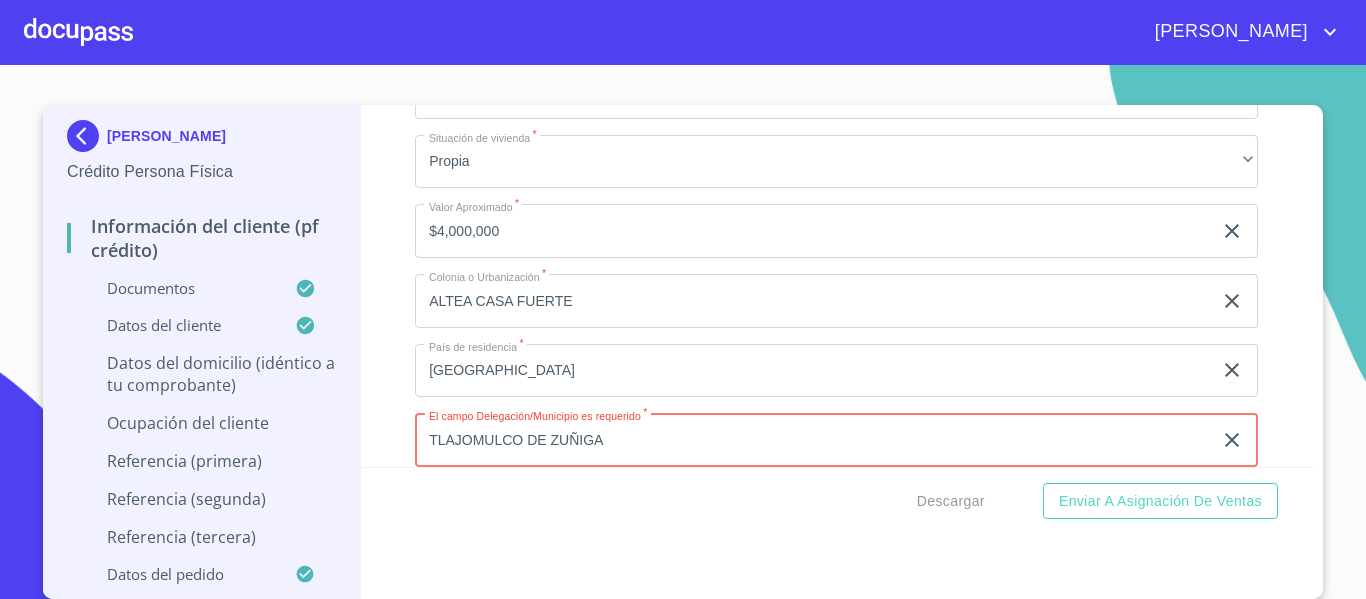 type on "TLAJOMULCO DE ZUÑIGA" 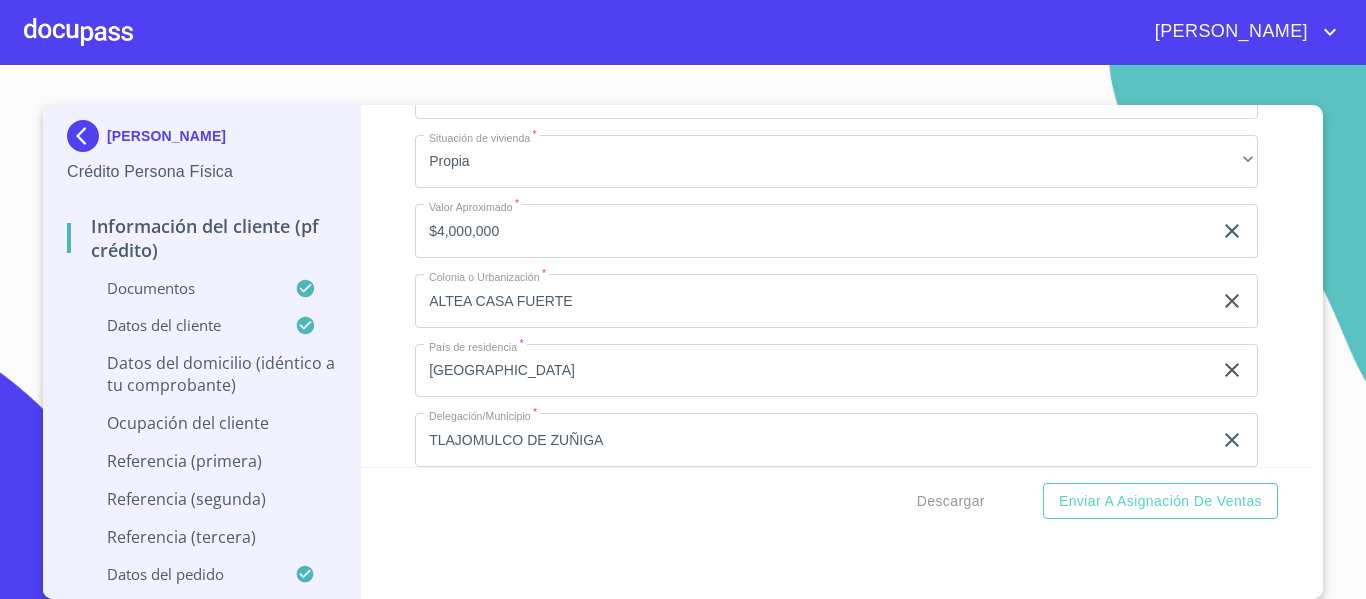 scroll, scrollTop: 1841, scrollLeft: 0, axis: vertical 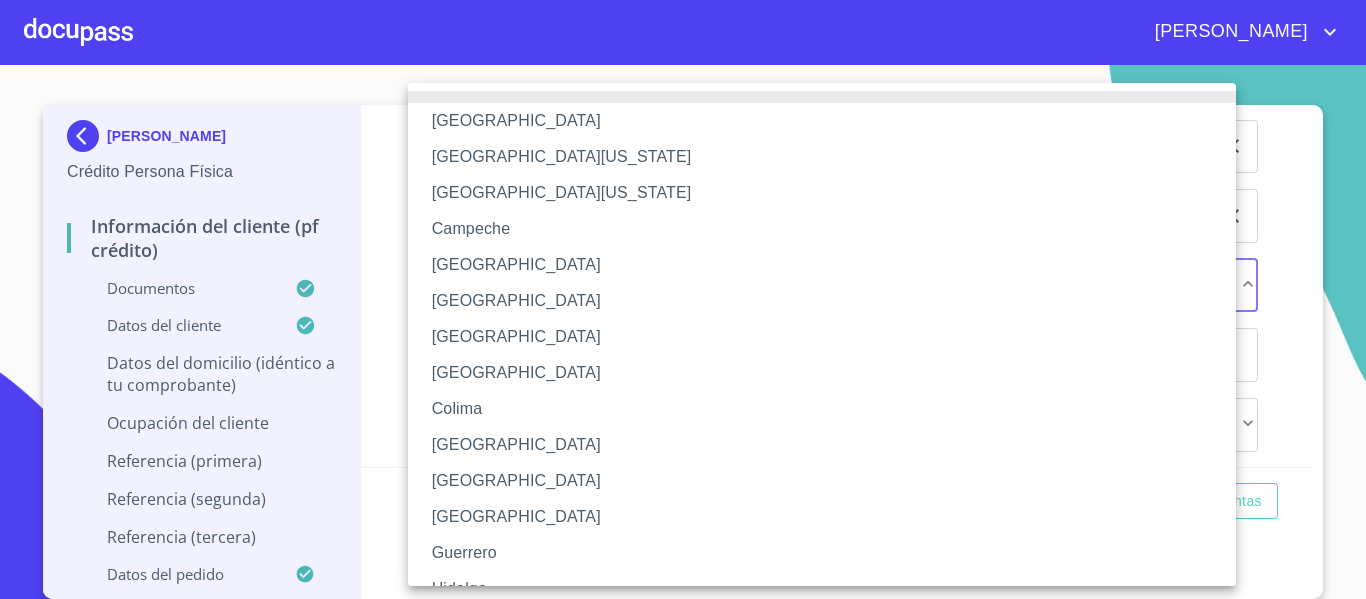 type 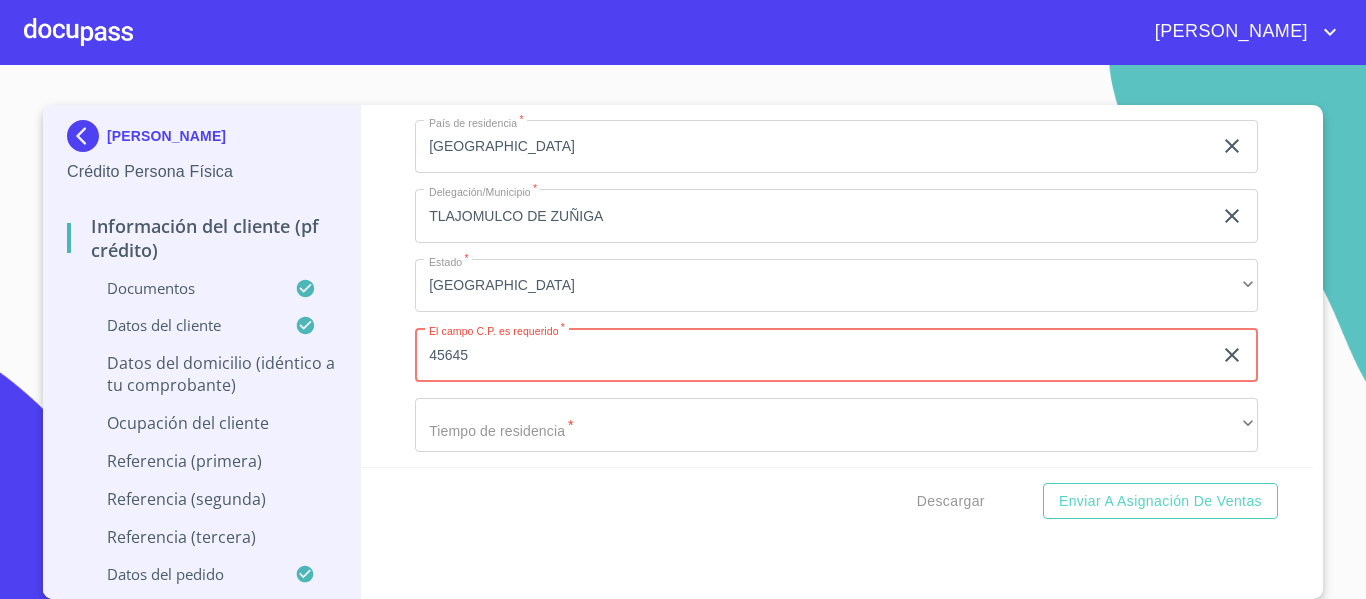 type on "45645" 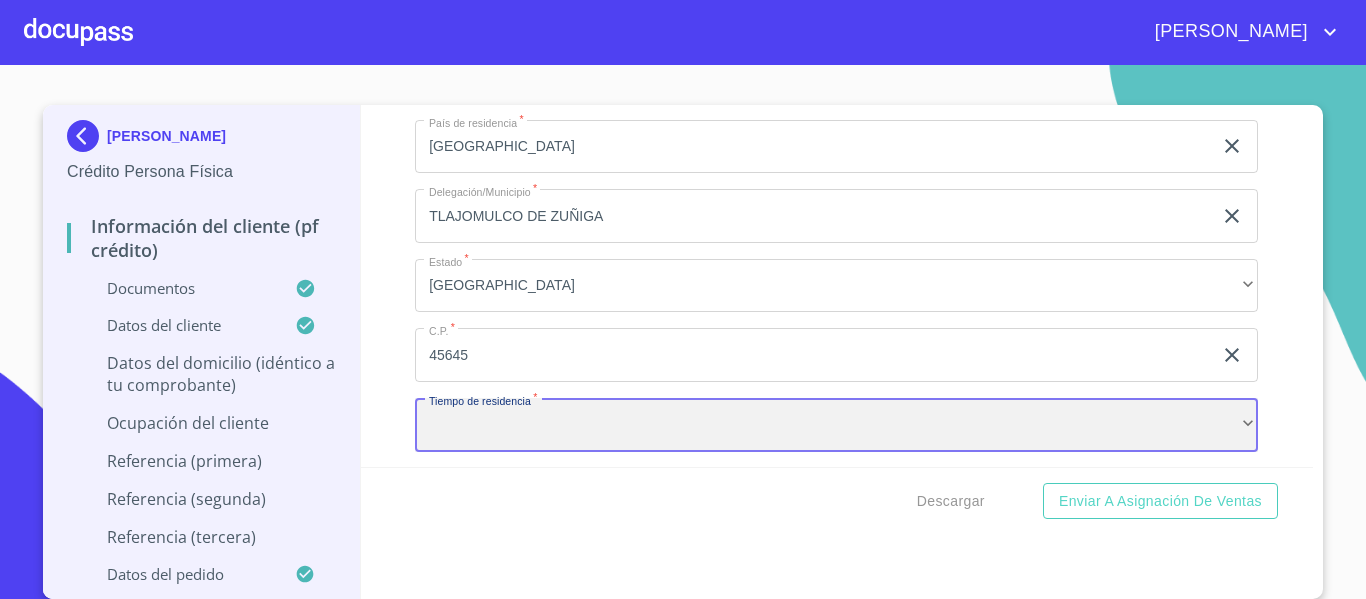 click on "​" at bounding box center [836, 425] 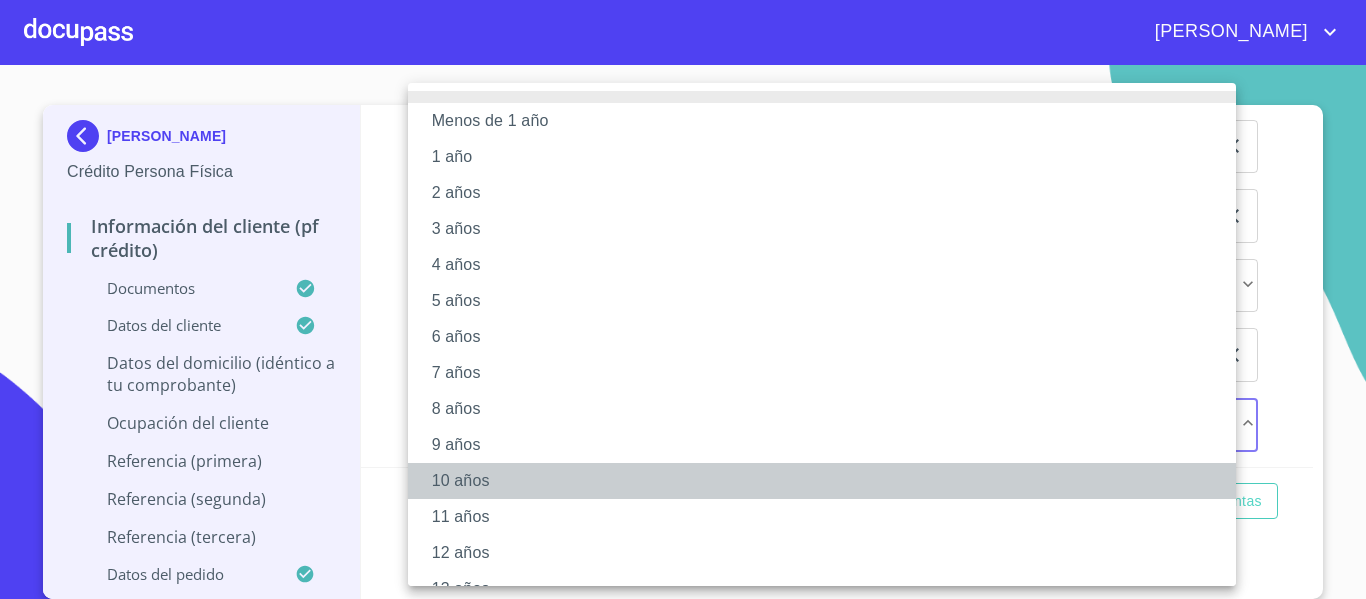 click on "10 años" at bounding box center (829, 481) 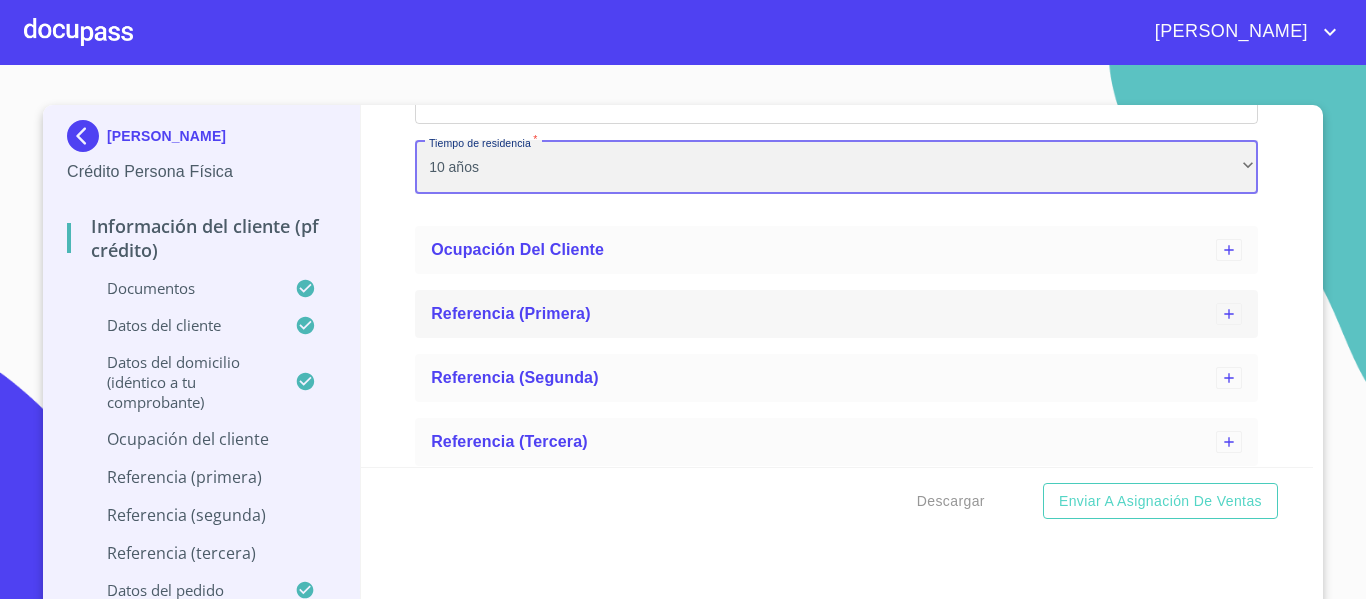 scroll, scrollTop: 2141, scrollLeft: 0, axis: vertical 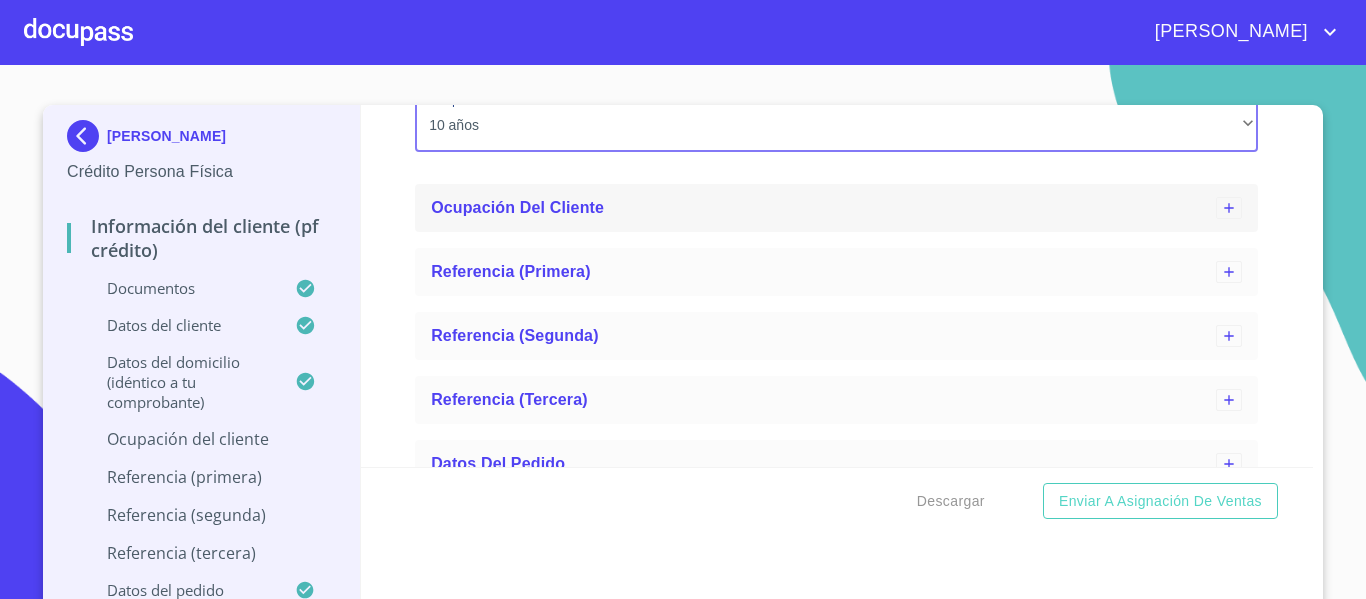 click on "Ocupación del Cliente" at bounding box center (823, 208) 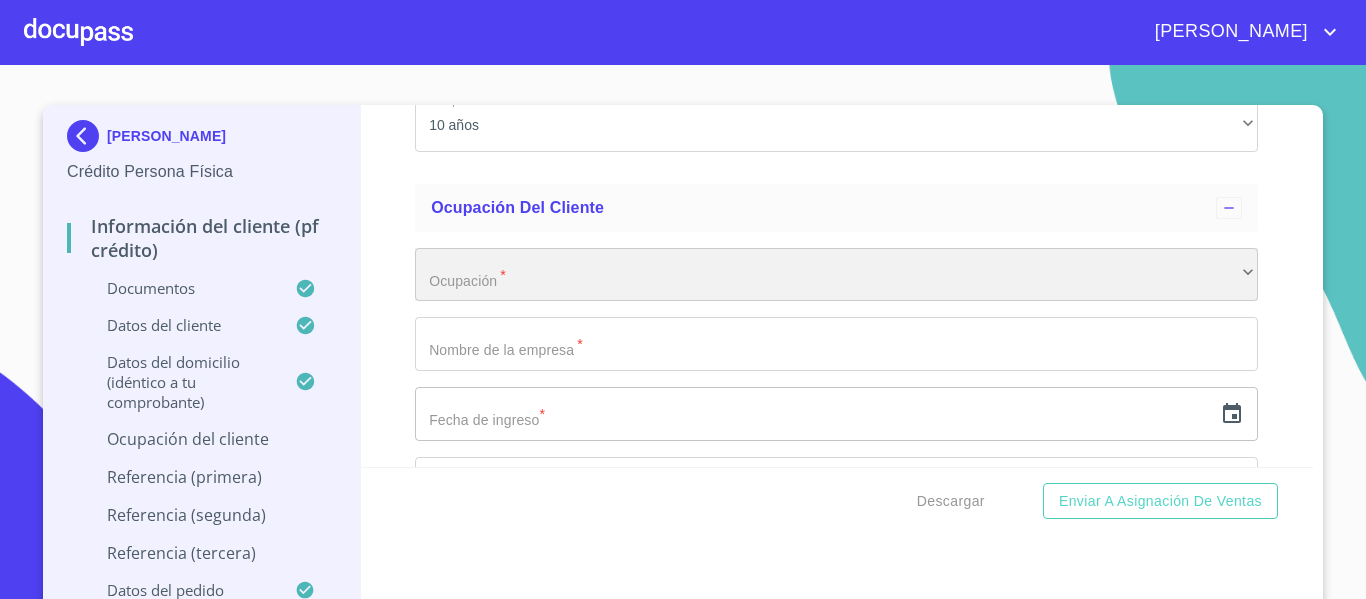 click on "​" at bounding box center [836, 275] 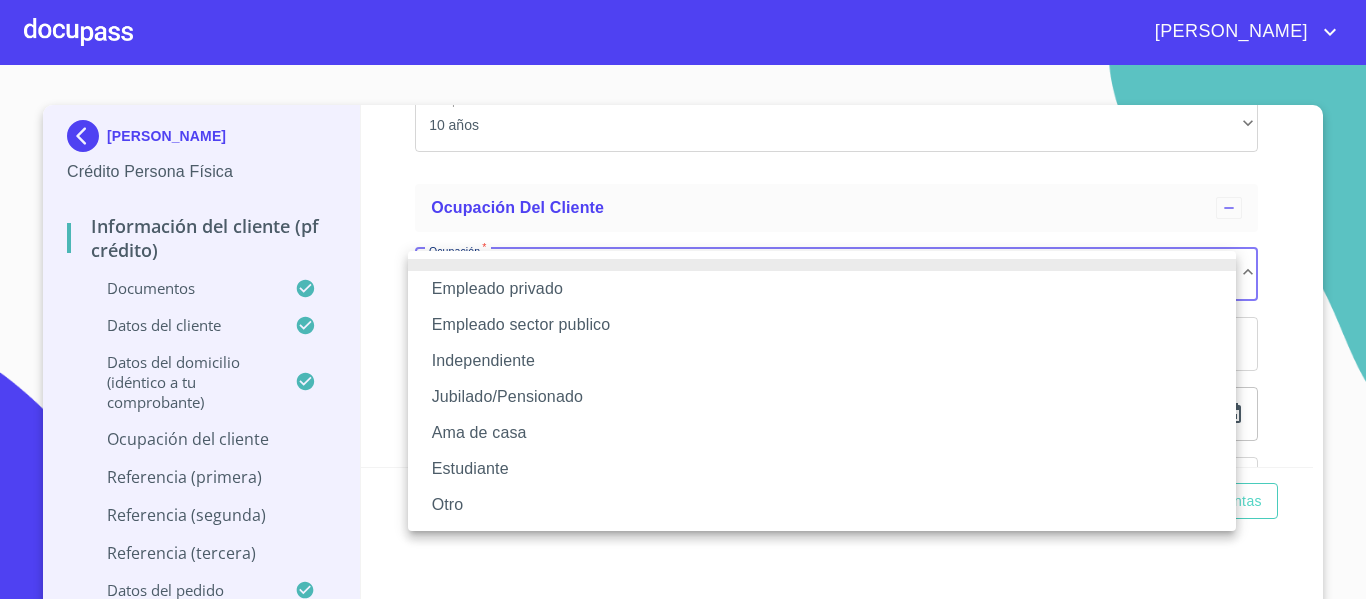 click on "Empleado privado" at bounding box center (822, 289) 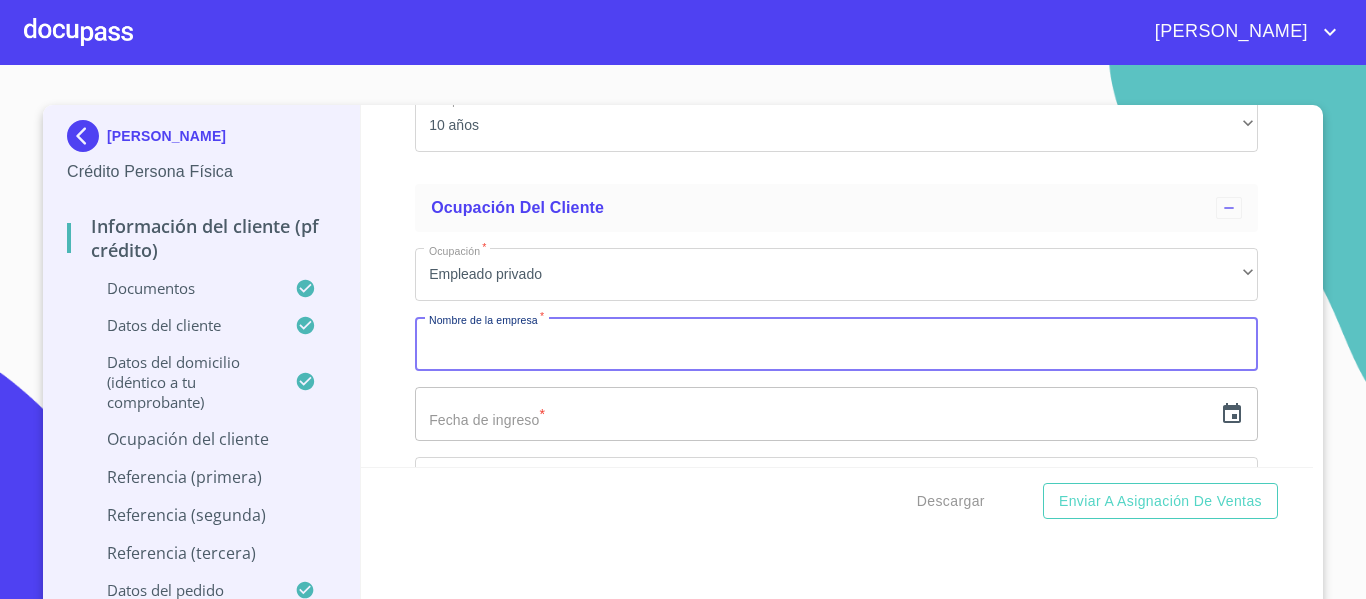 click on "Apellido Paterno   *" at bounding box center [836, 344] 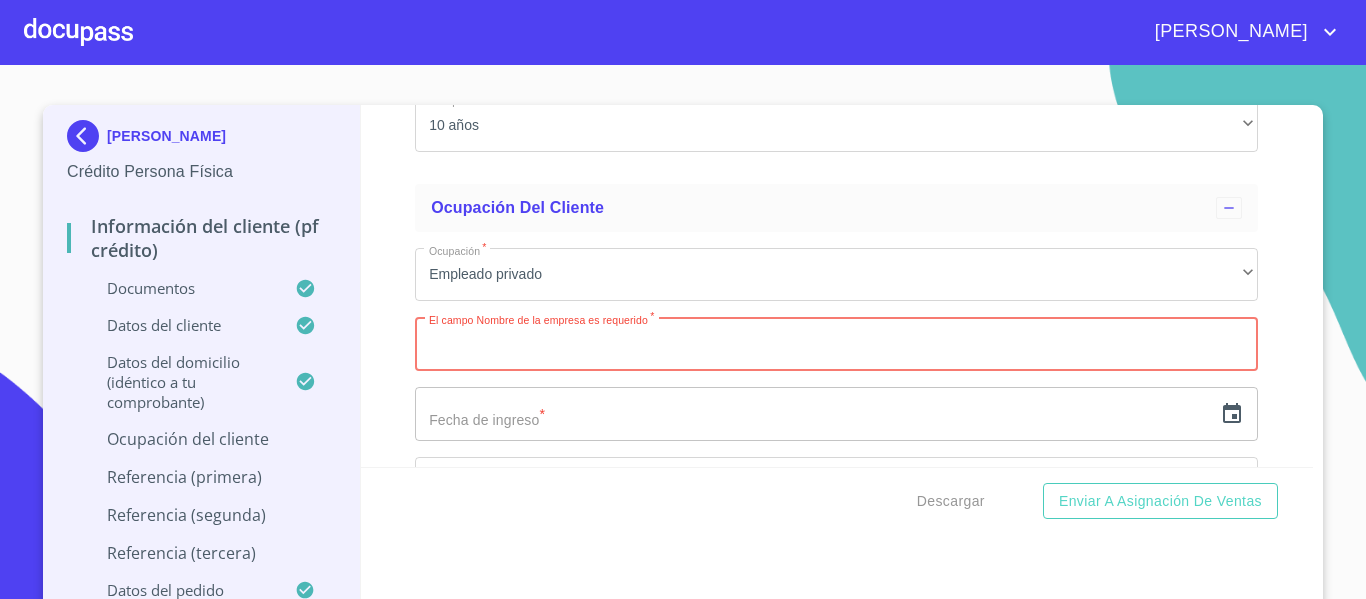 paste on "CENACE" 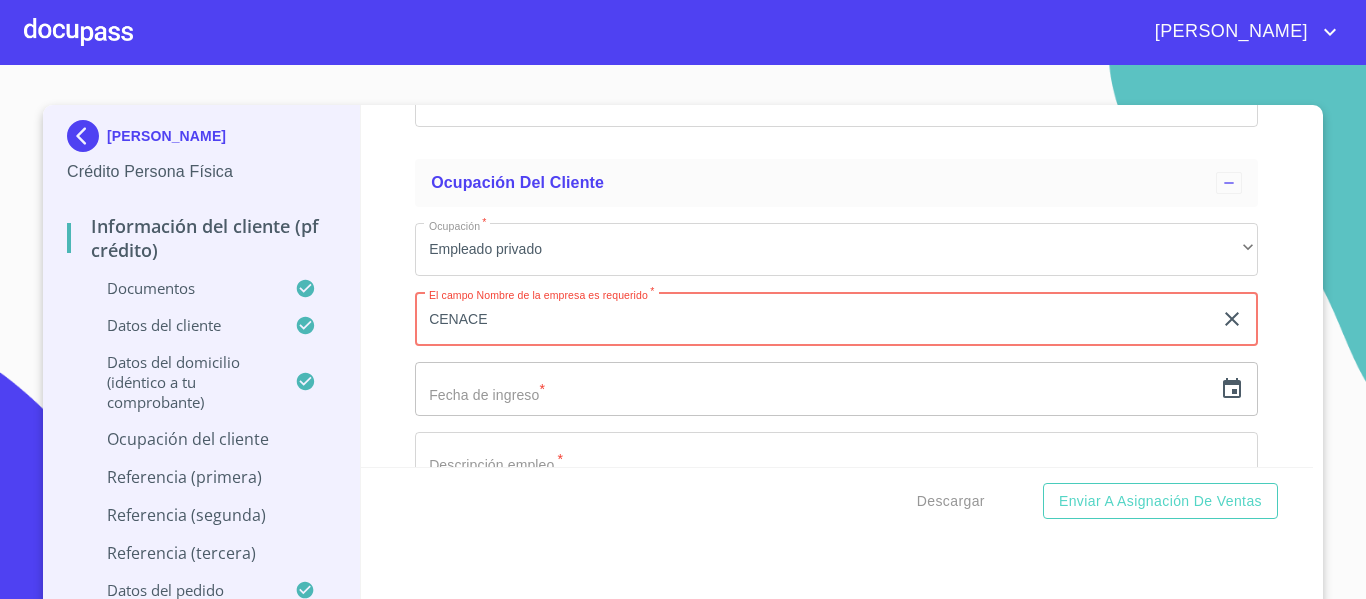 scroll, scrollTop: 2241, scrollLeft: 0, axis: vertical 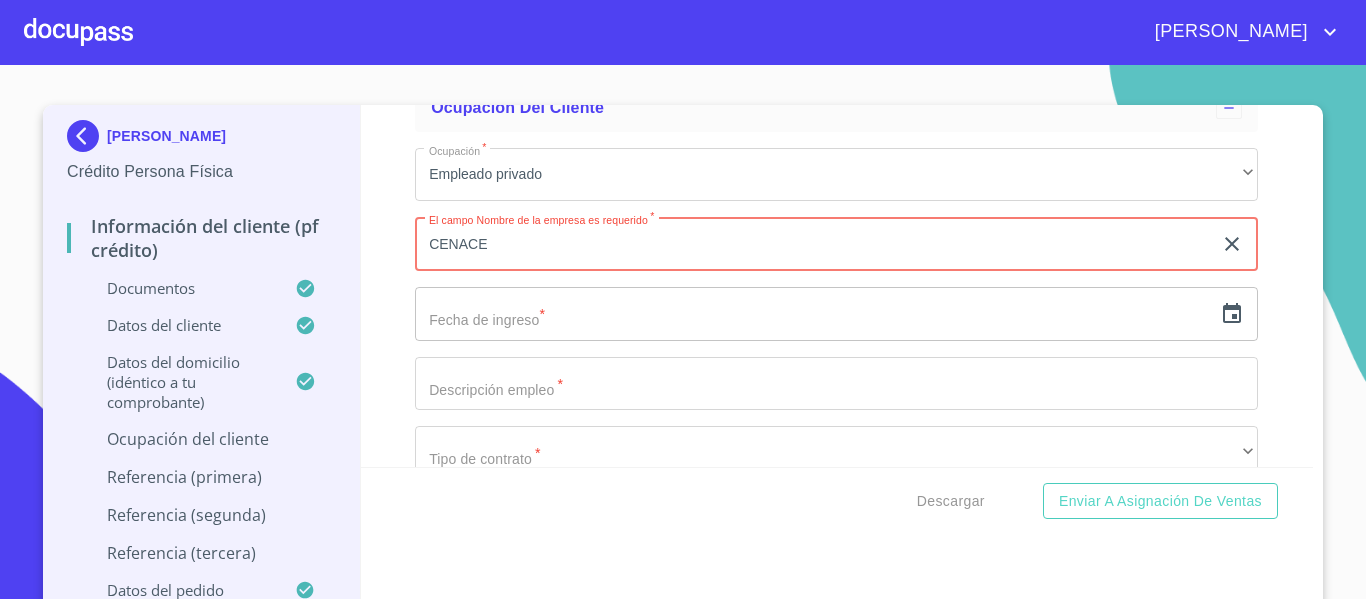 type on "CENACE" 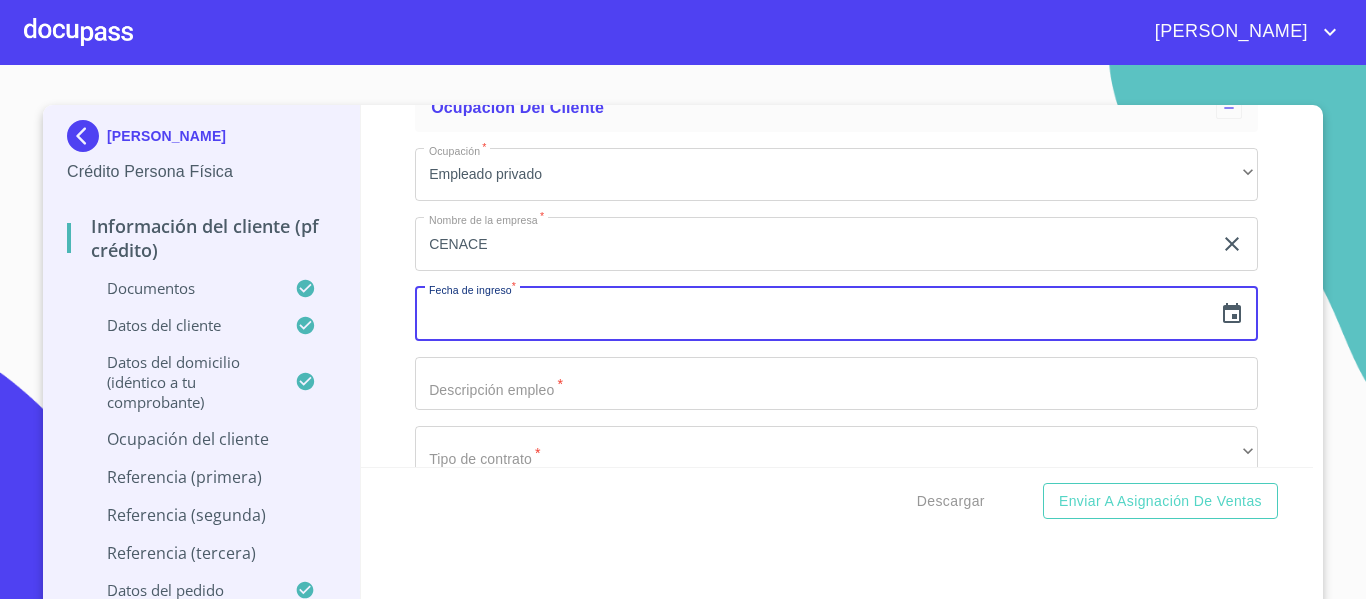 click at bounding box center [813, 314] 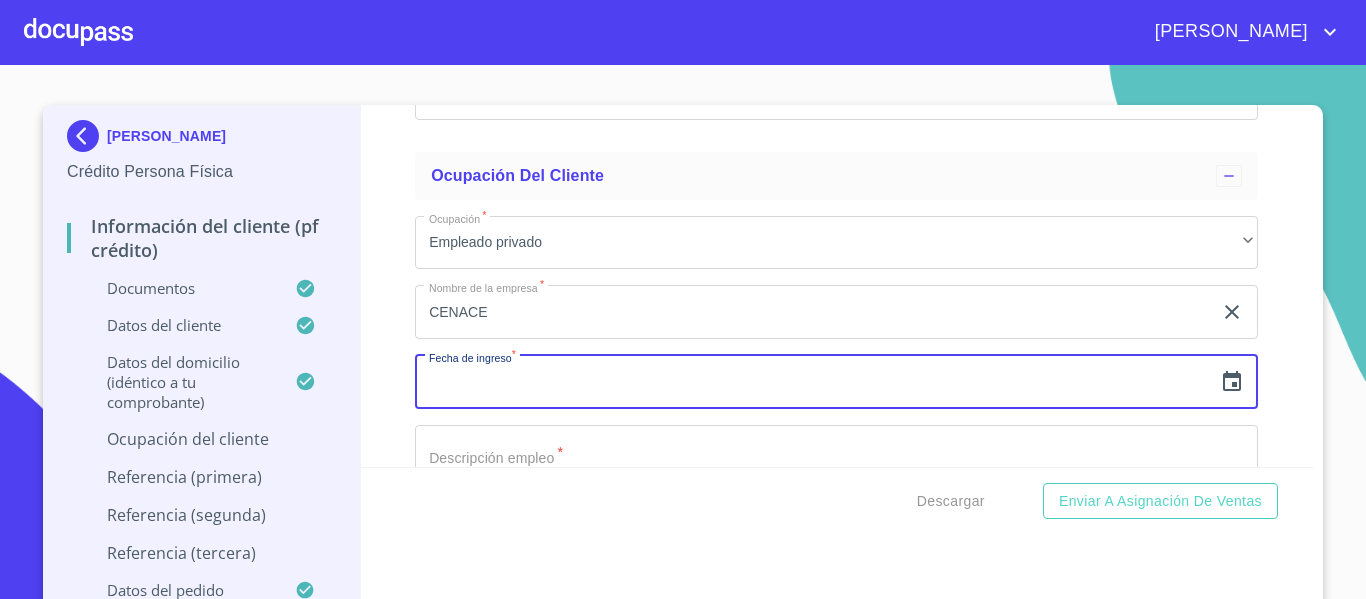 scroll, scrollTop: 2141, scrollLeft: 0, axis: vertical 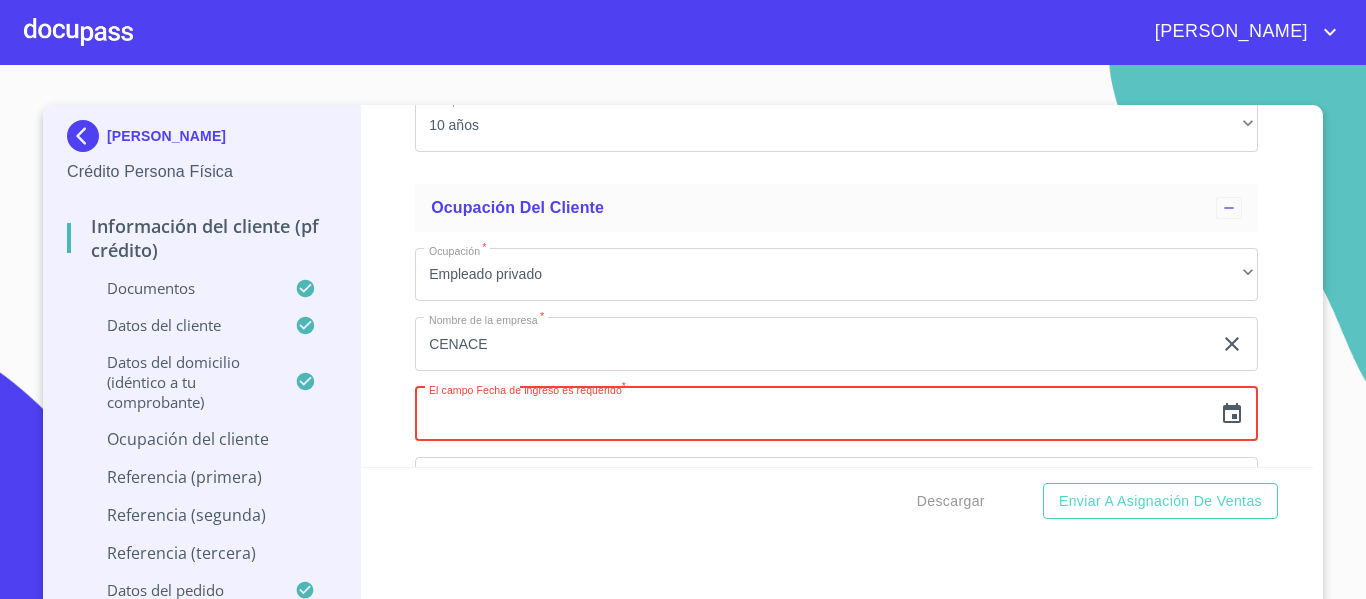 click 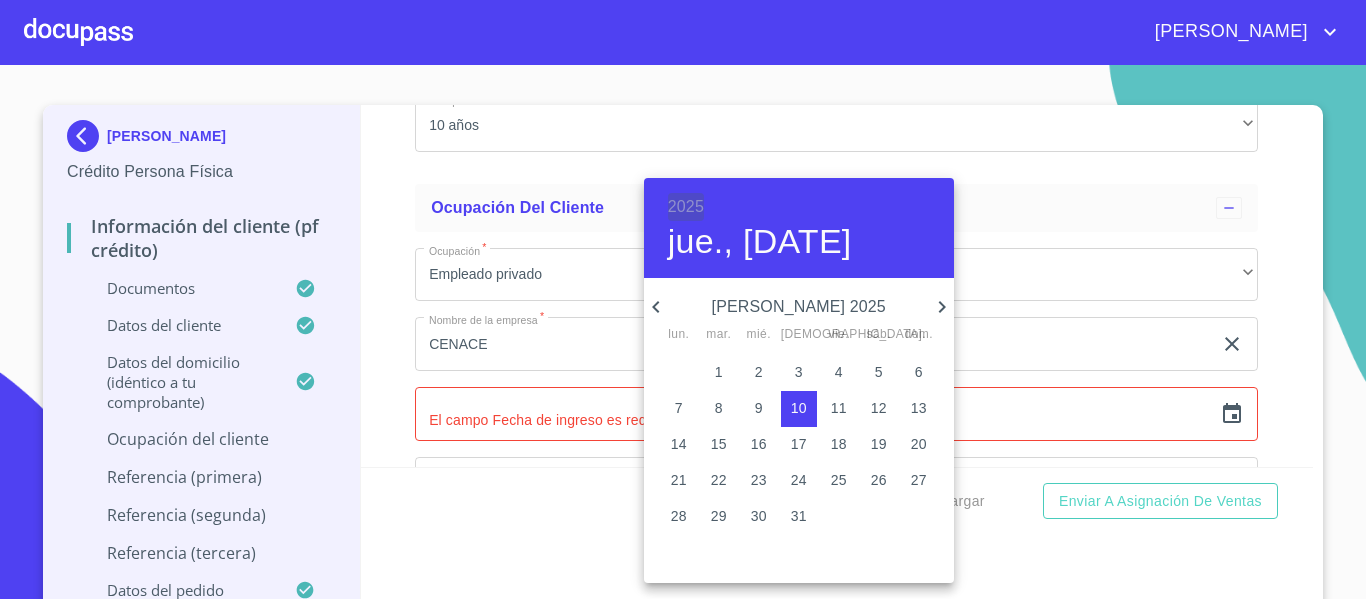 click on "2025" at bounding box center (686, 207) 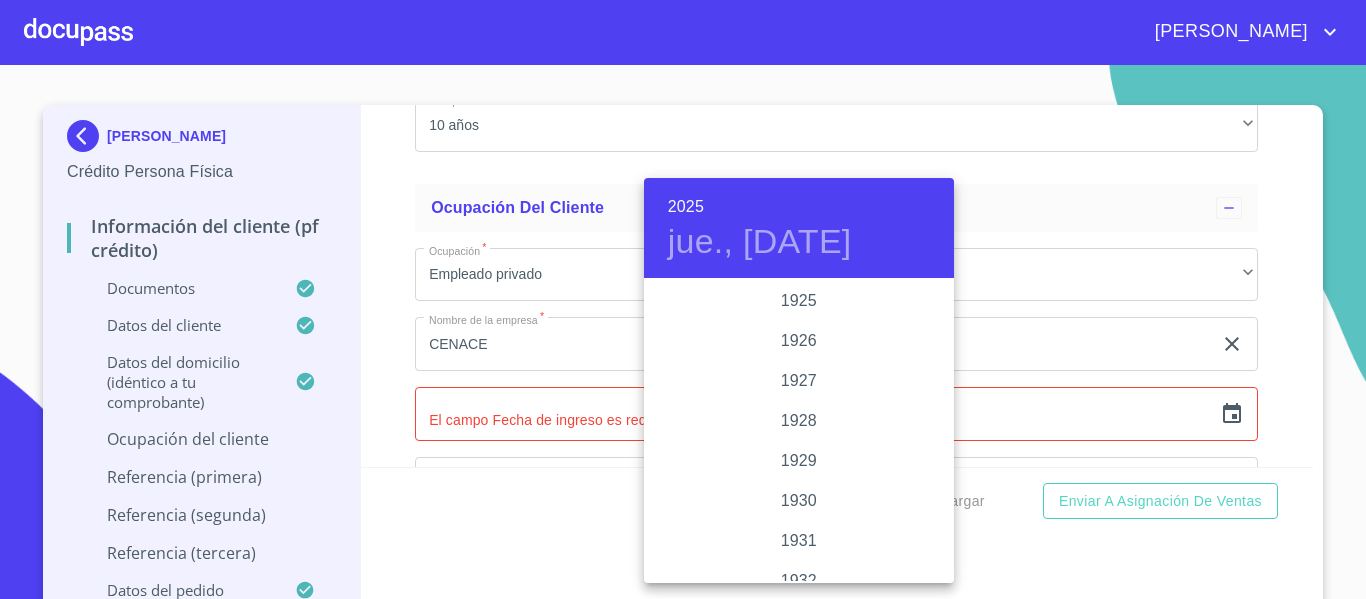 scroll, scrollTop: 3880, scrollLeft: 0, axis: vertical 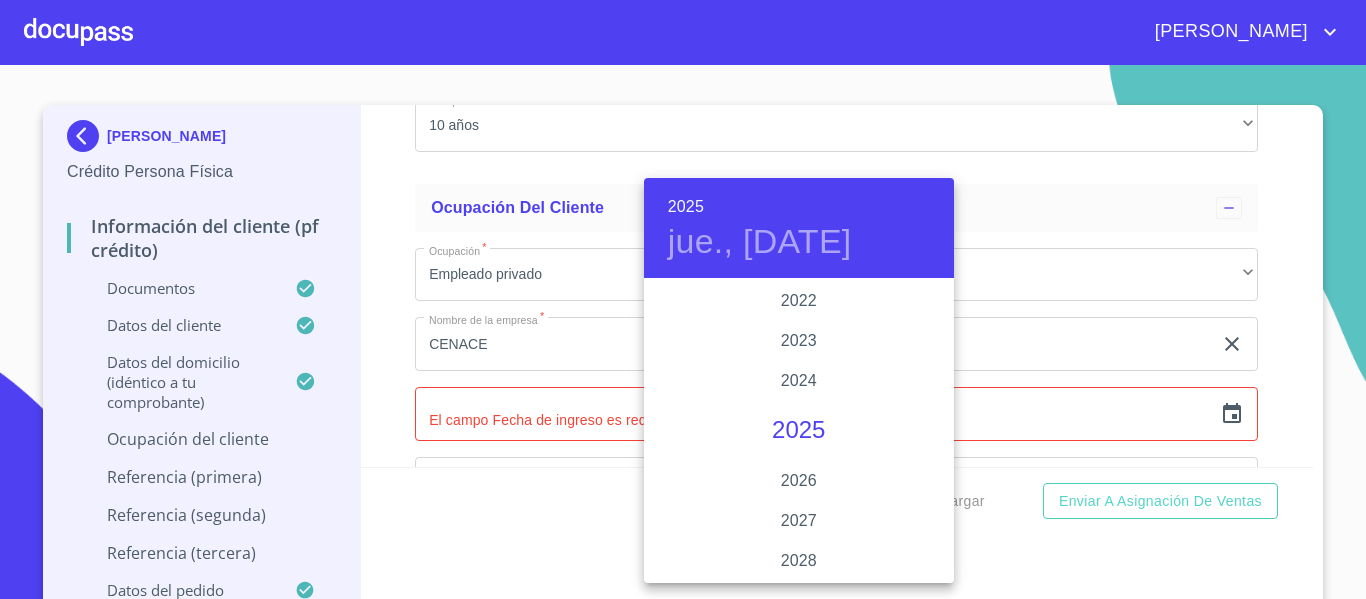 type 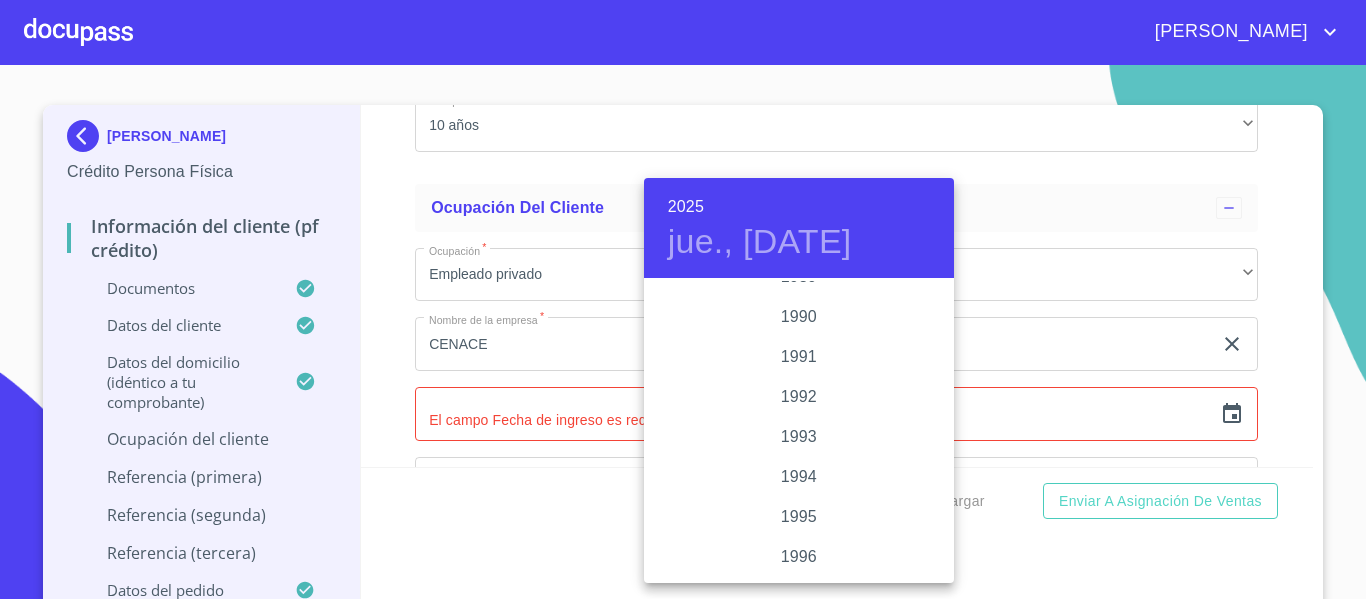 scroll, scrollTop: 2580, scrollLeft: 0, axis: vertical 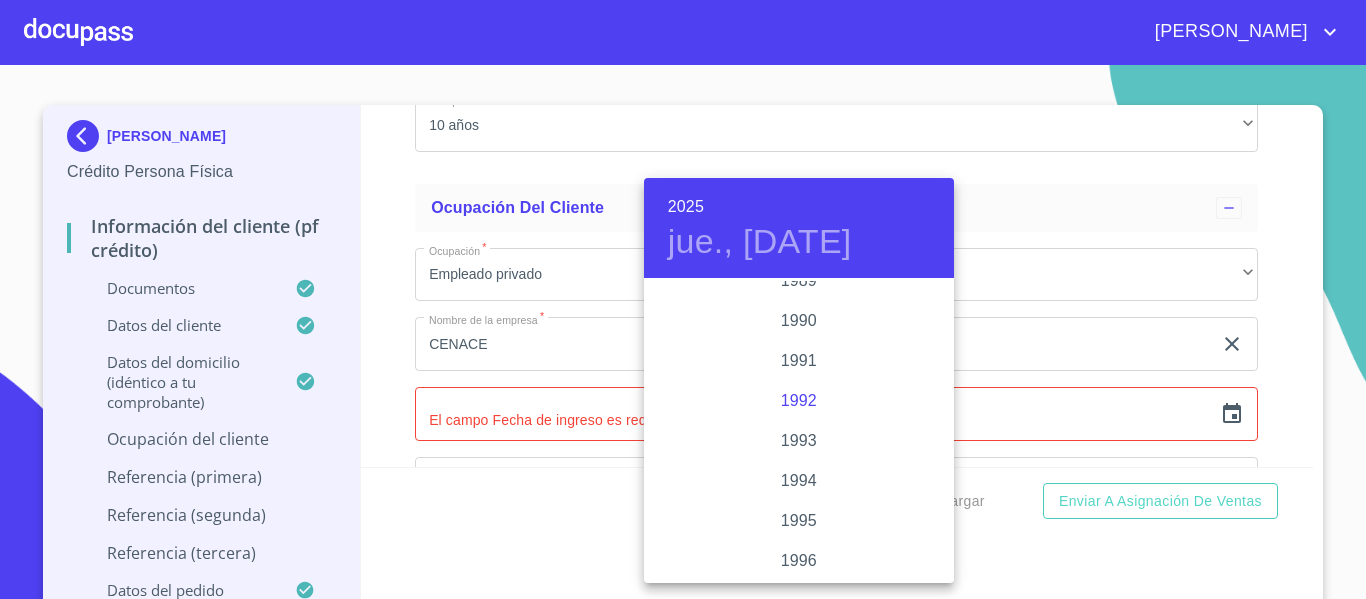 click on "1992" at bounding box center (799, 401) 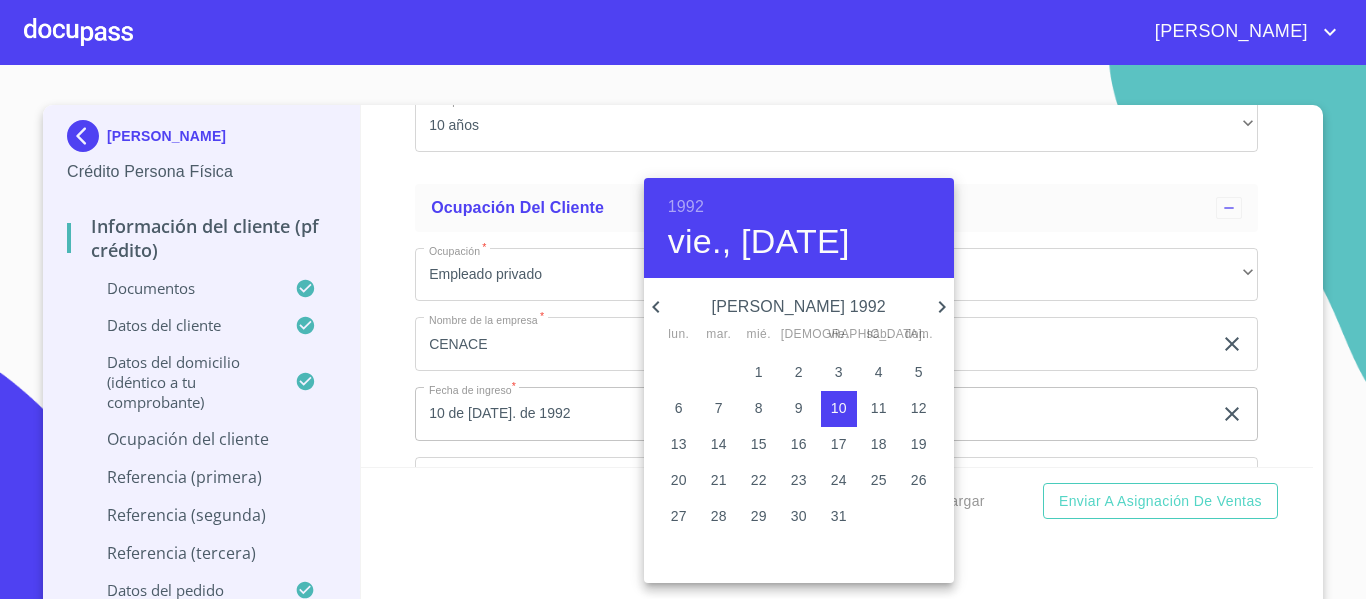 click on "[PERSON_NAME] 1992" at bounding box center (799, 307) 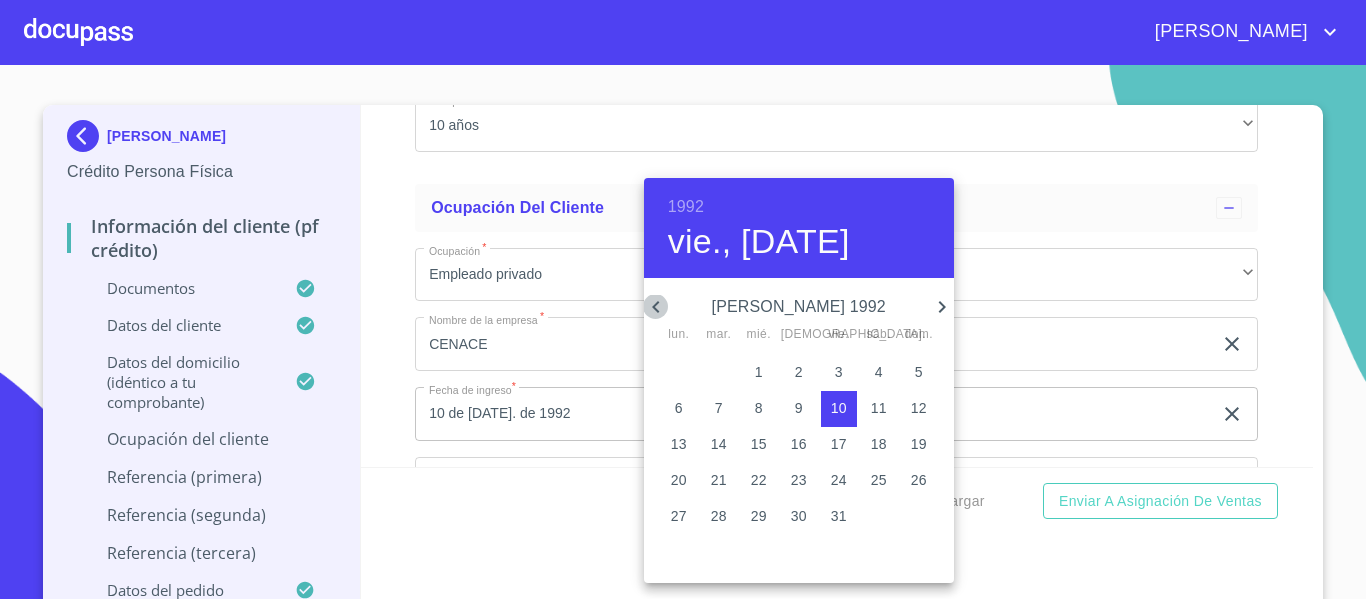 click 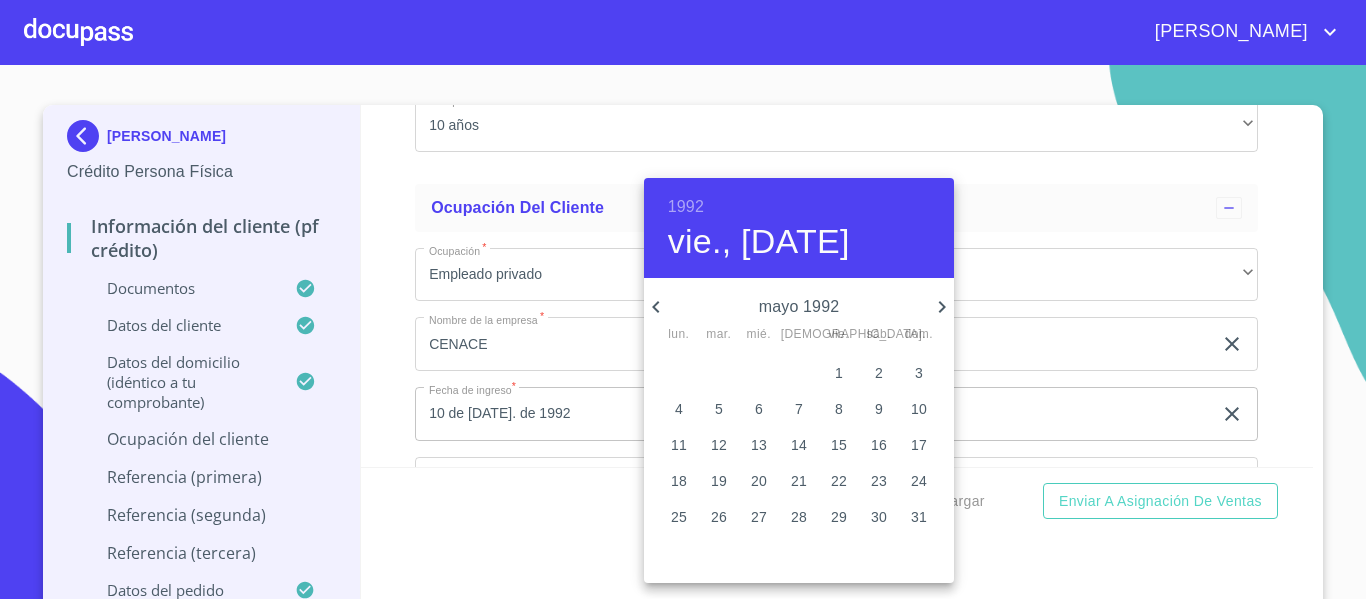 click 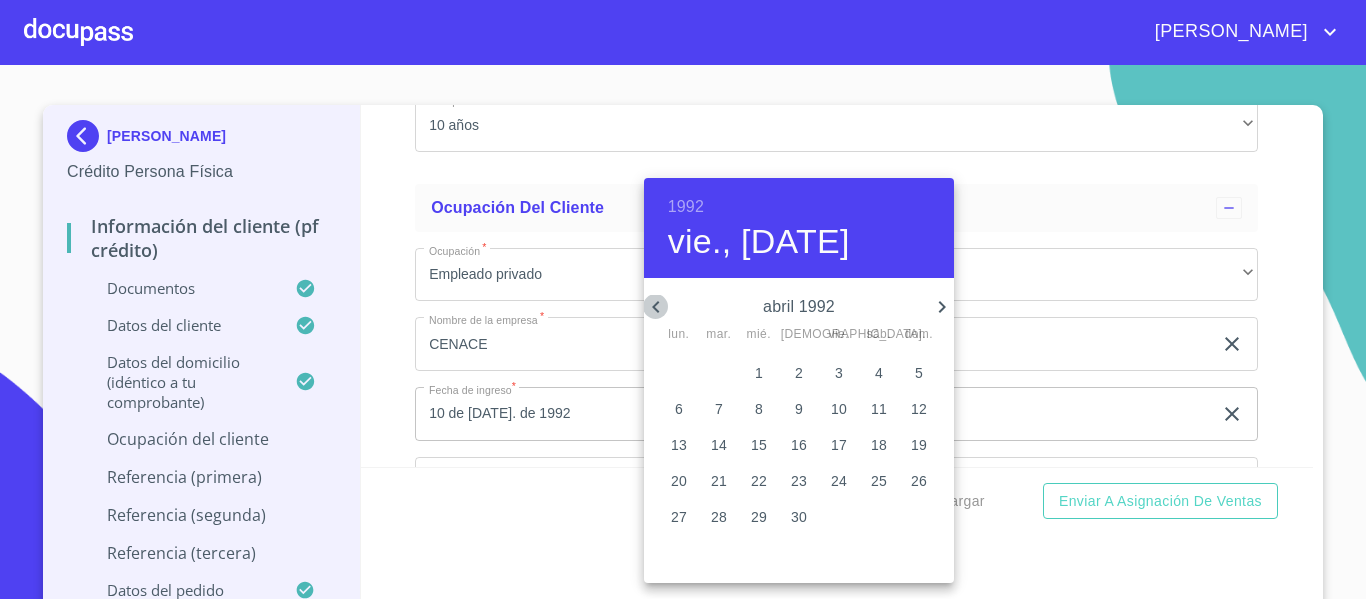 click 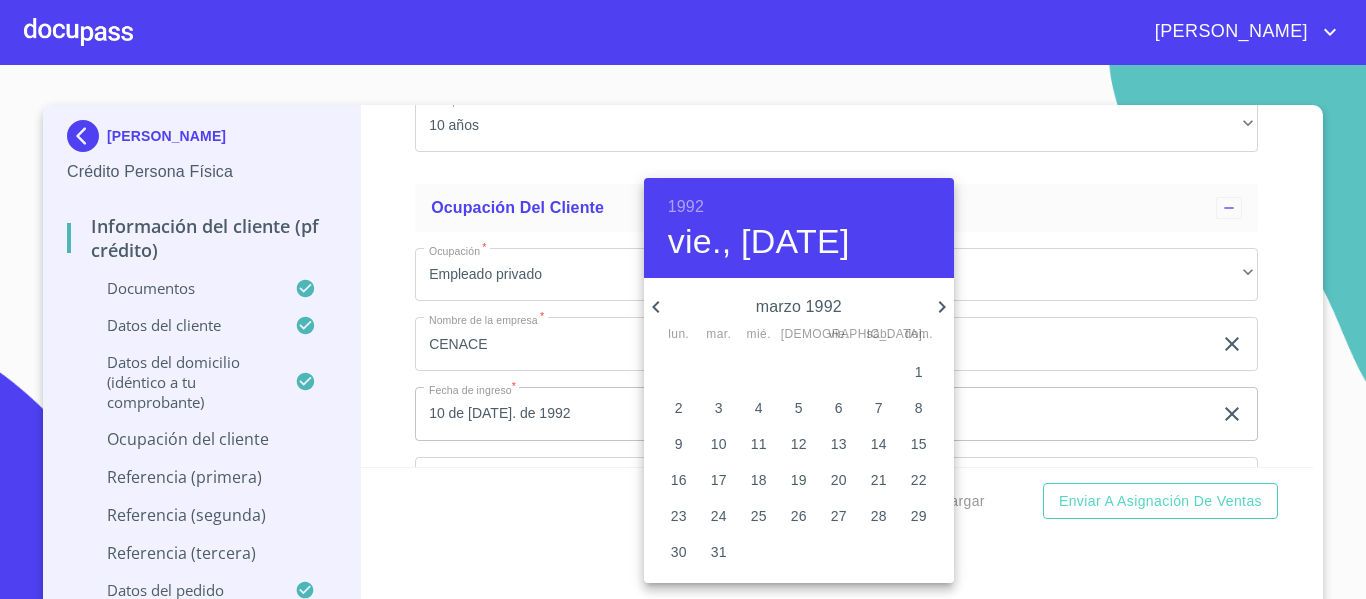 click 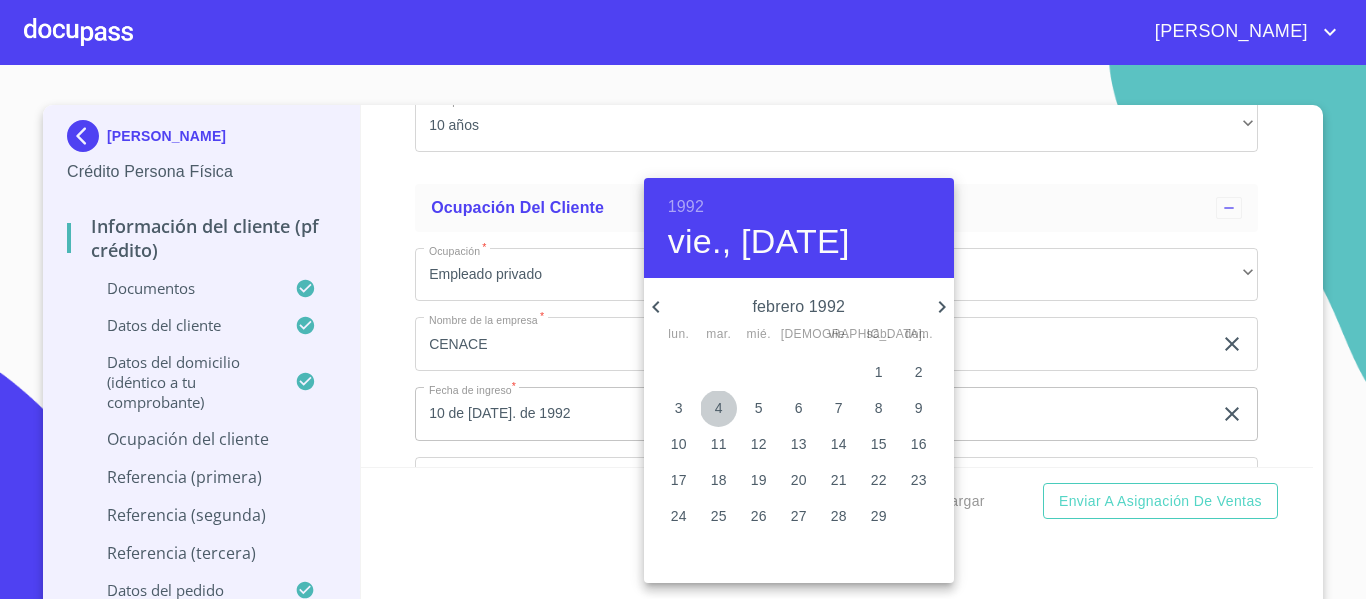 click on "4" at bounding box center (719, 408) 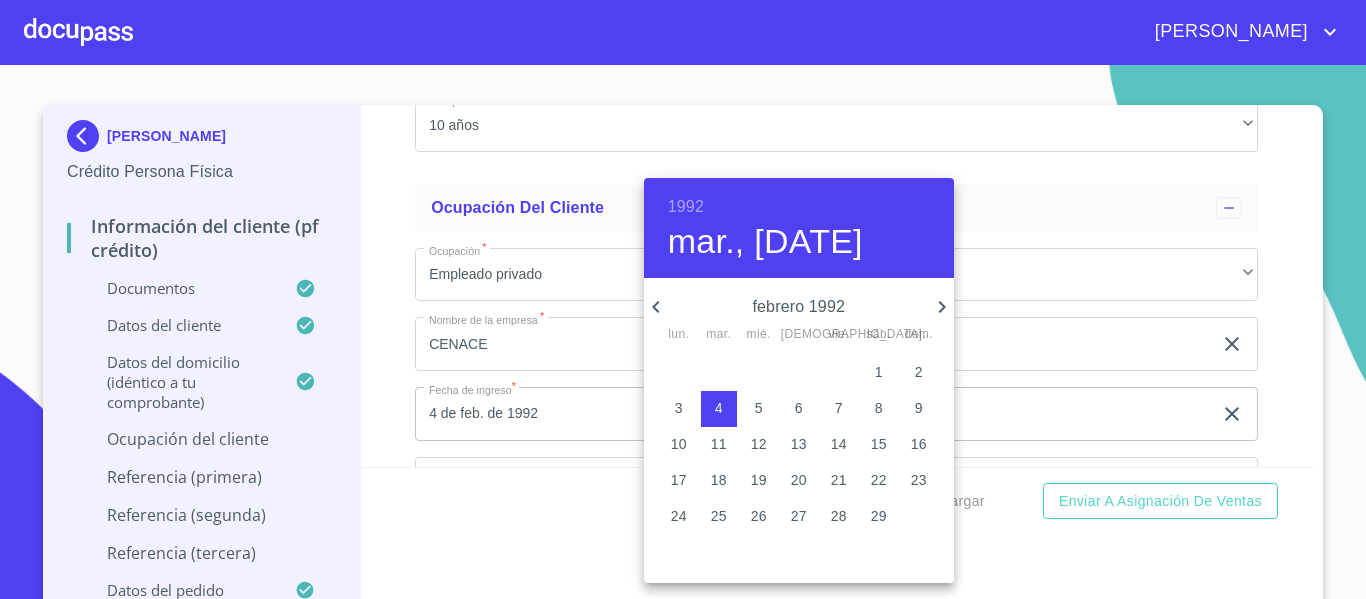click at bounding box center [683, 299] 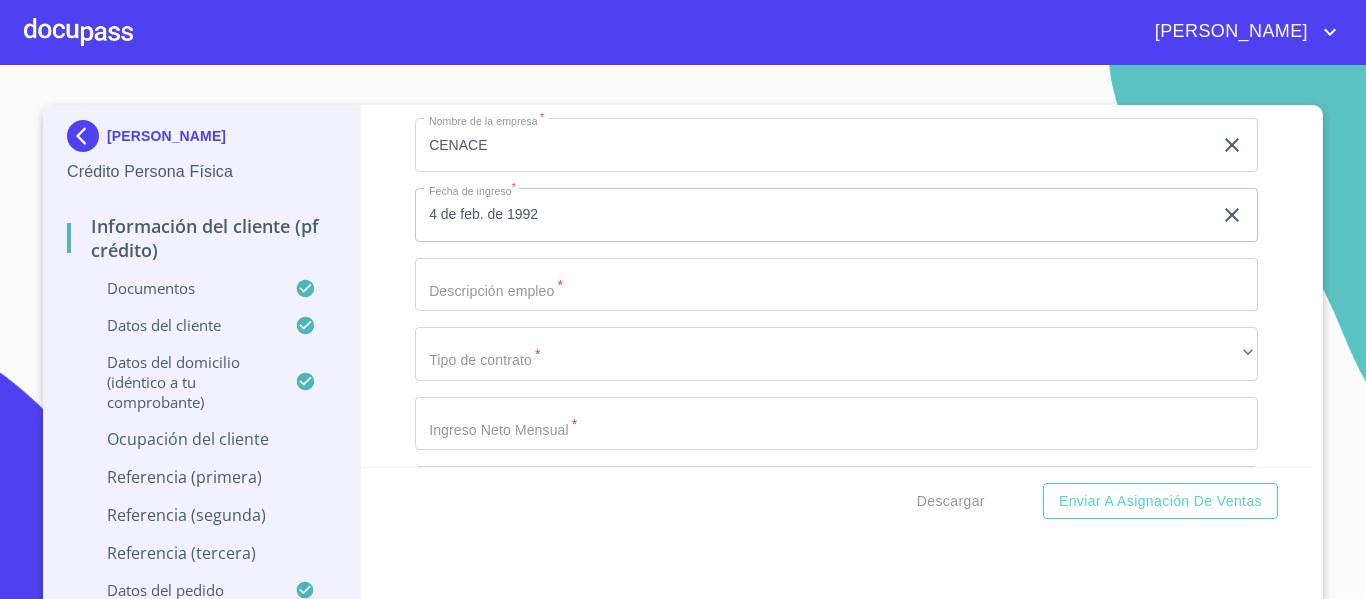 scroll, scrollTop: 2341, scrollLeft: 0, axis: vertical 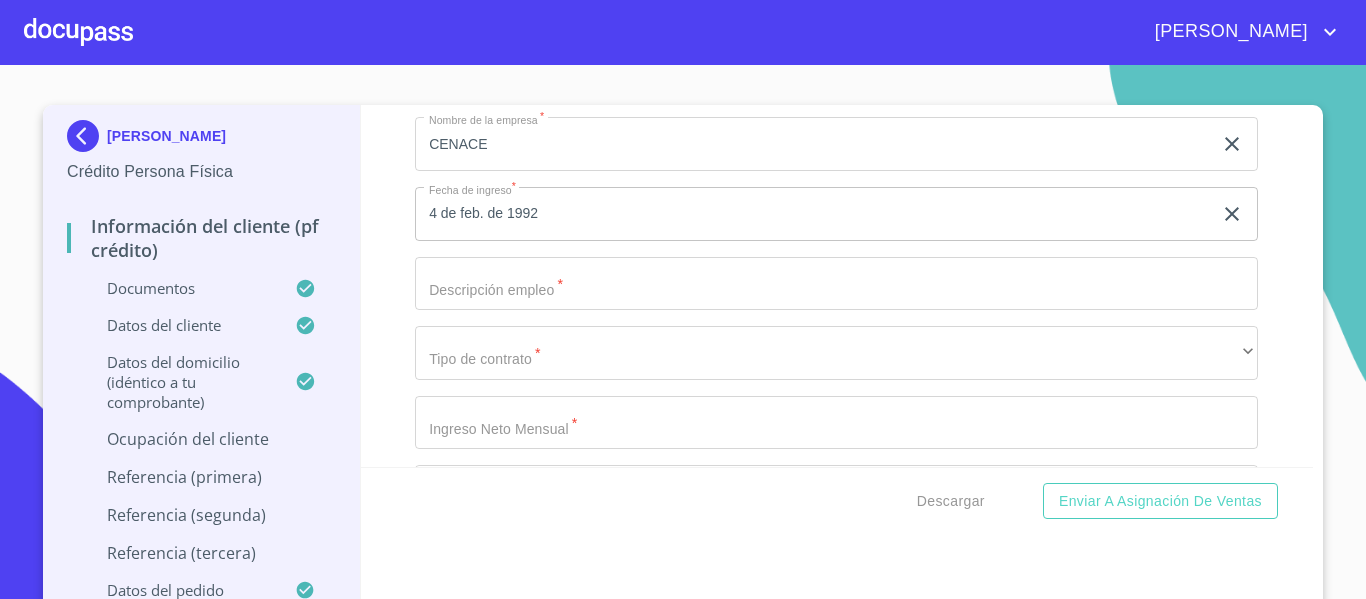click on "Apellido Paterno   *" at bounding box center (813, -1976) 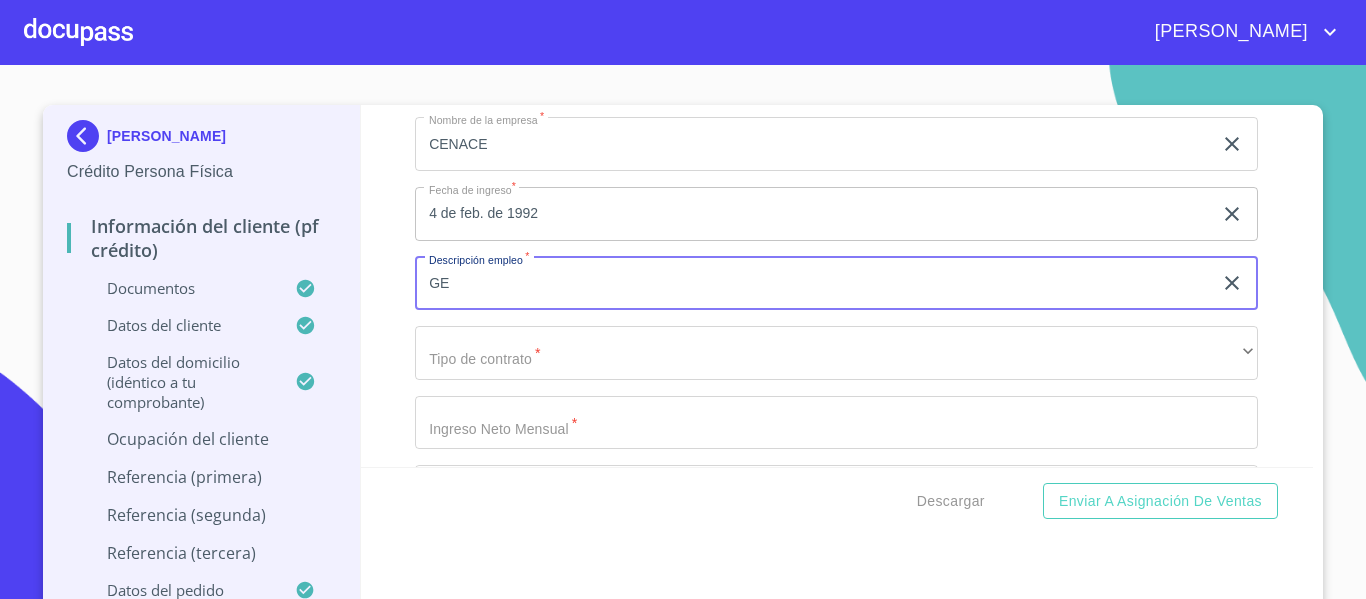 type on "G" 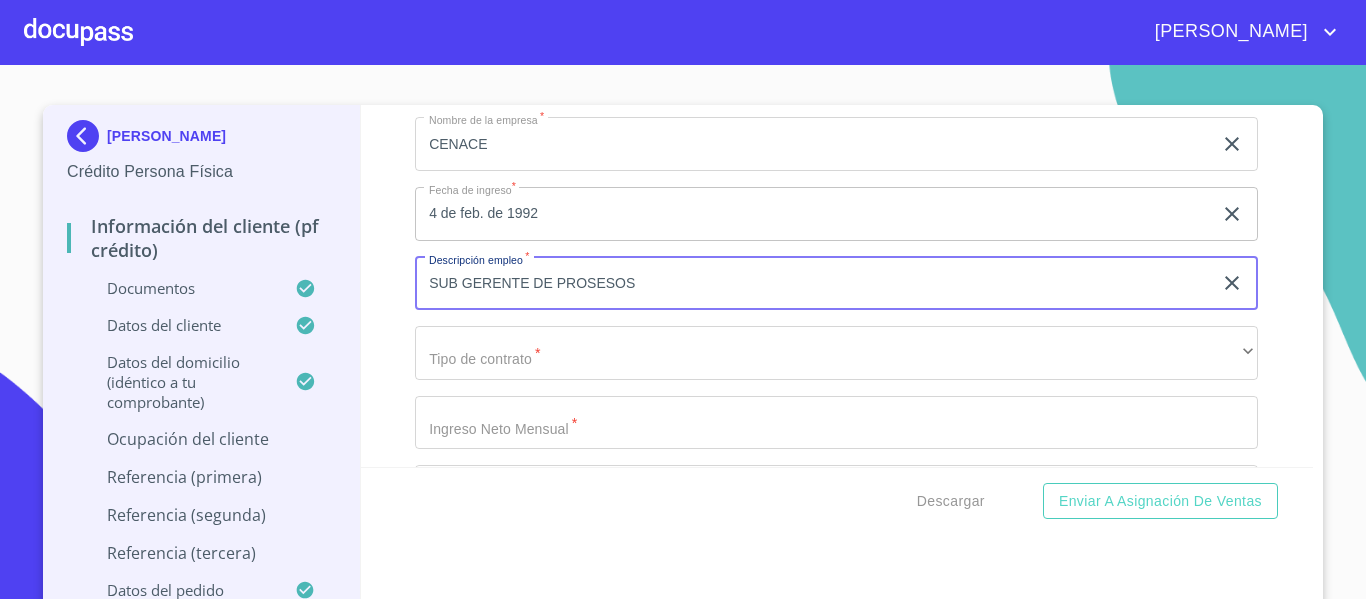 type on "SUB GERENTE DE PROSESOS" 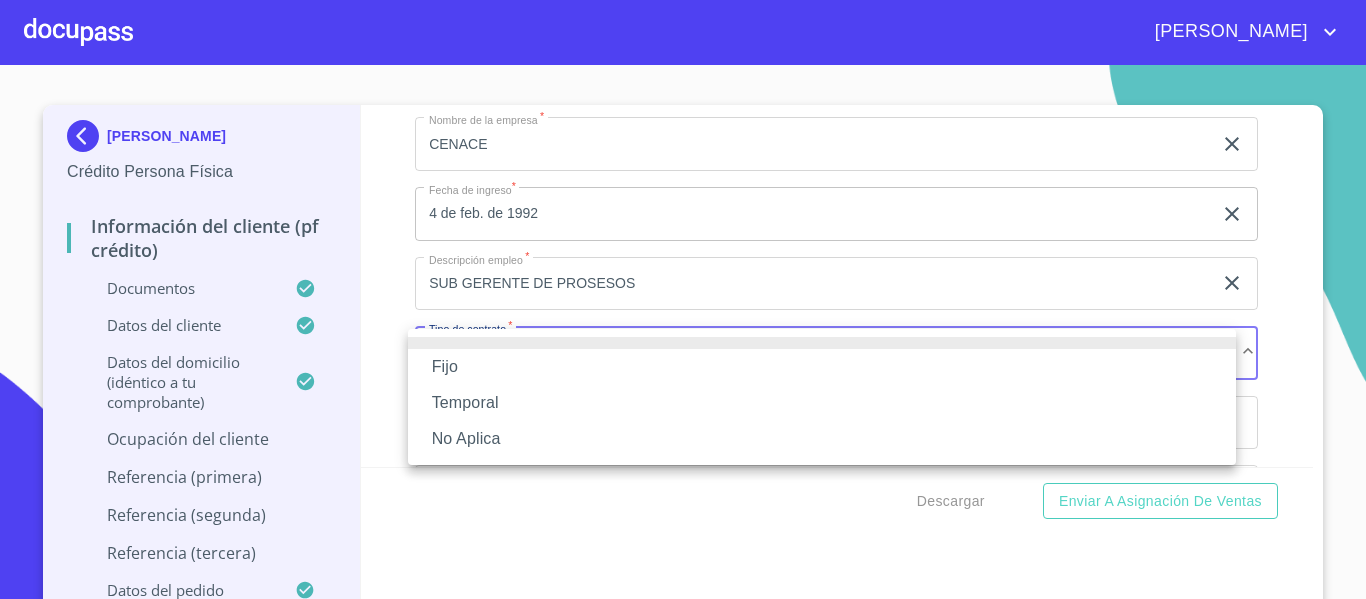type 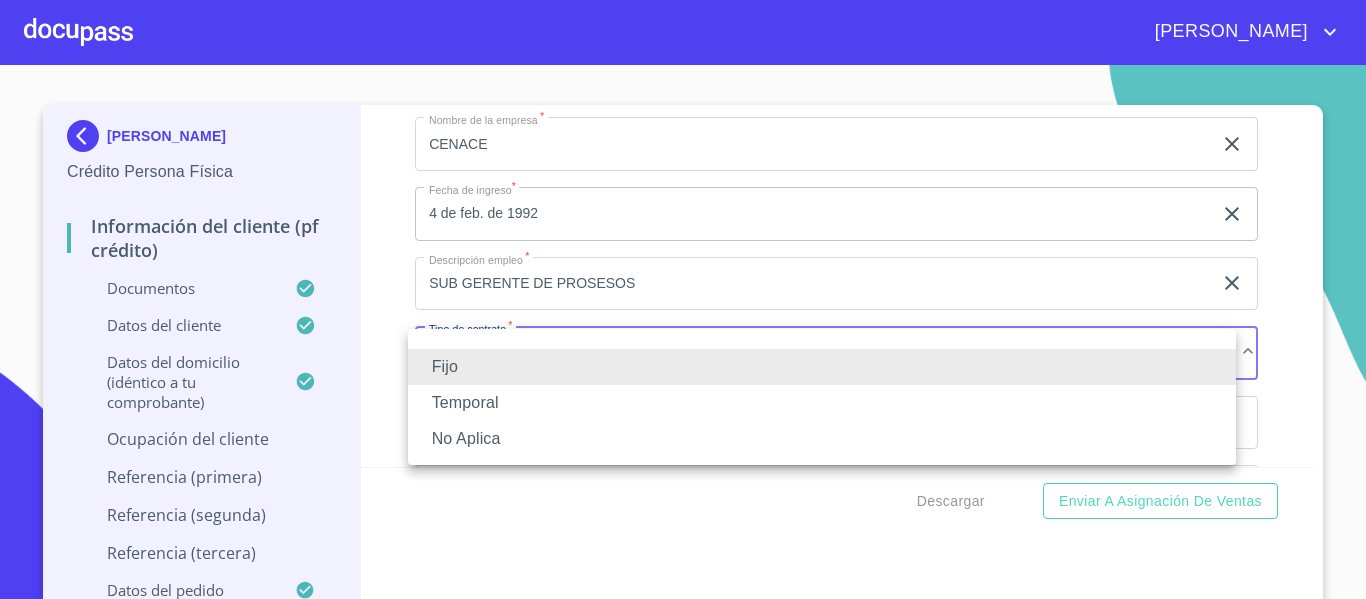 type 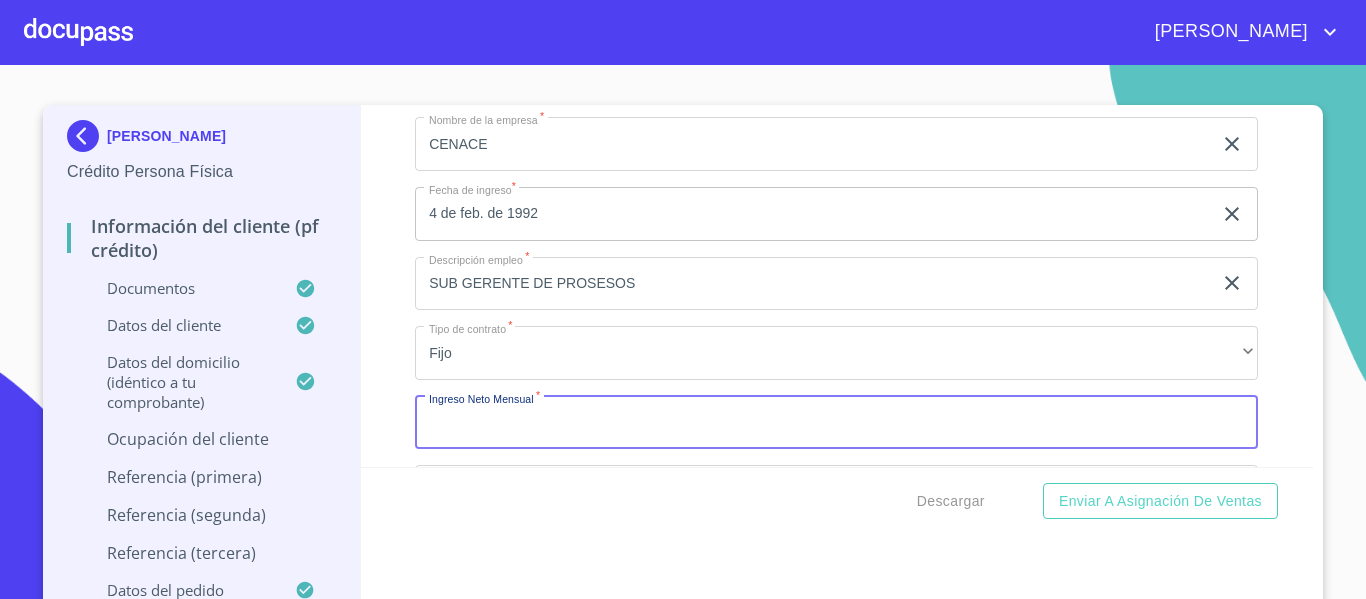 click on "Apellido Paterno   *" at bounding box center [836, 423] 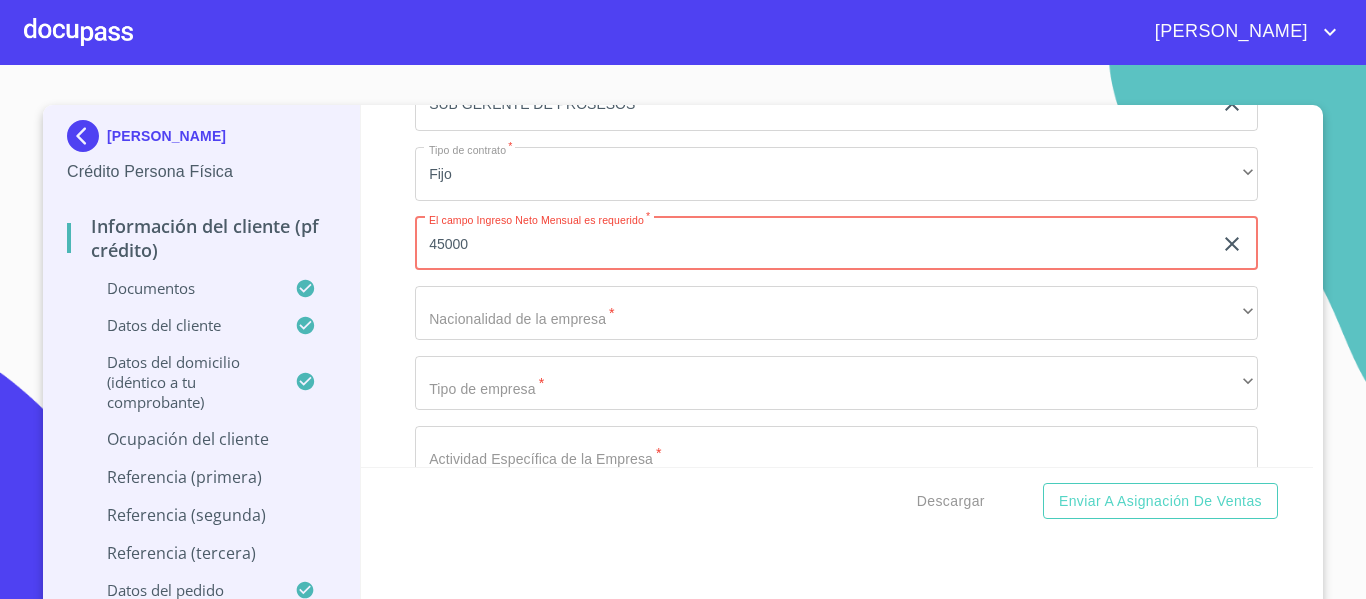 scroll, scrollTop: 2541, scrollLeft: 0, axis: vertical 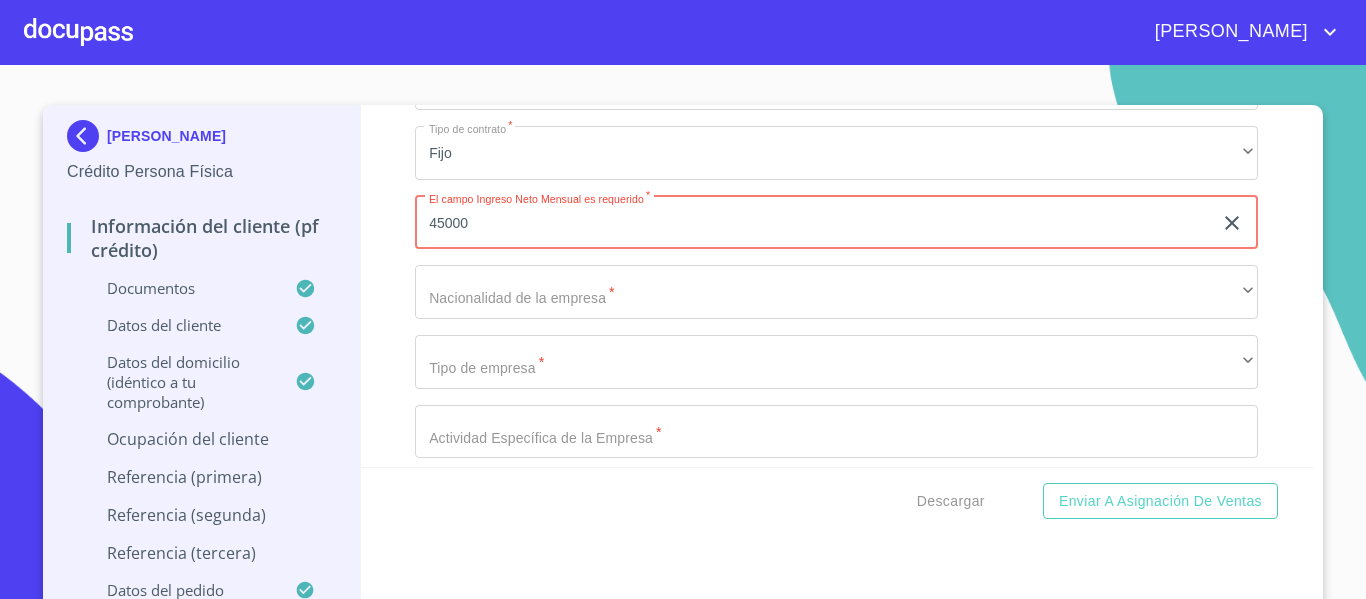 type on "45000" 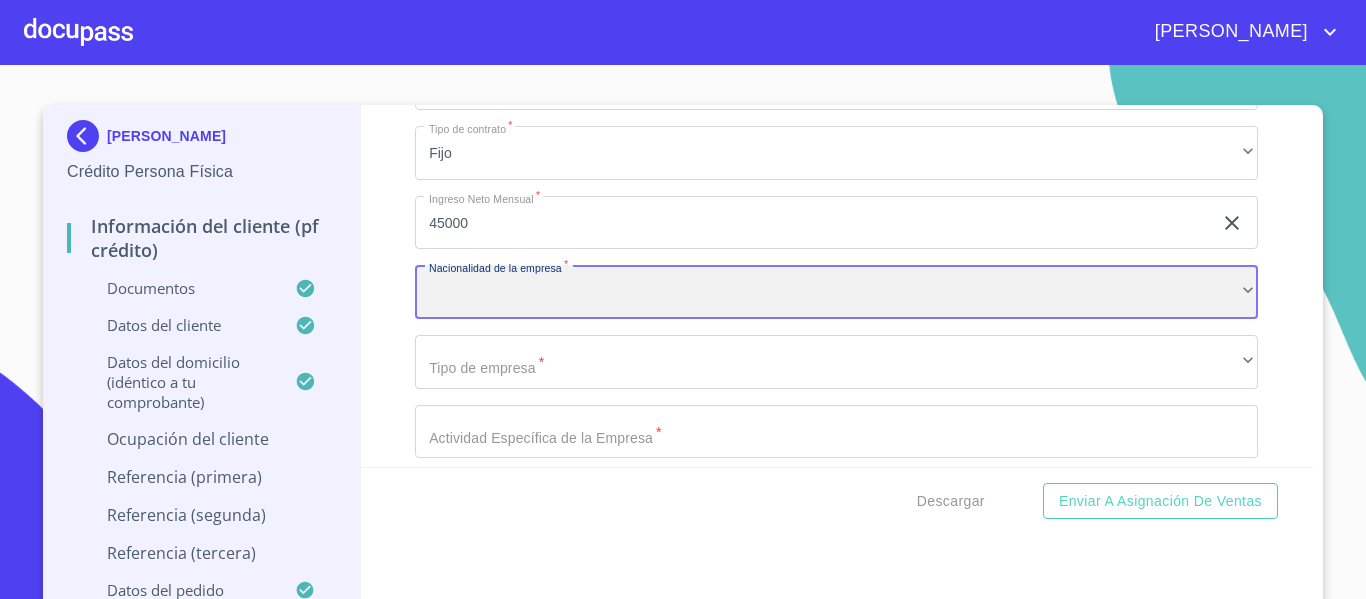 click on "​" at bounding box center (836, 292) 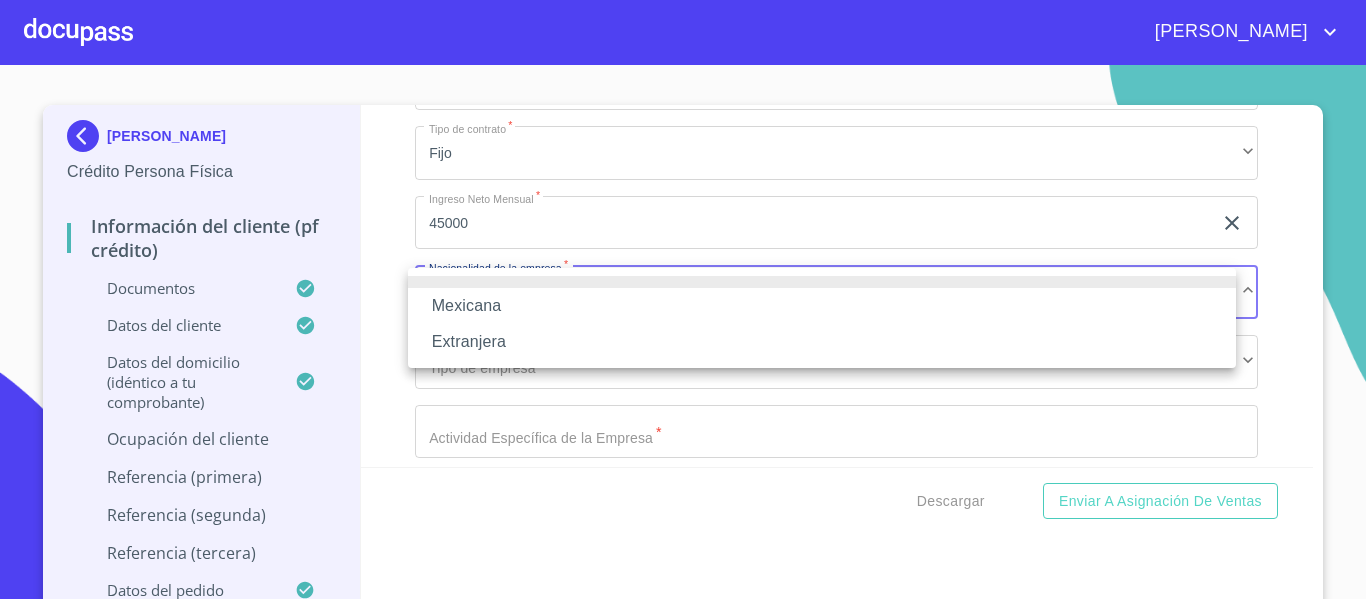 click on "Mexicana" at bounding box center [822, 306] 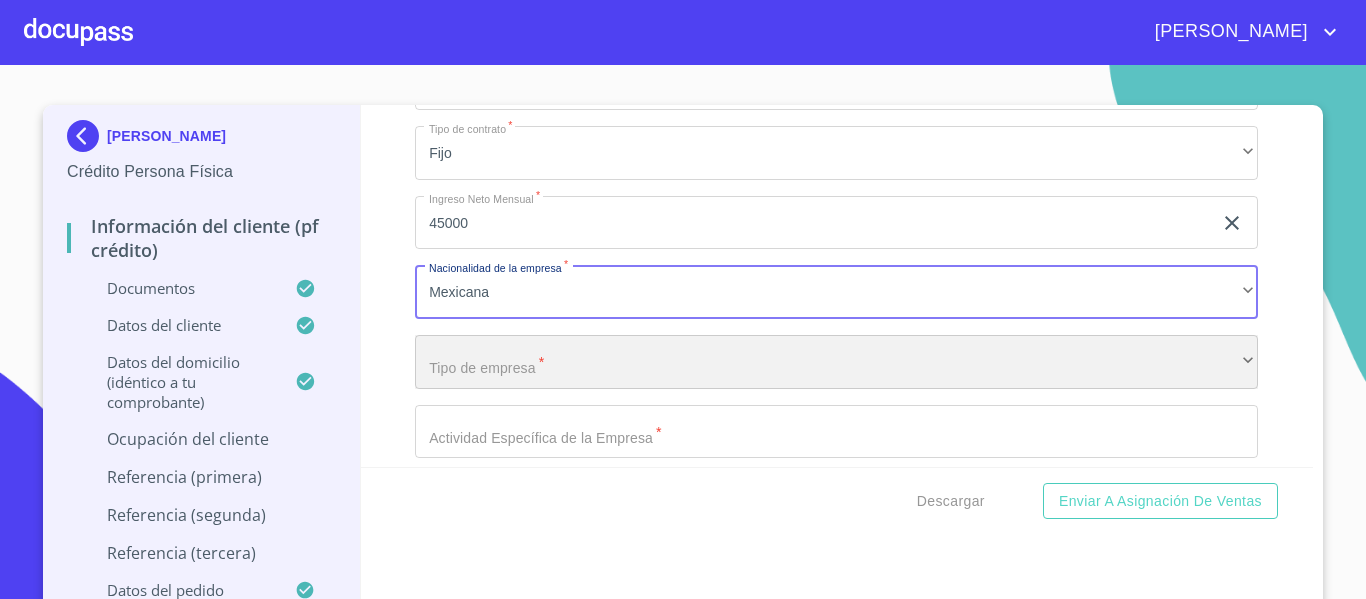 click on "​" at bounding box center (836, 362) 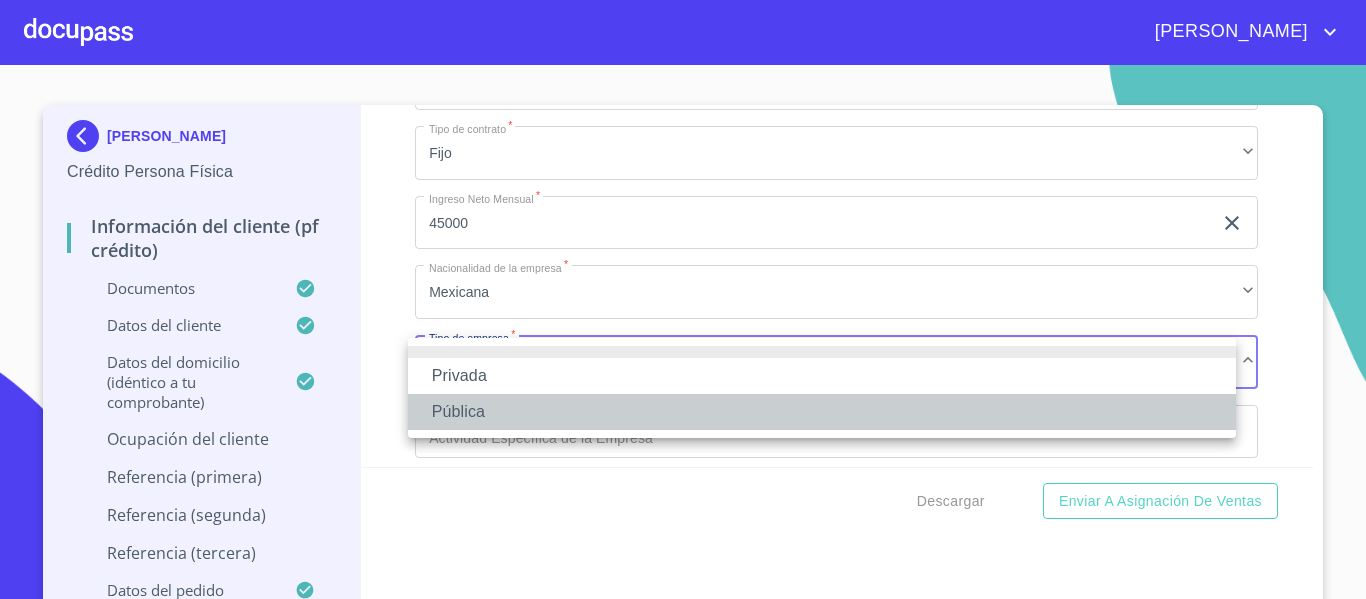 drag, startPoint x: 468, startPoint y: 411, endPoint x: 625, endPoint y: 394, distance: 157.9177 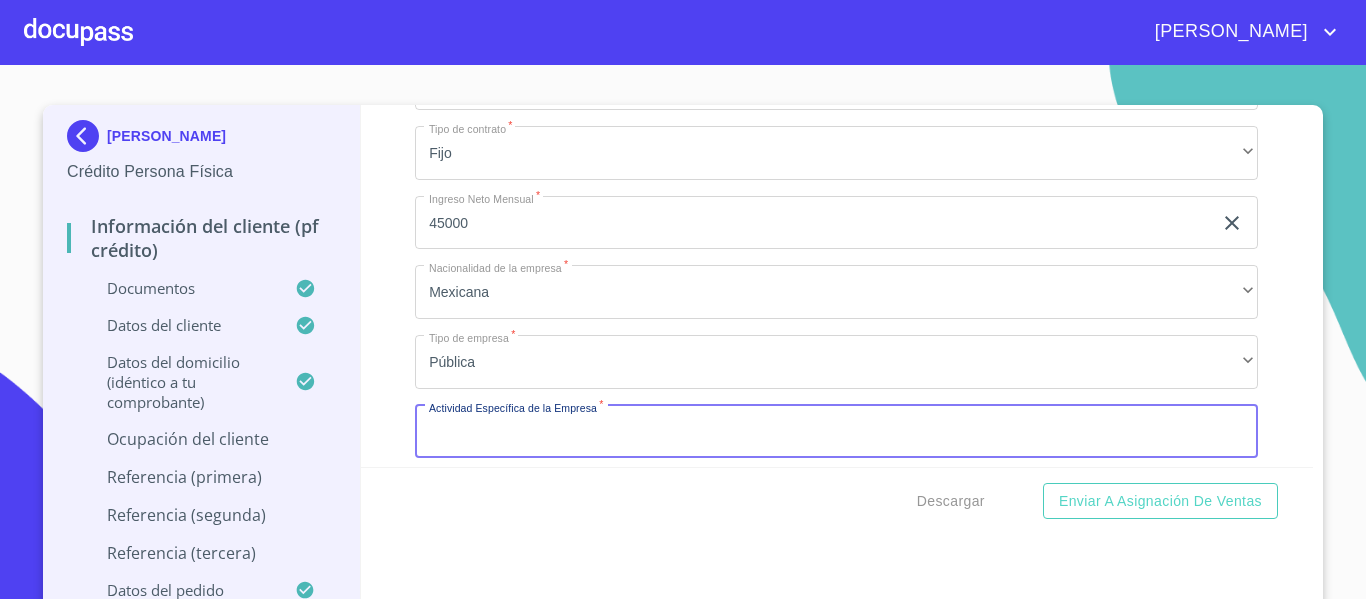 click on "Apellido Paterno   *" at bounding box center [836, 432] 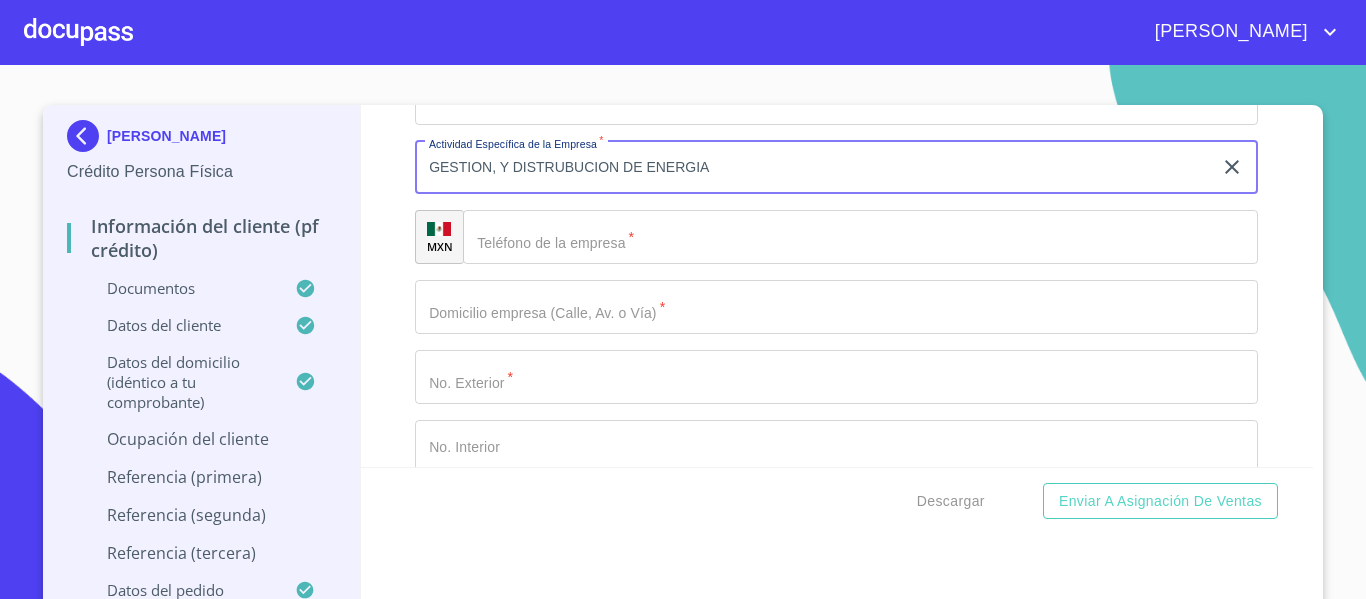 scroll, scrollTop: 2841, scrollLeft: 0, axis: vertical 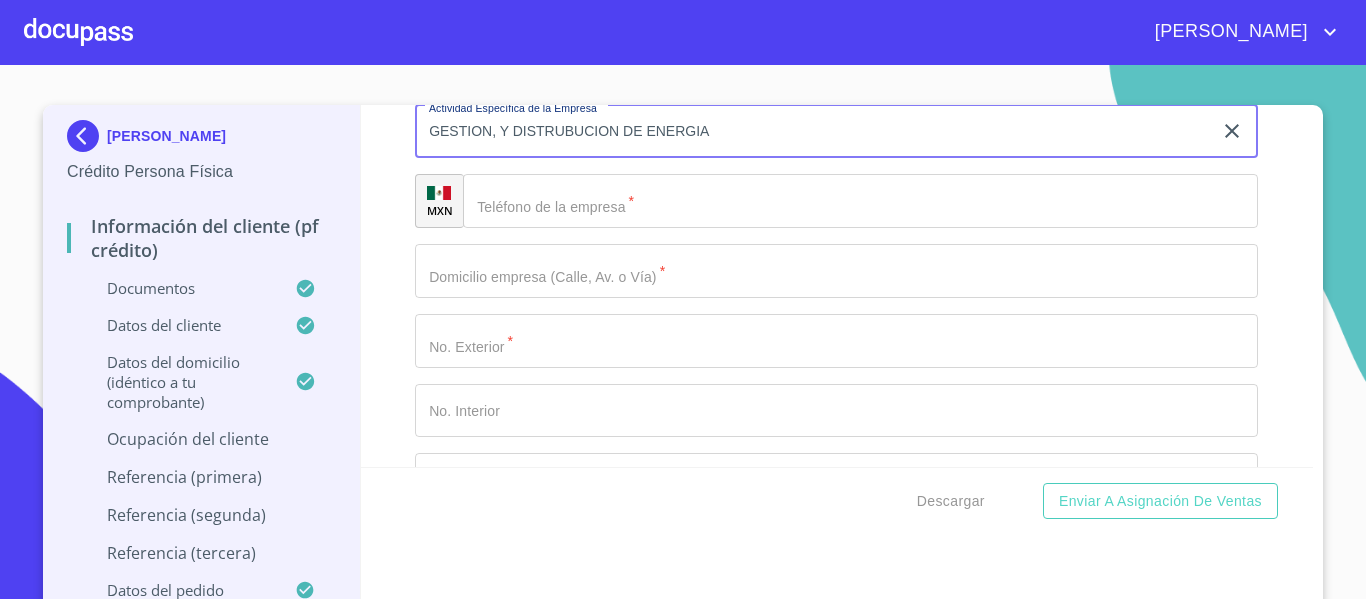 type on "GESTION, Y DISTRUBUCION DE ENERGIA" 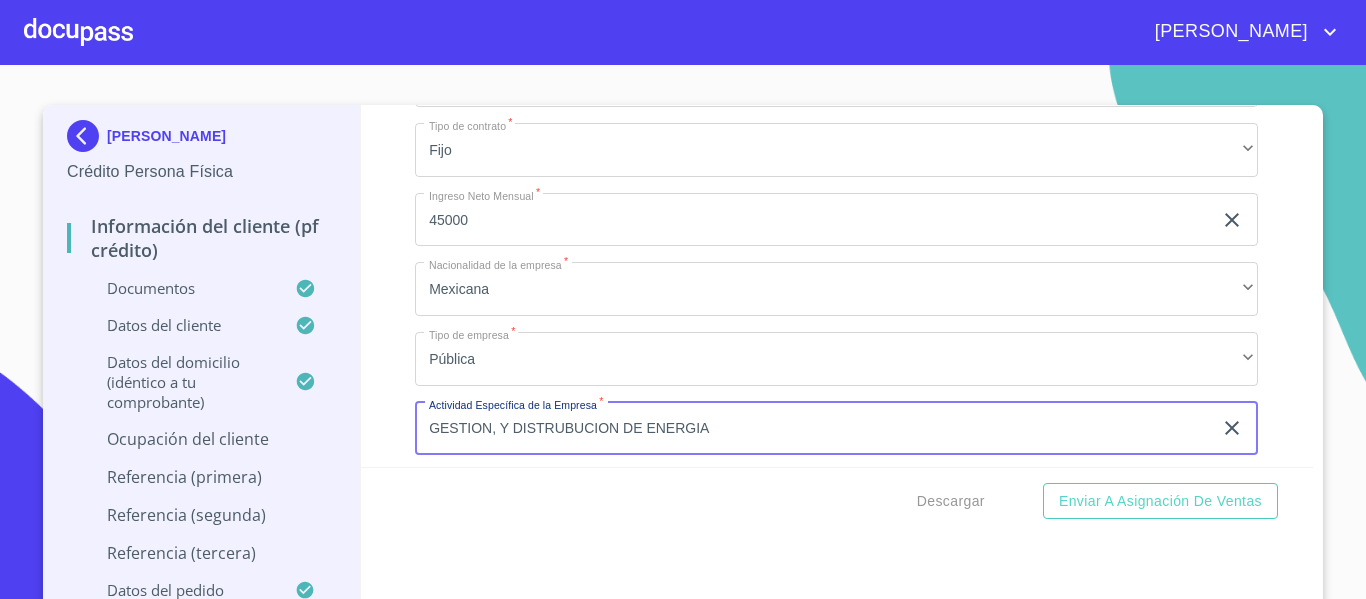 scroll, scrollTop: 2541, scrollLeft: 0, axis: vertical 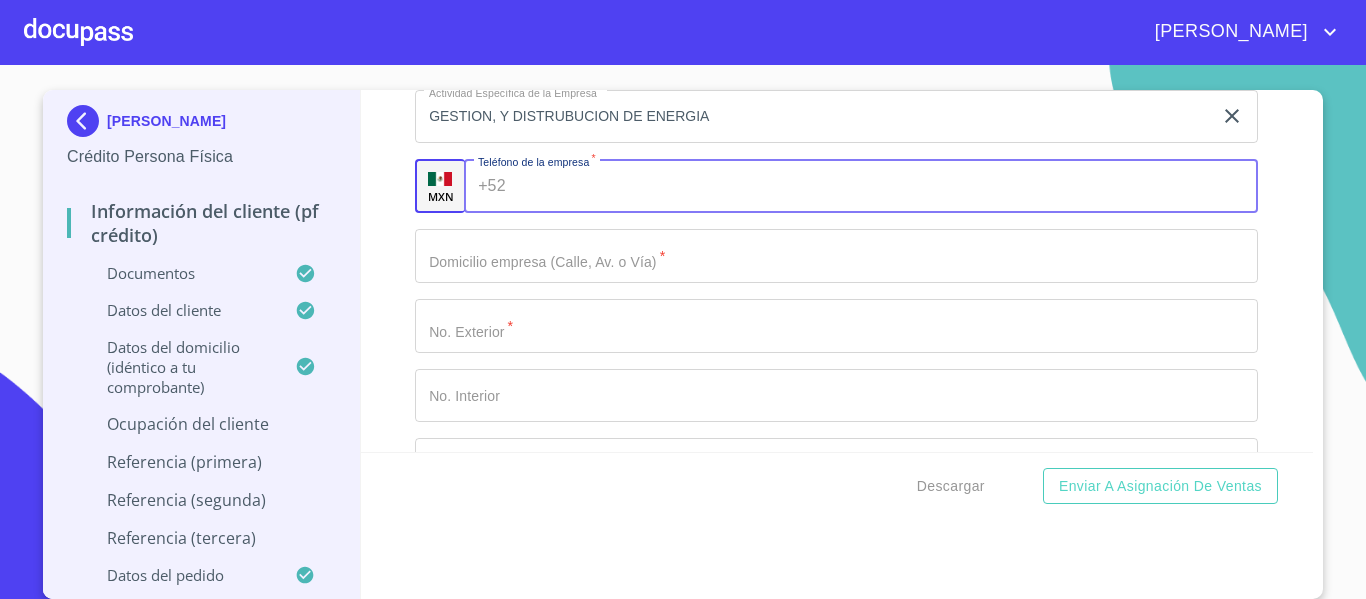 click on "Apellido Paterno   *" at bounding box center [886, 186] 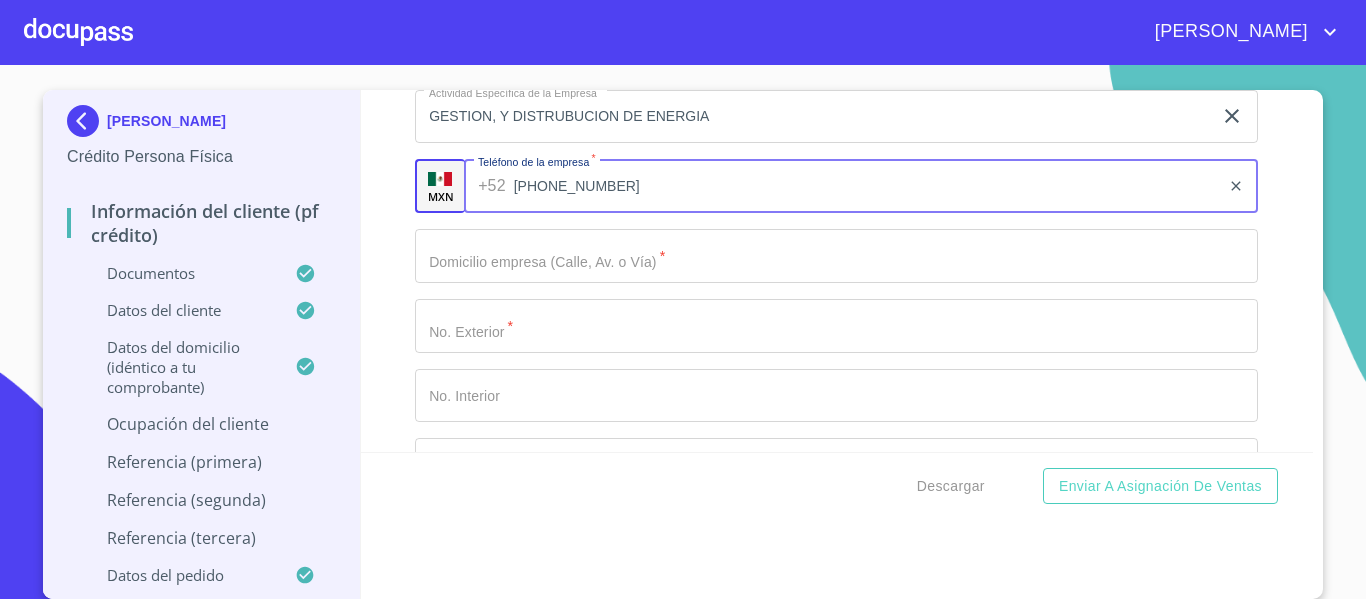 type on "[PHONE_NUMBER]" 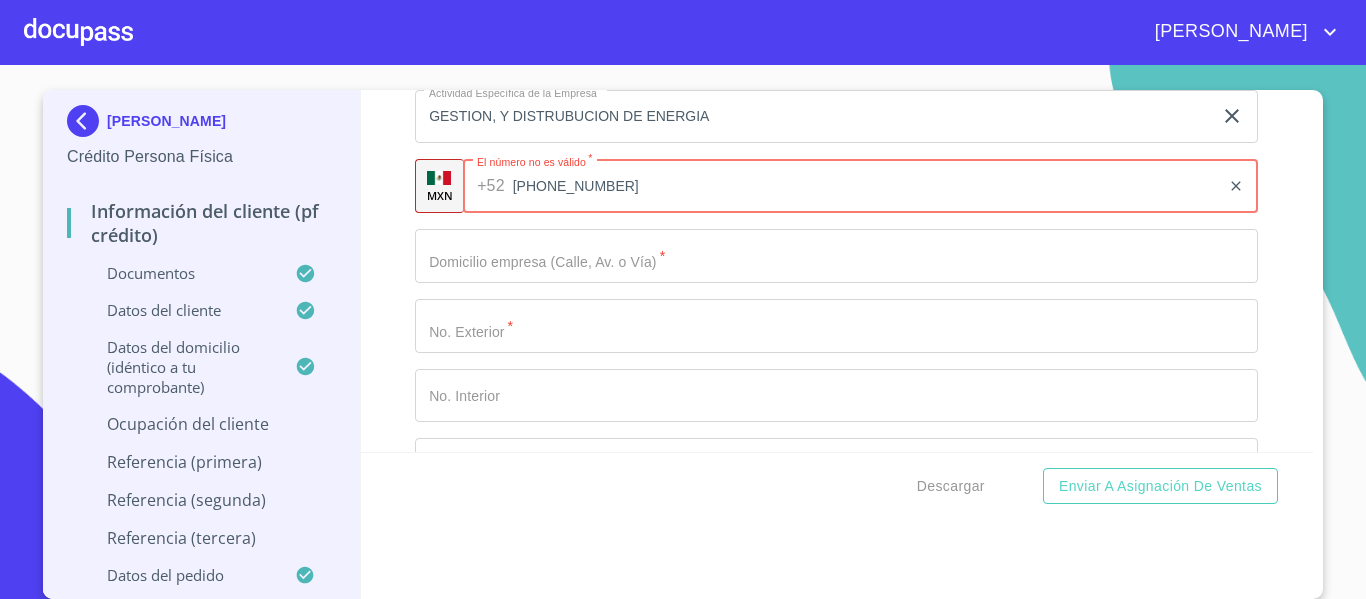 click on "Apellido Paterno   *" at bounding box center [813, -2491] 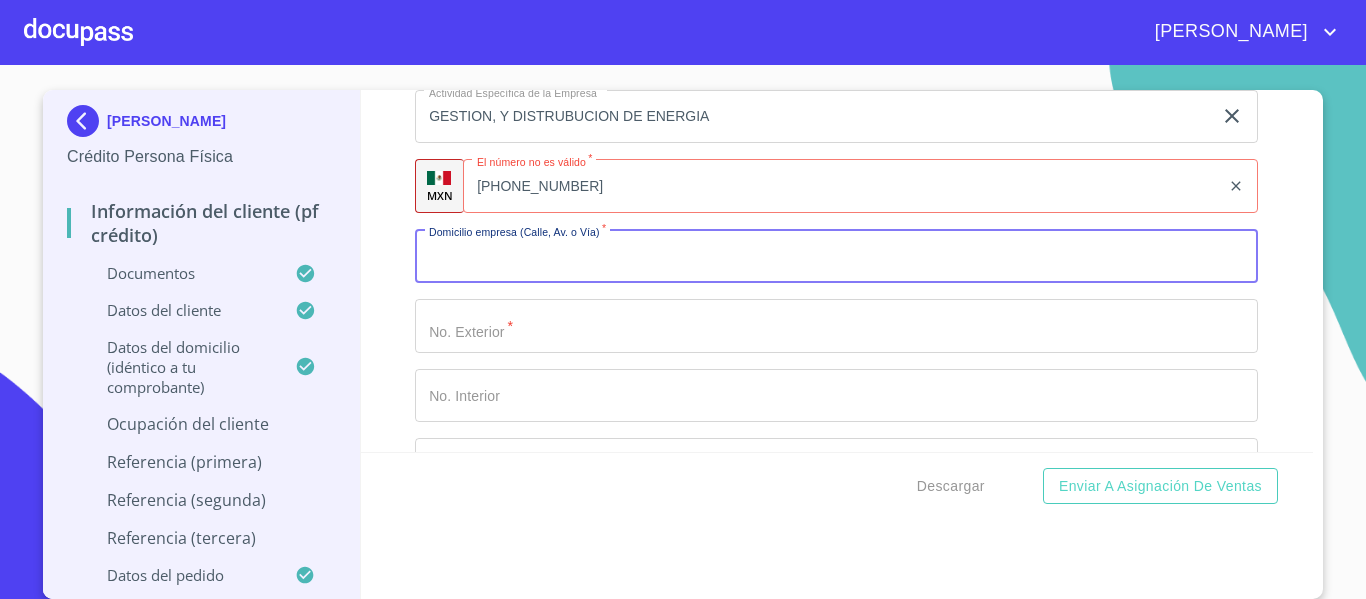 paste on "Av. [PERSON_NAME] [PERSON_NAME]" 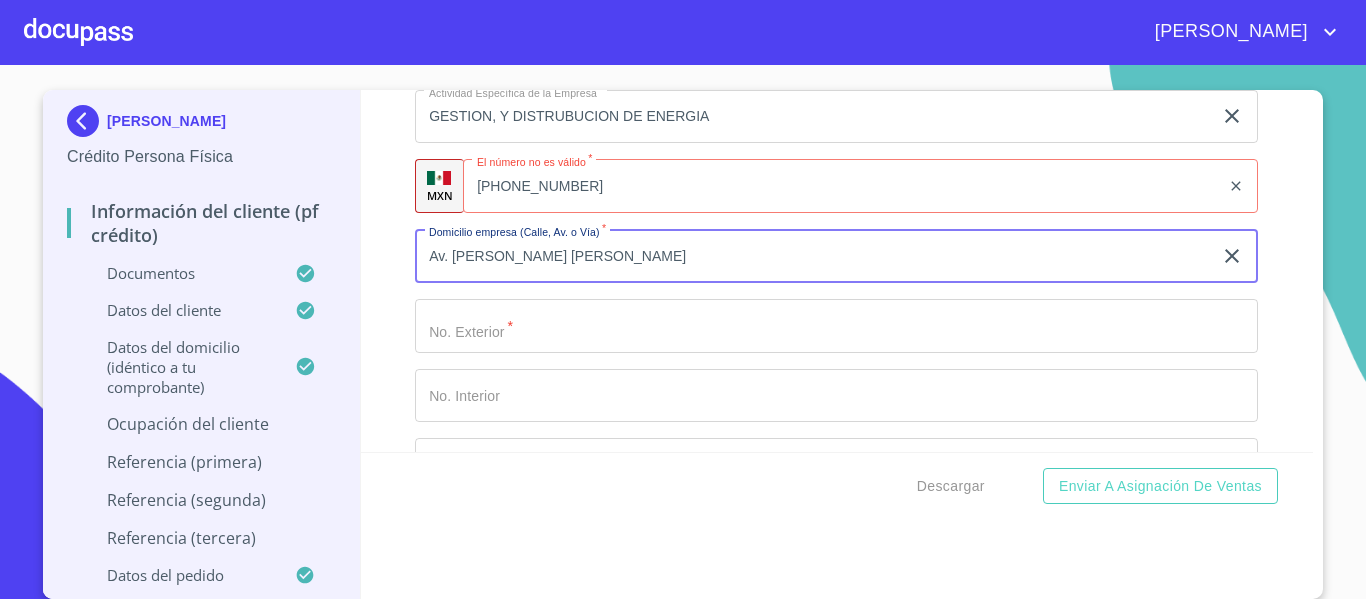 type on "Av. [PERSON_NAME] [PERSON_NAME]" 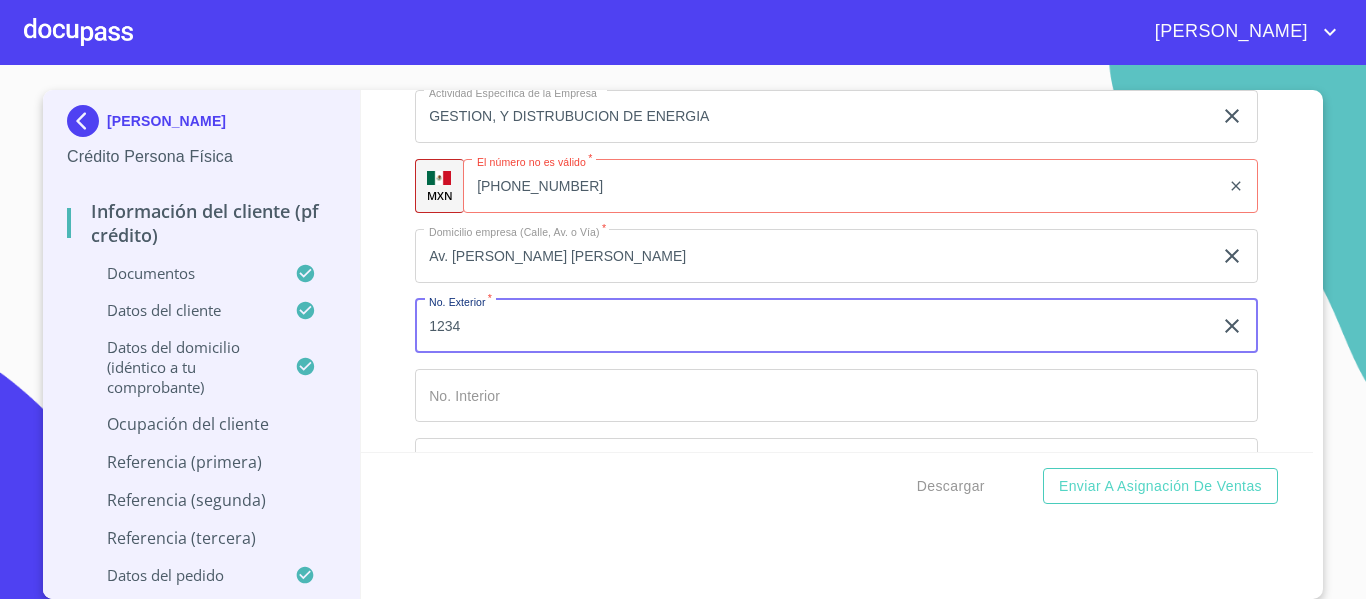 type on "1234" 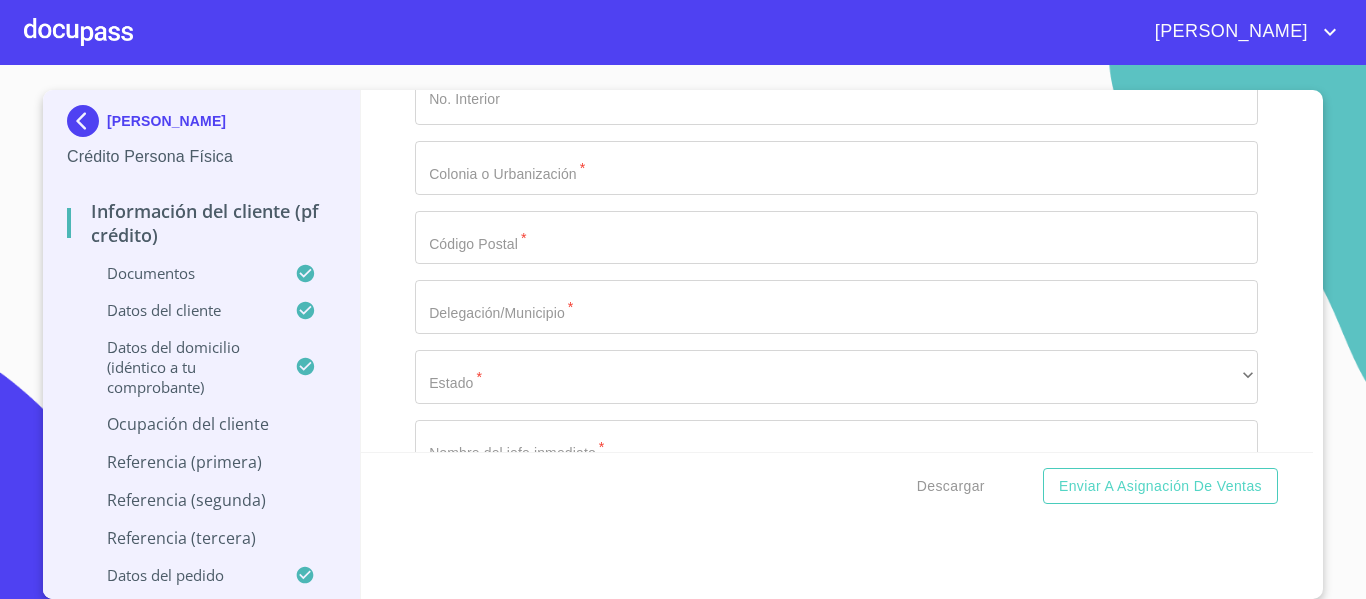scroll, scrollTop: 3141, scrollLeft: 0, axis: vertical 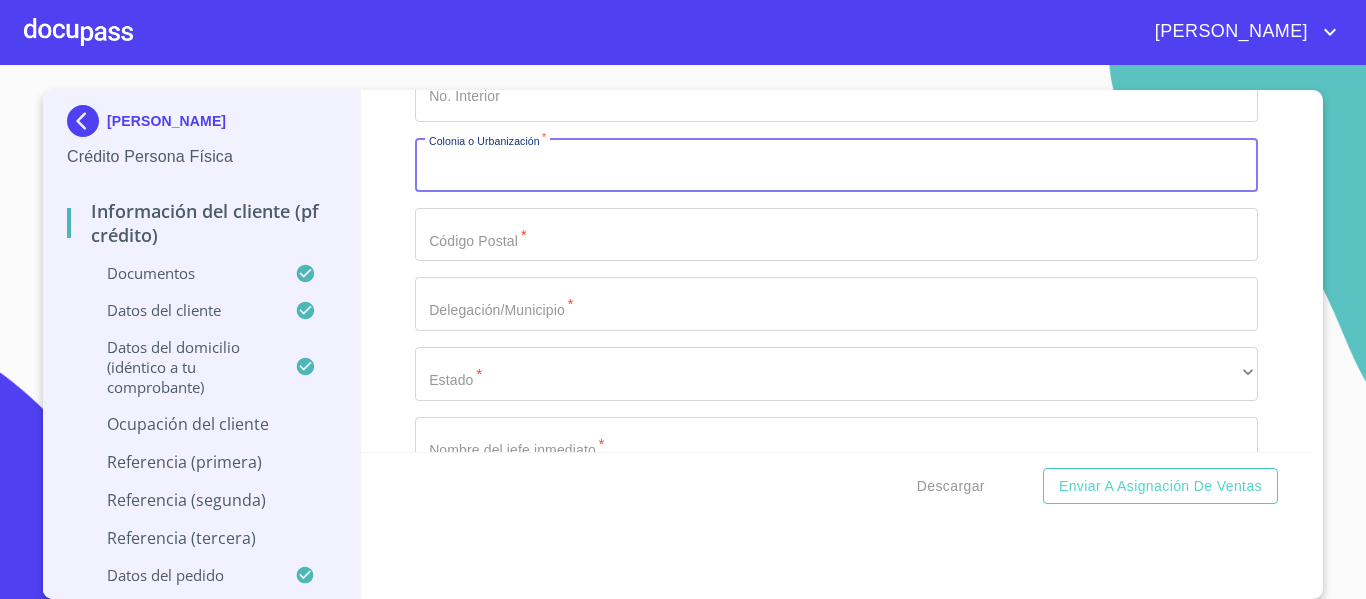 click on "Apellido Paterno   *" at bounding box center [836, 165] 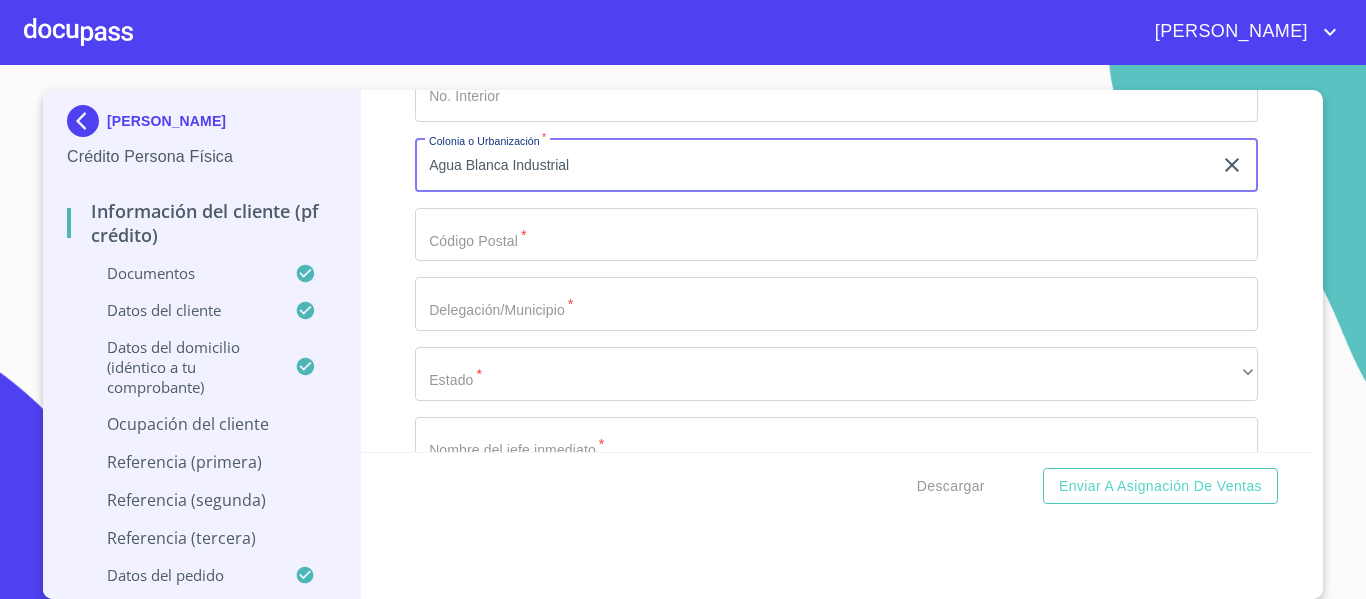 type on "Agua Blanca Industrial" 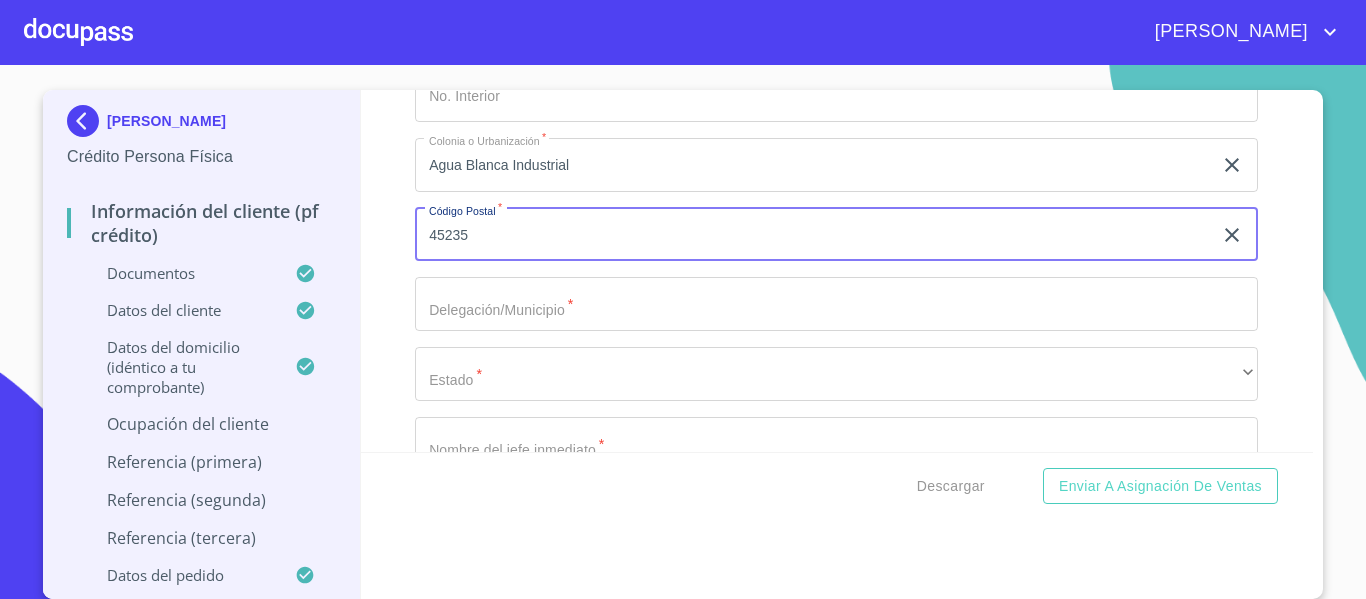 type on "45235" 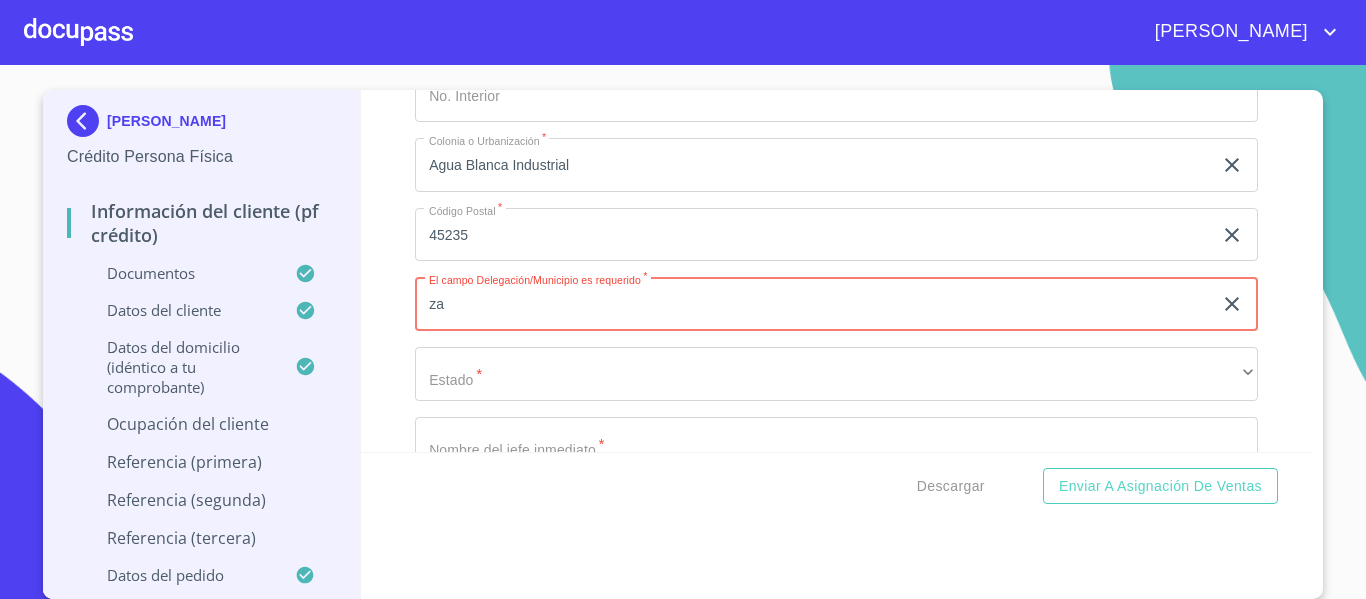 type on "z" 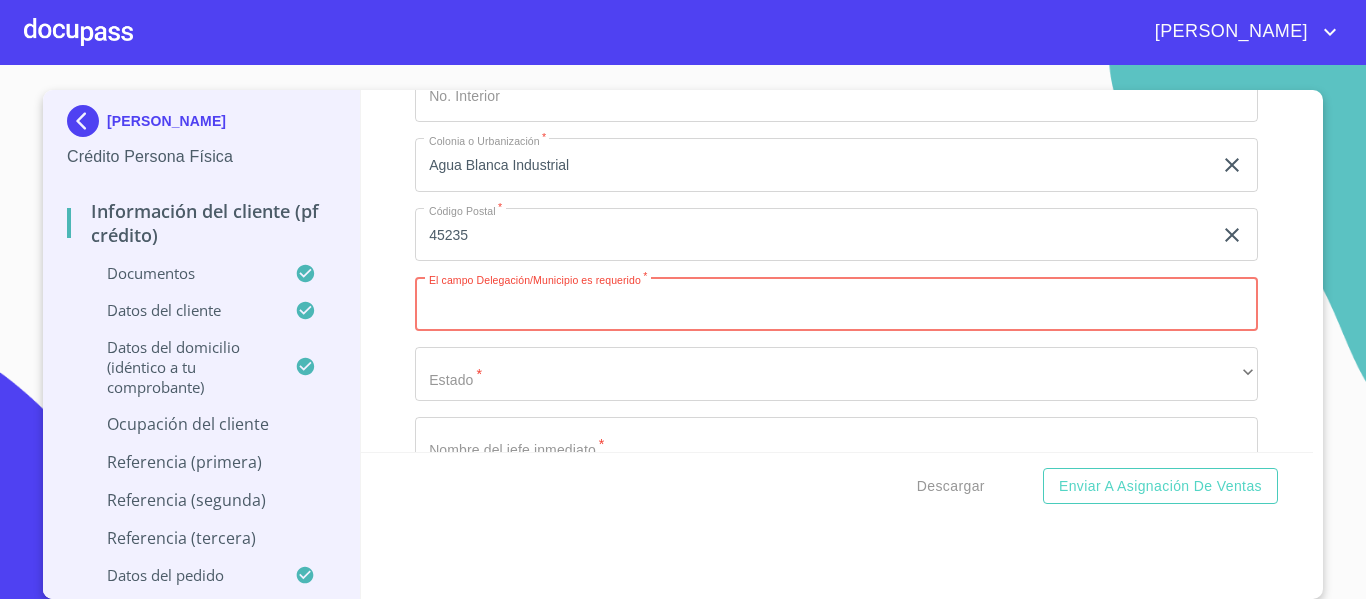 type on "A" 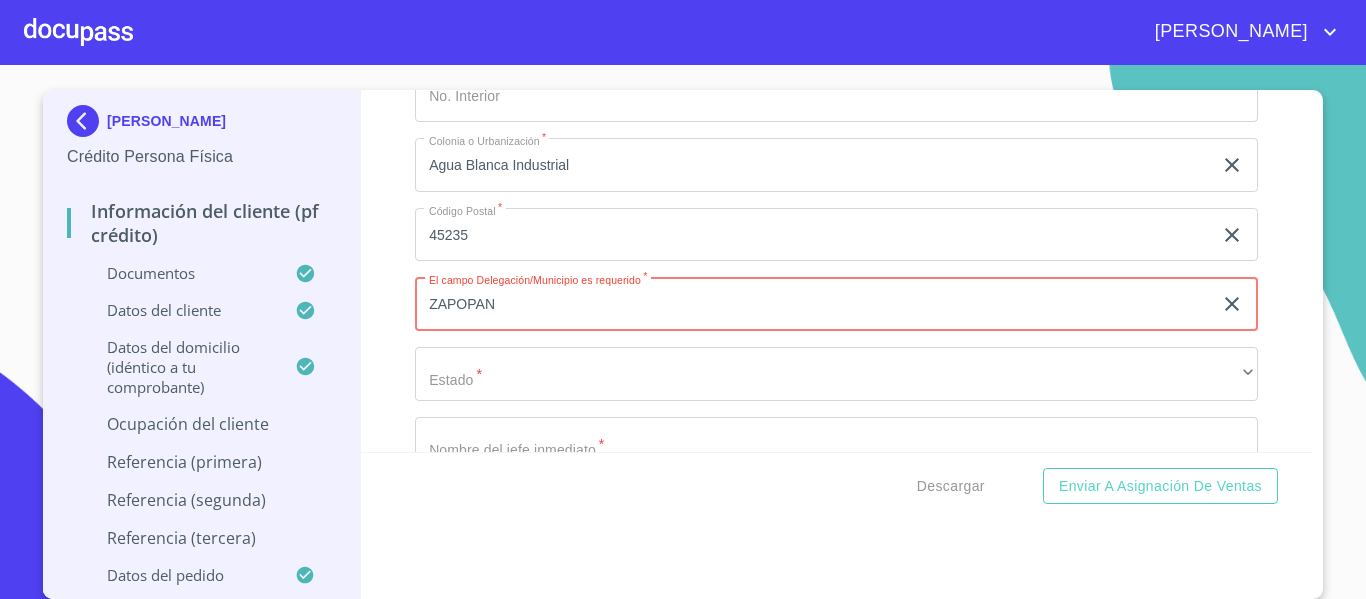 type on "ZAPOPAN" 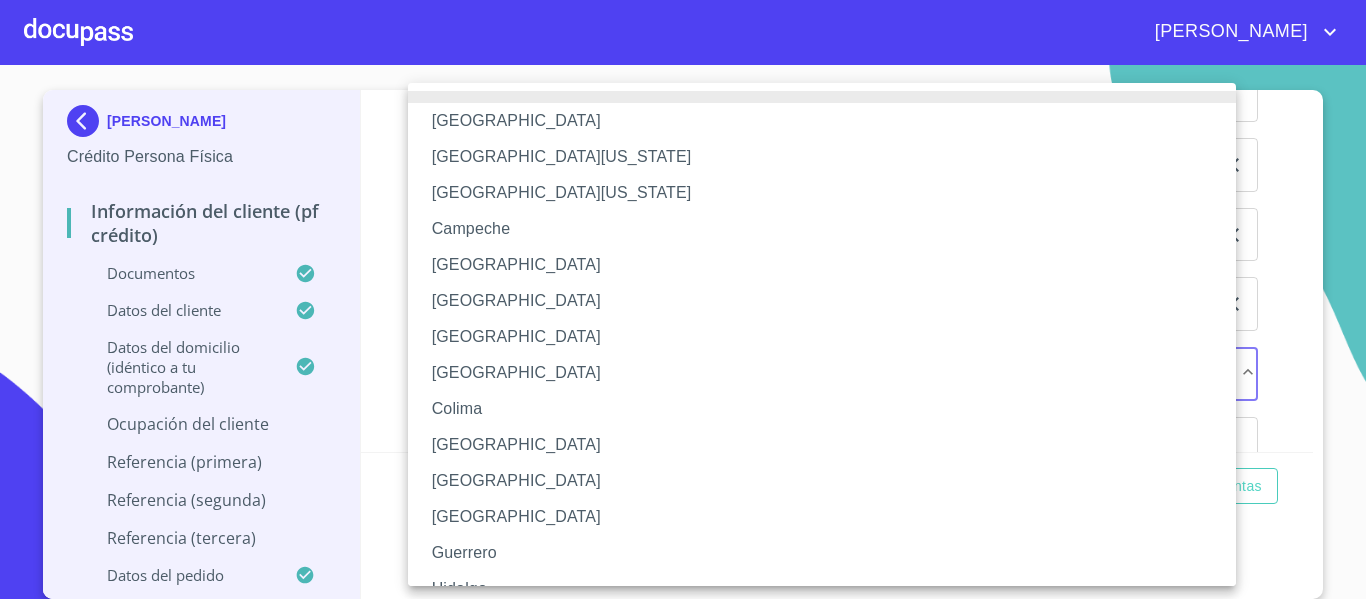 type 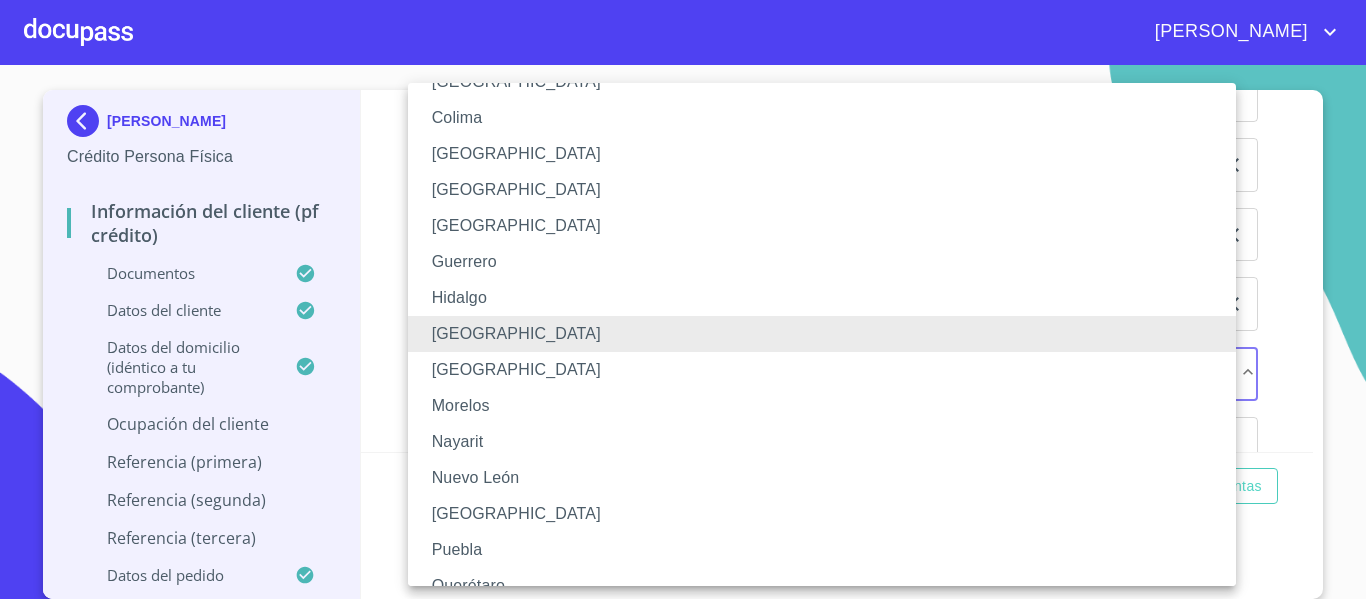 type 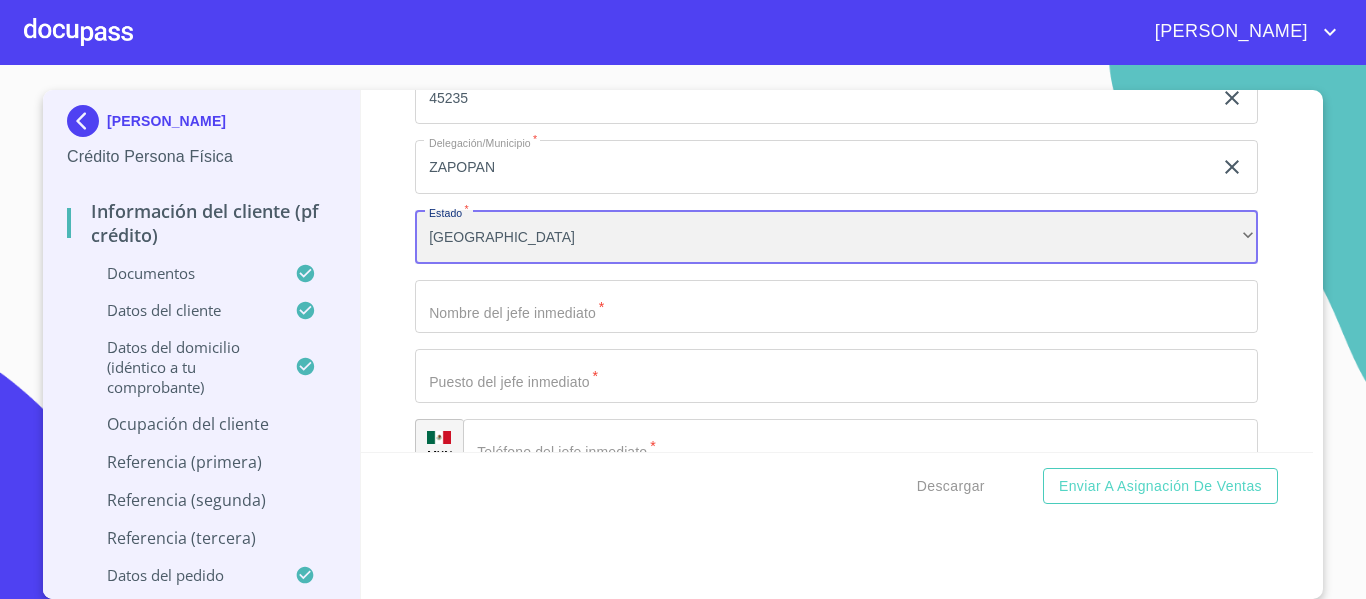 scroll, scrollTop: 3341, scrollLeft: 0, axis: vertical 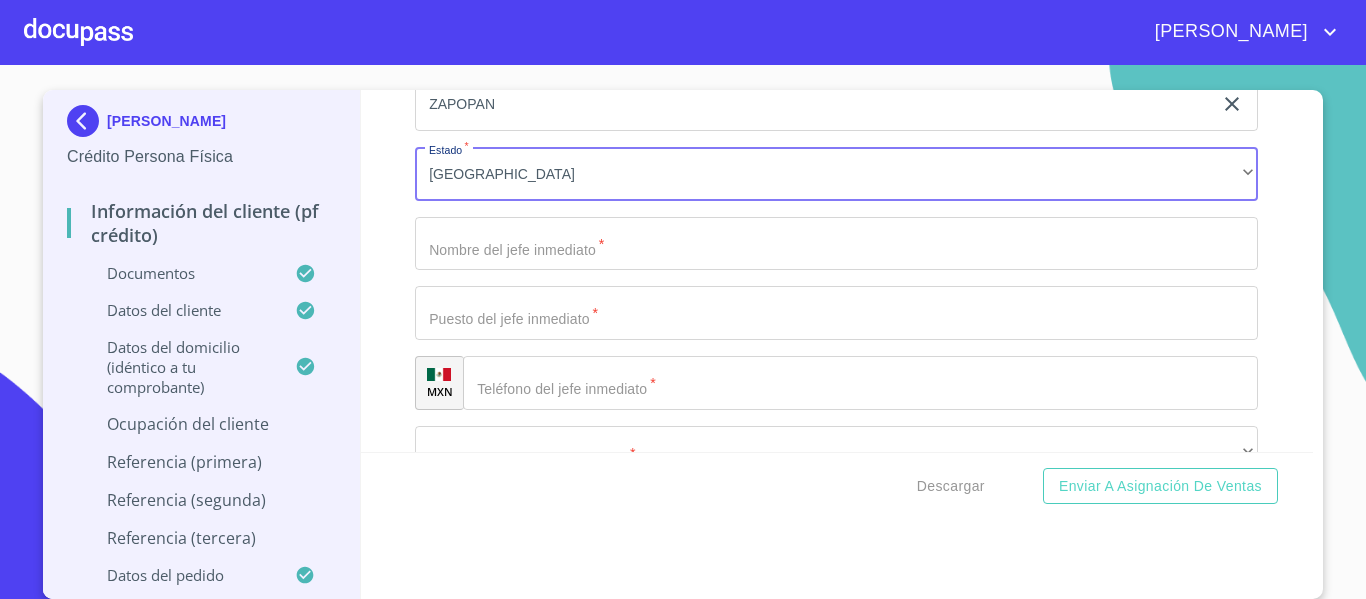 click on "Apellido Paterno   *" at bounding box center (813, -2991) 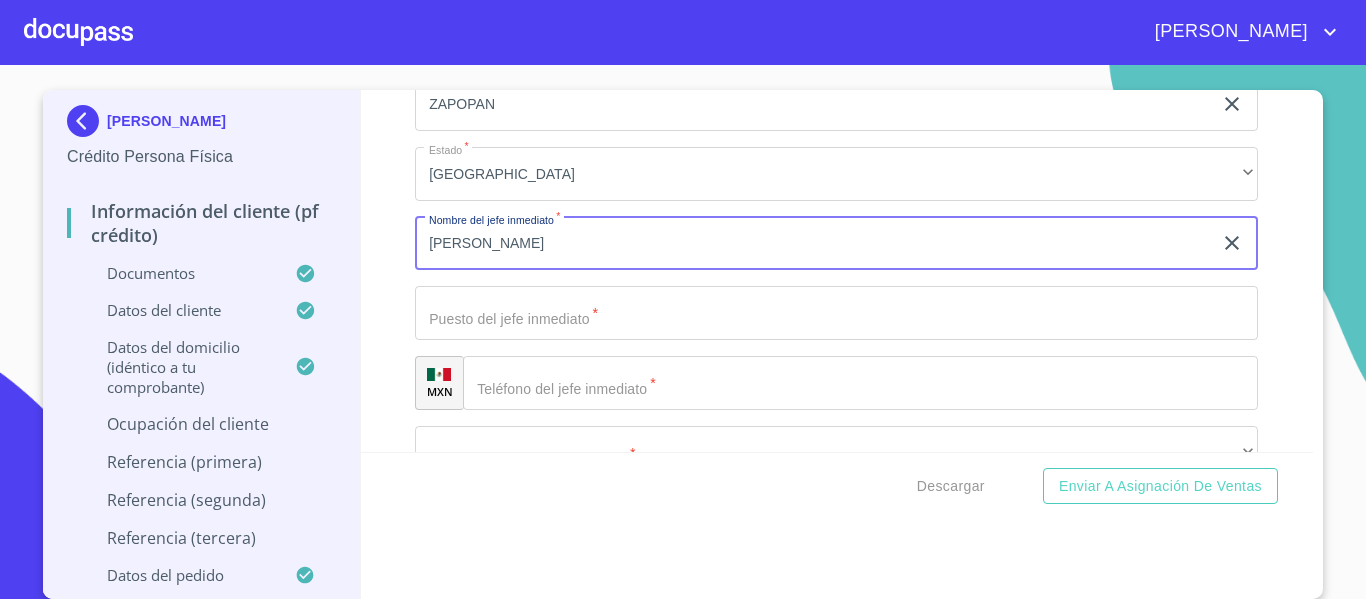 type on "[PERSON_NAME]" 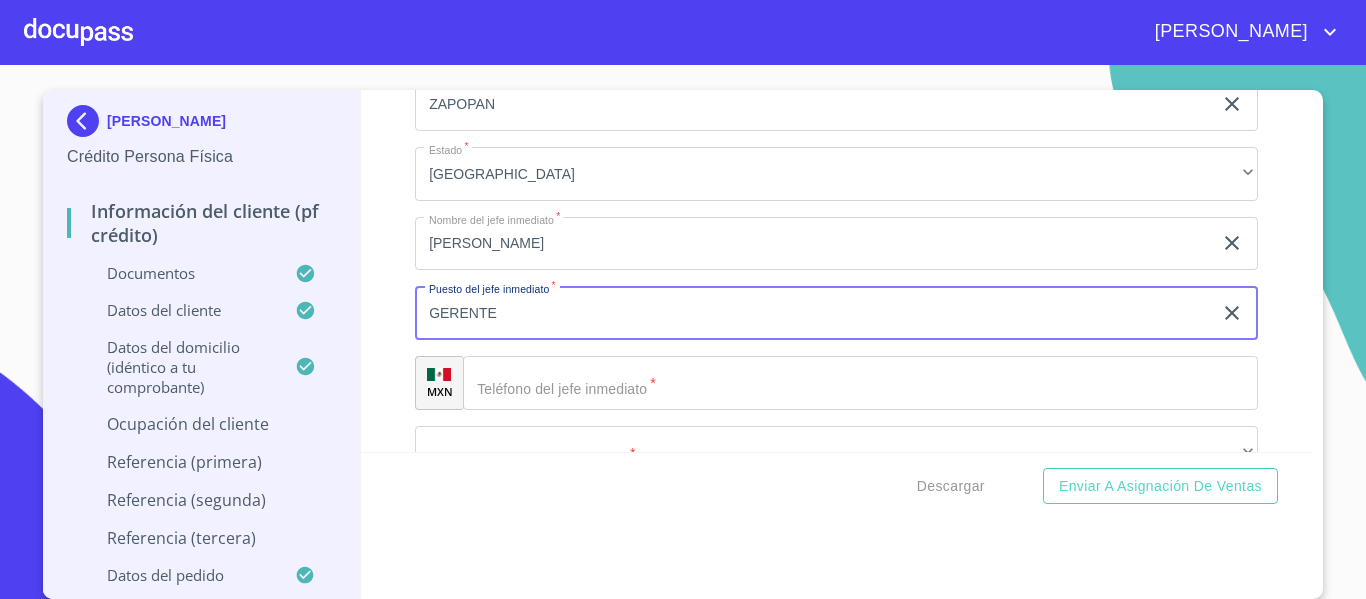 type on "GERENTE" 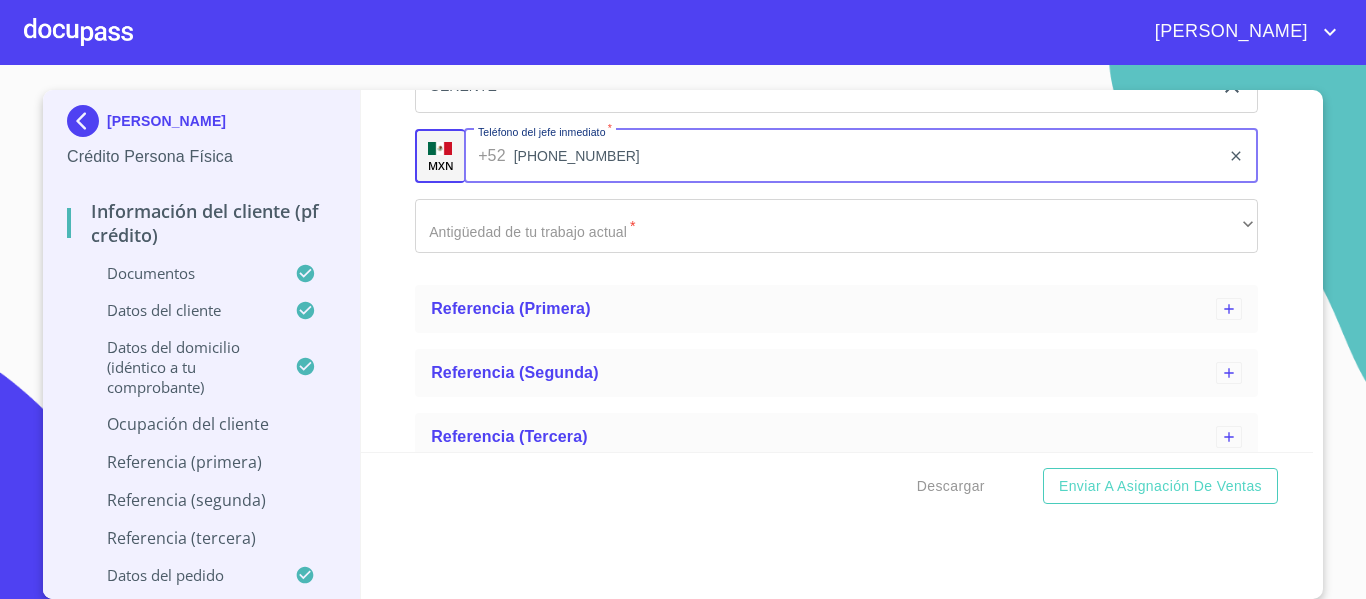 scroll, scrollTop: 3641, scrollLeft: 0, axis: vertical 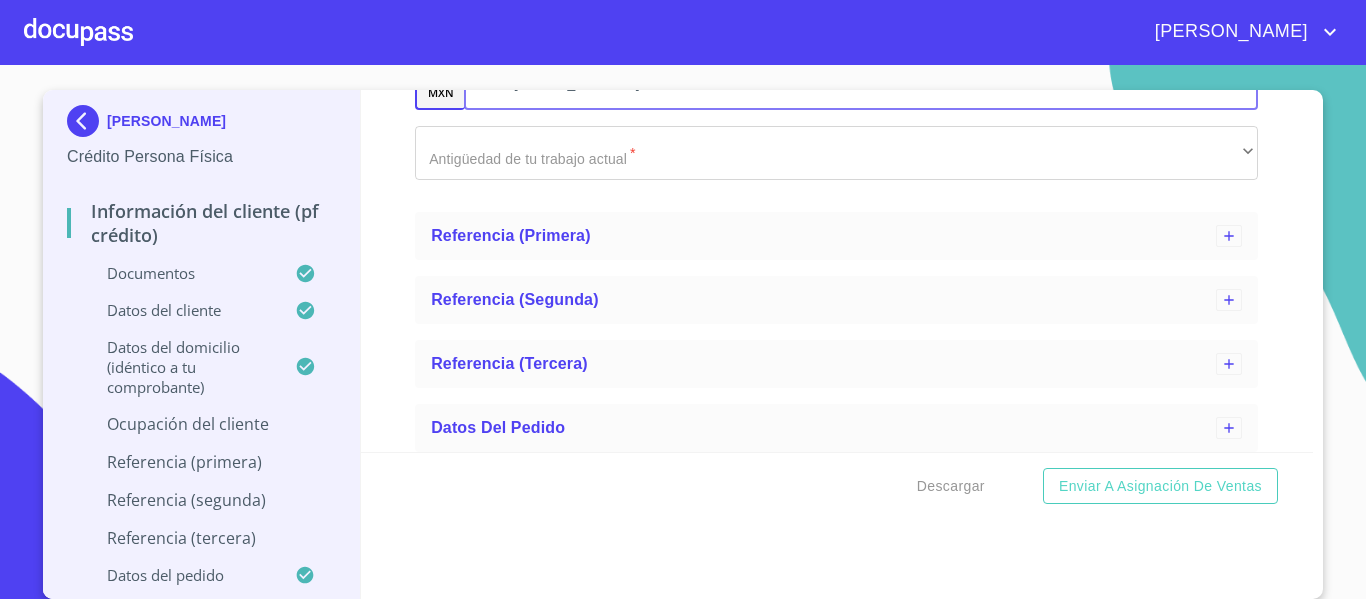 type on "[PHONE_NUMBER]" 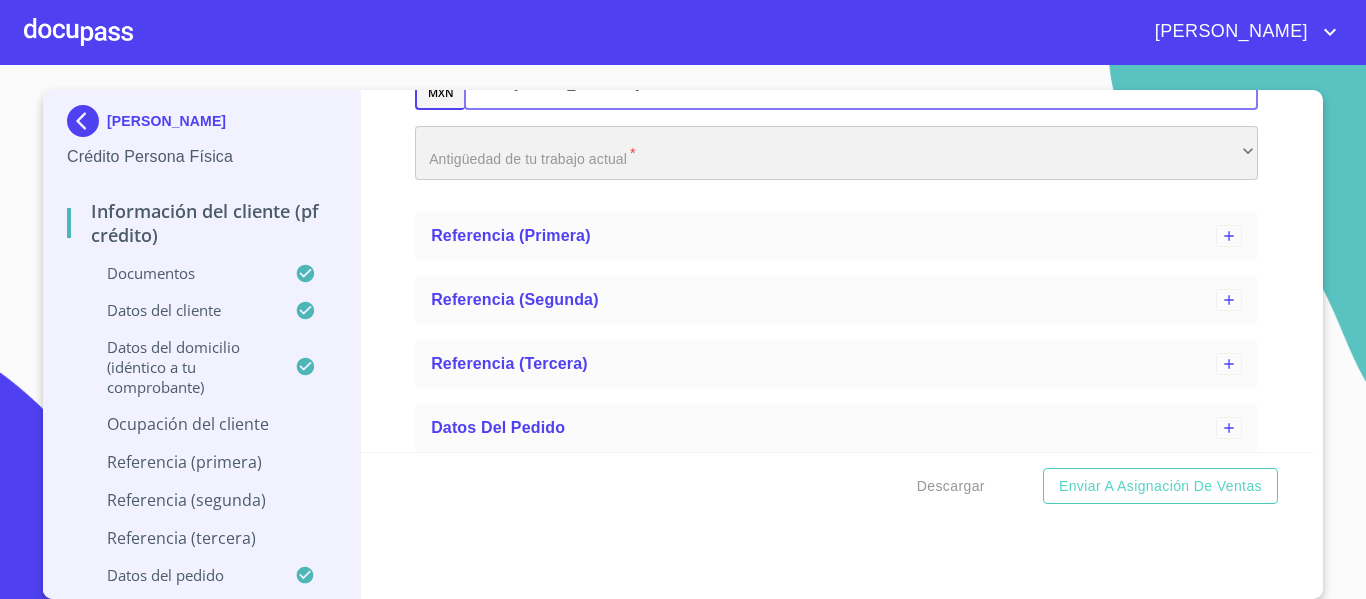 click on "​" at bounding box center (836, 153) 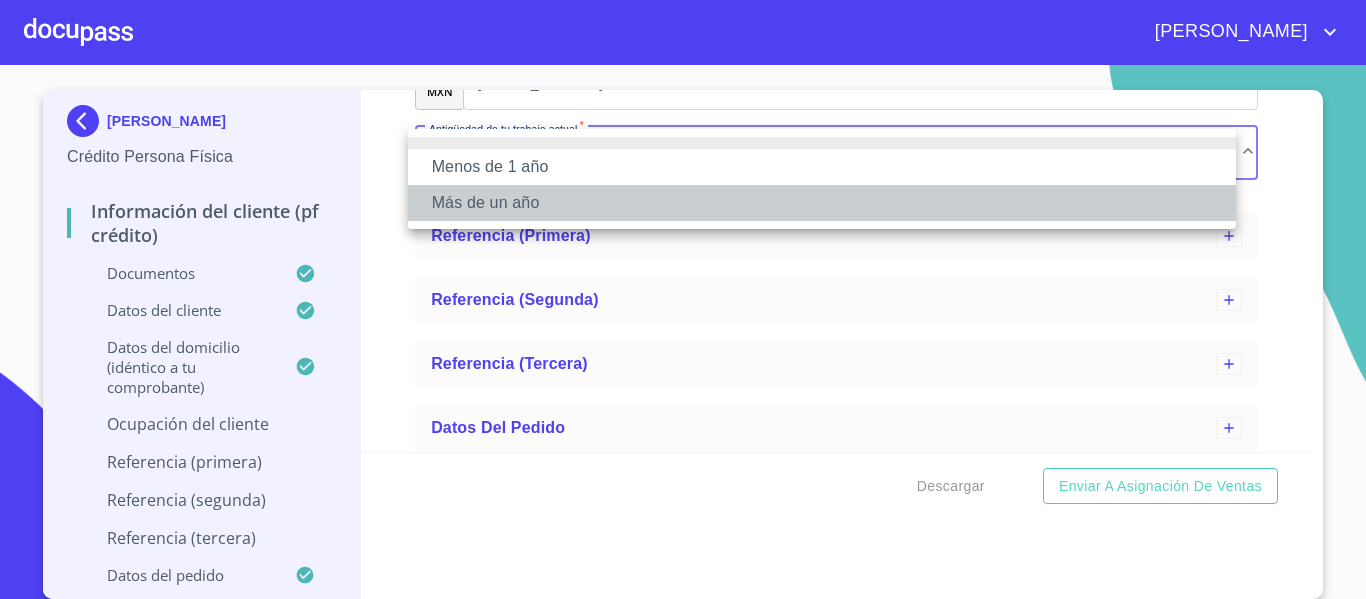click on "Más de un año" at bounding box center [822, 203] 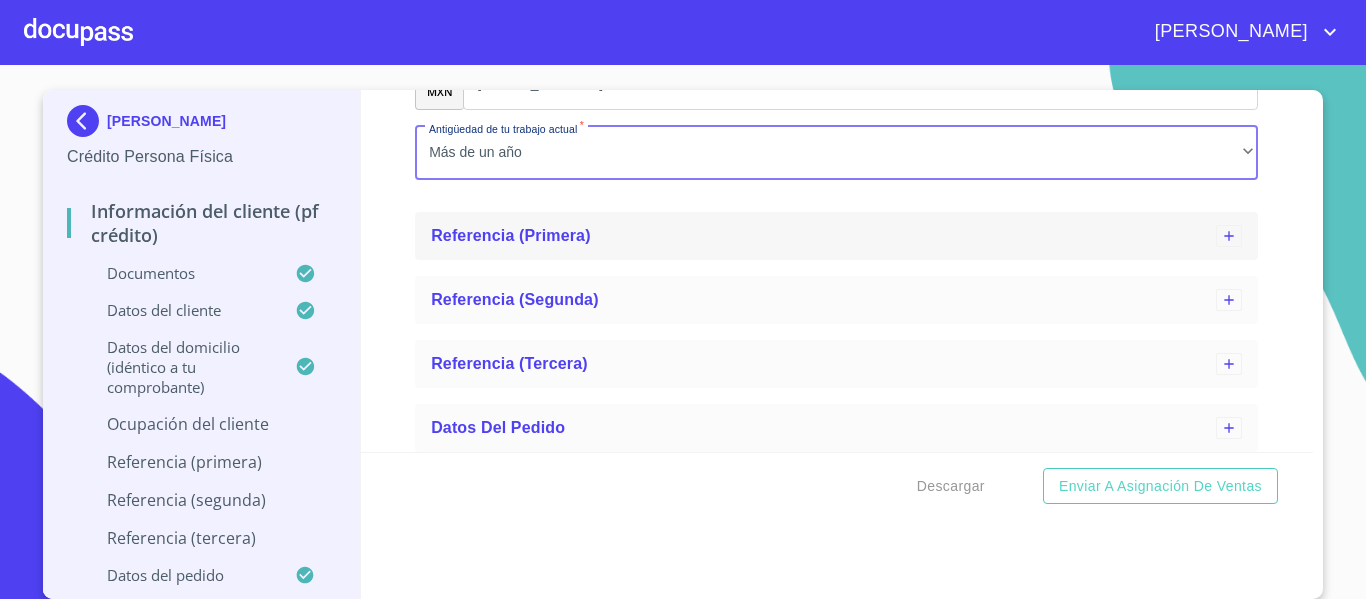 click on "Referencia (primera)" at bounding box center [511, 235] 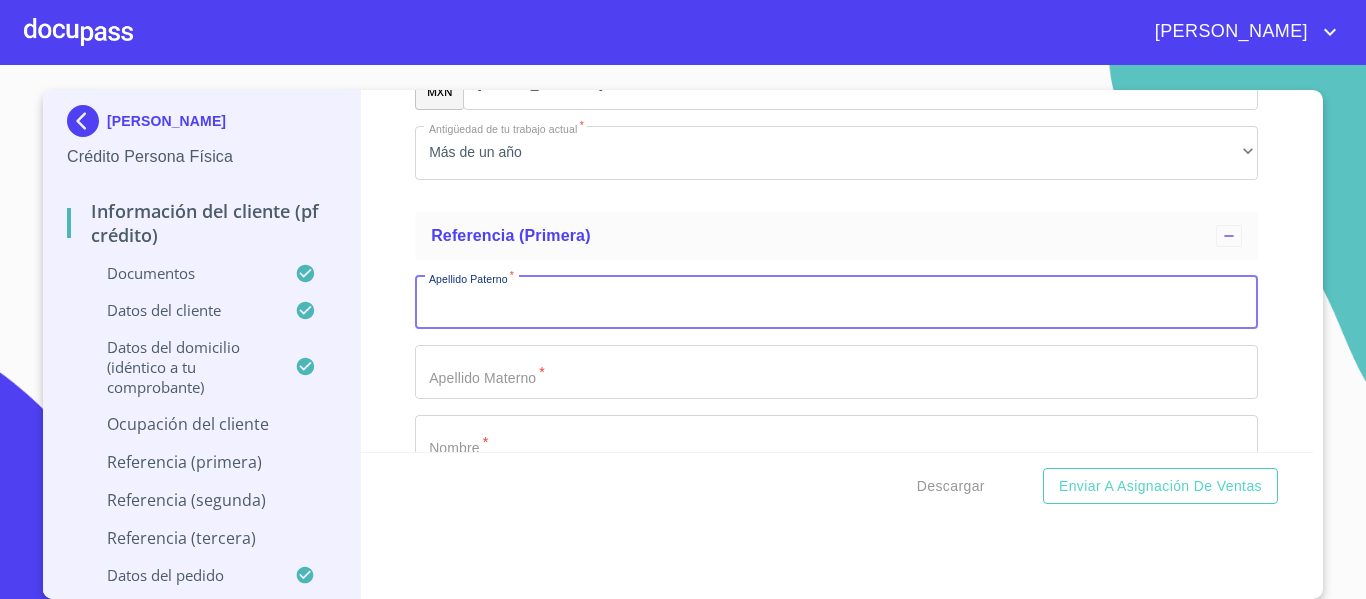 click on "Apellido Paterno   *" at bounding box center (836, 303) 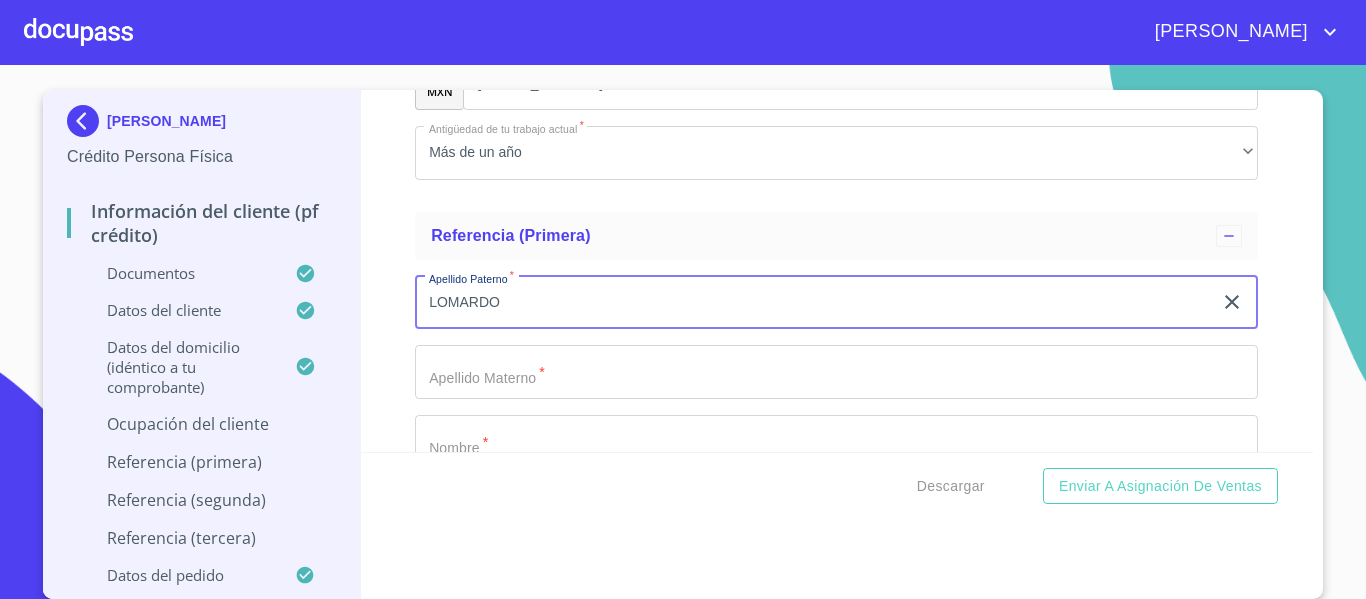 type on "LOMARDO" 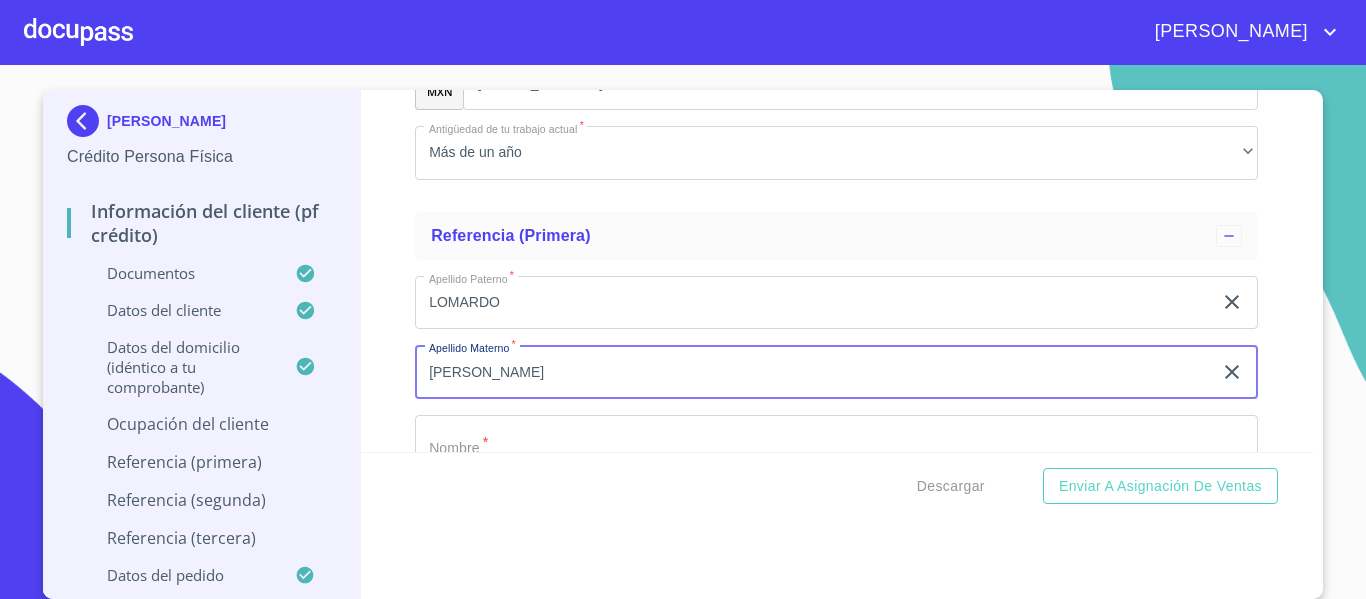type on "[PERSON_NAME]" 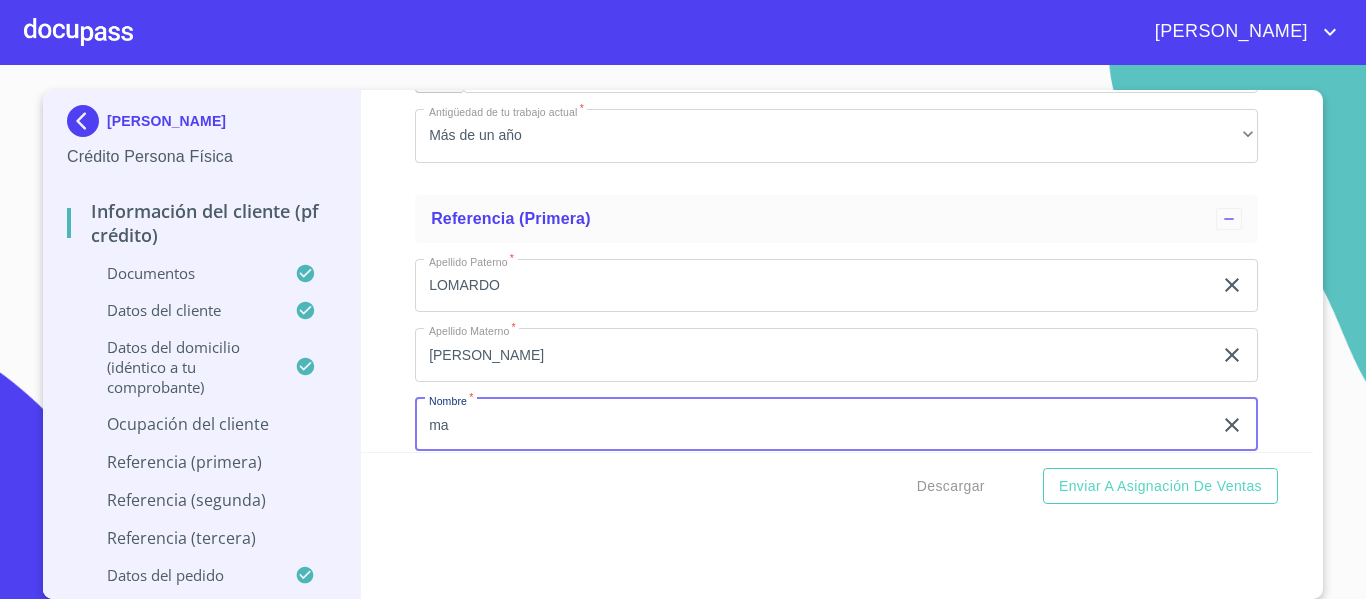 type on "m" 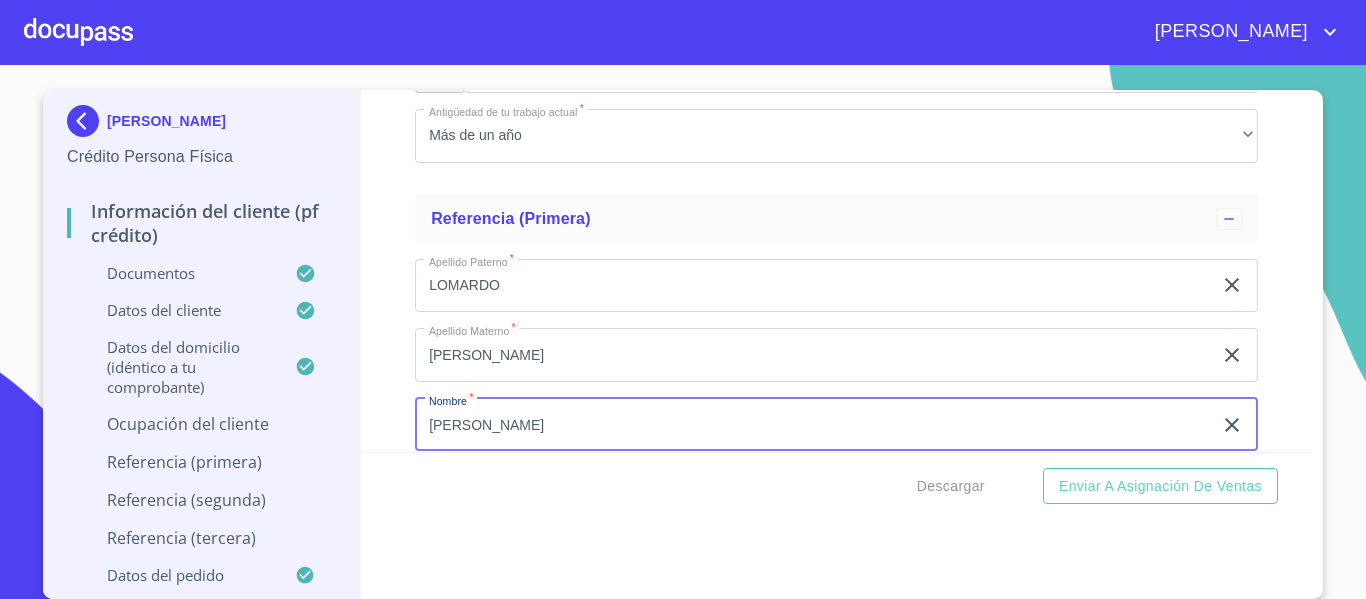 type on "[PERSON_NAME]" 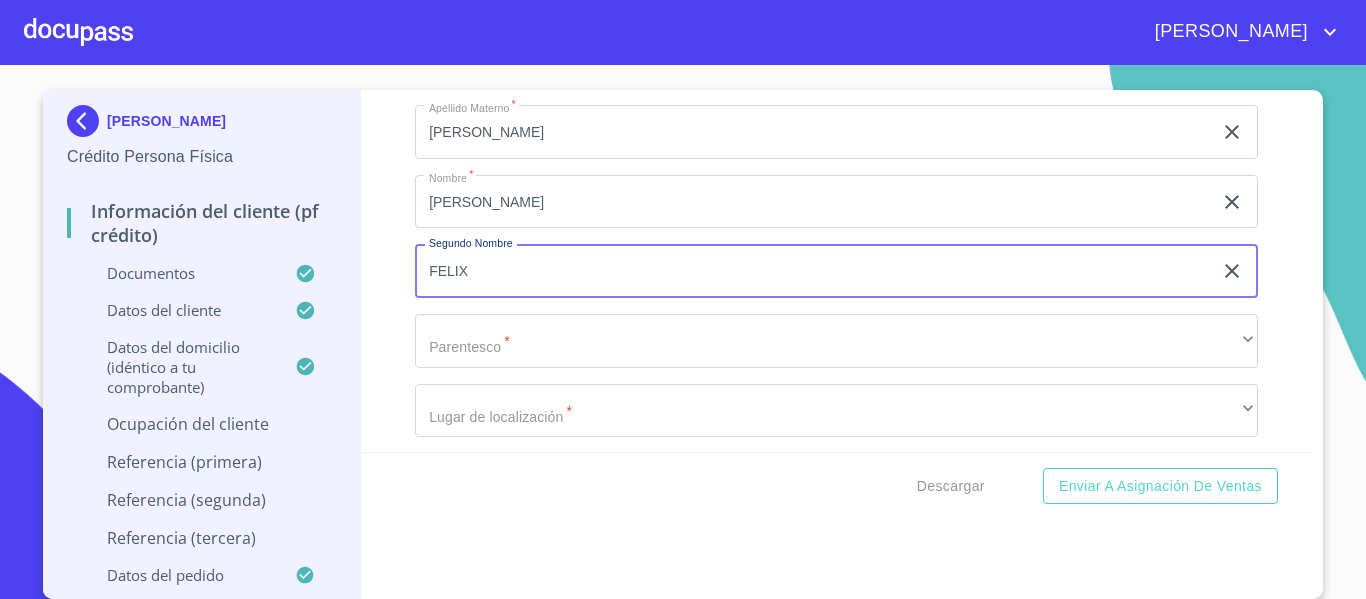 type on "FELIX" 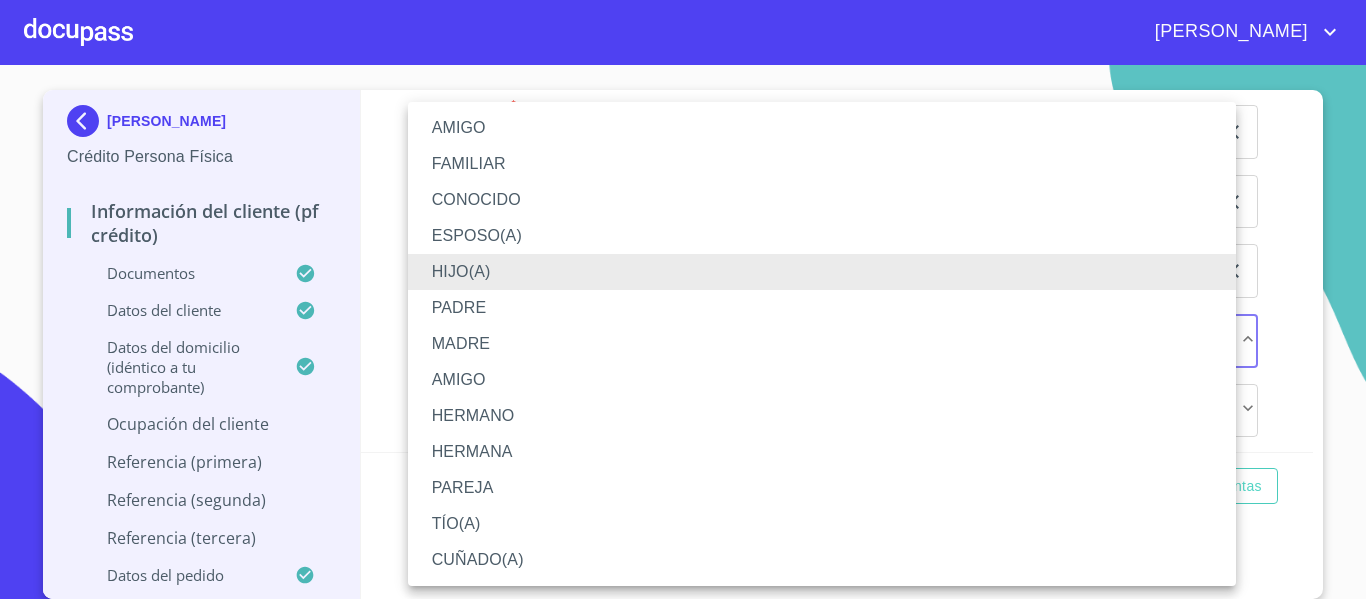 type 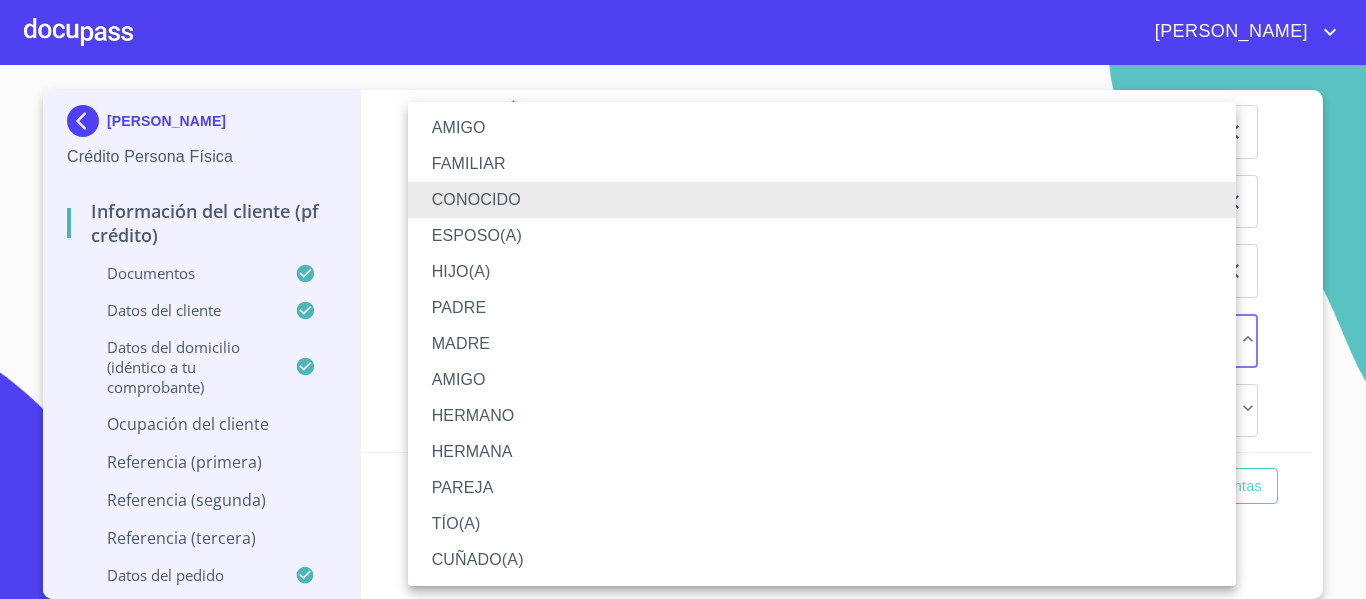 type 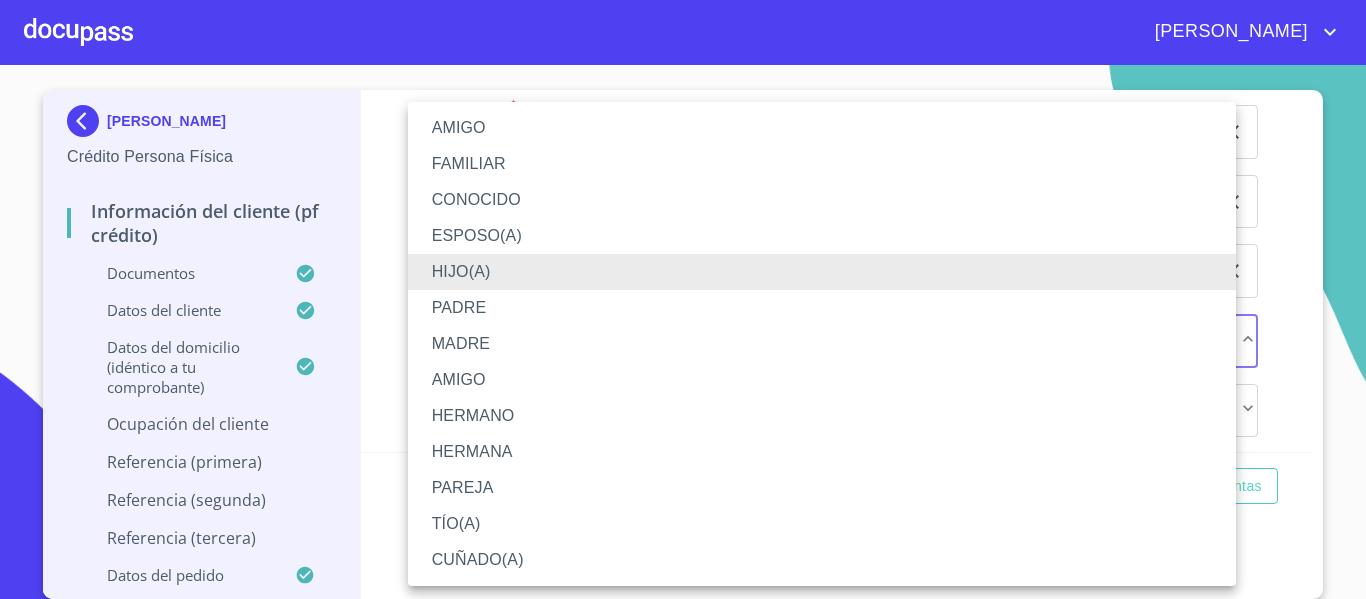 type 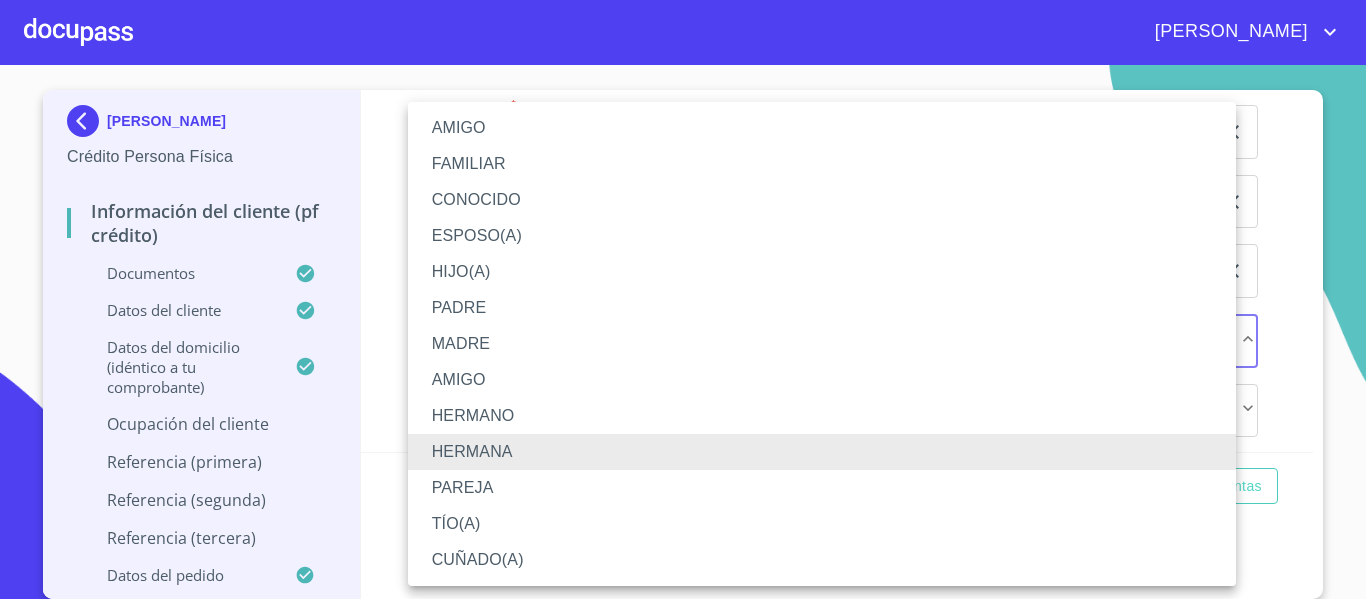 type 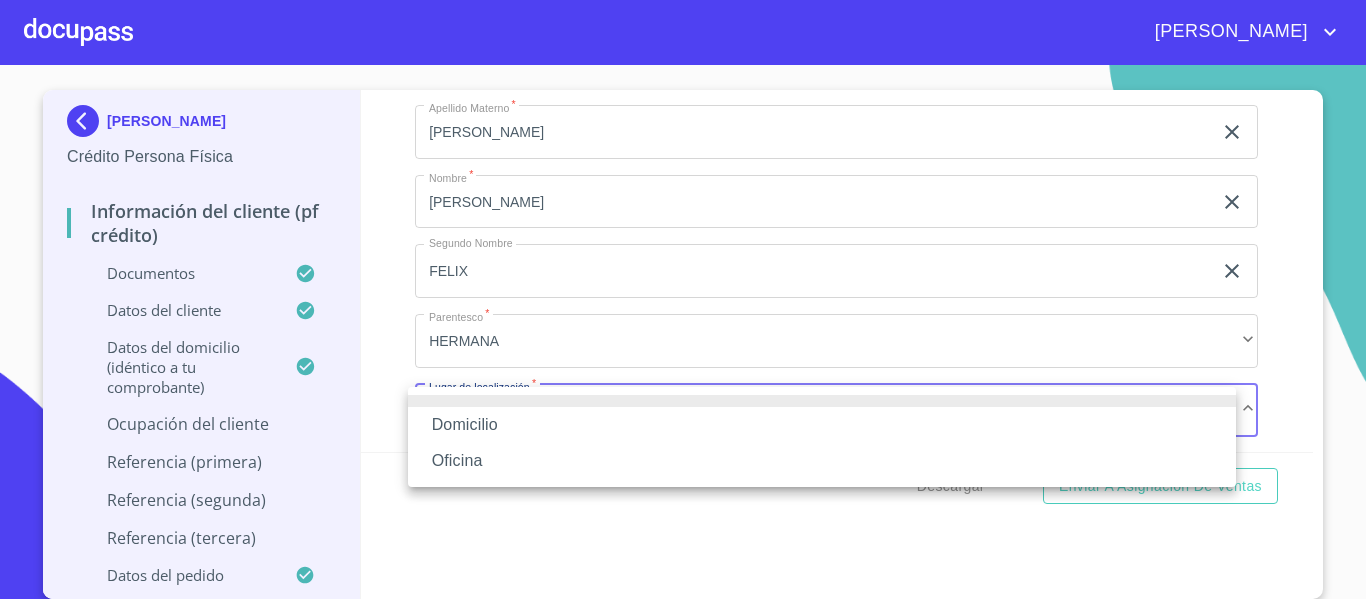 type 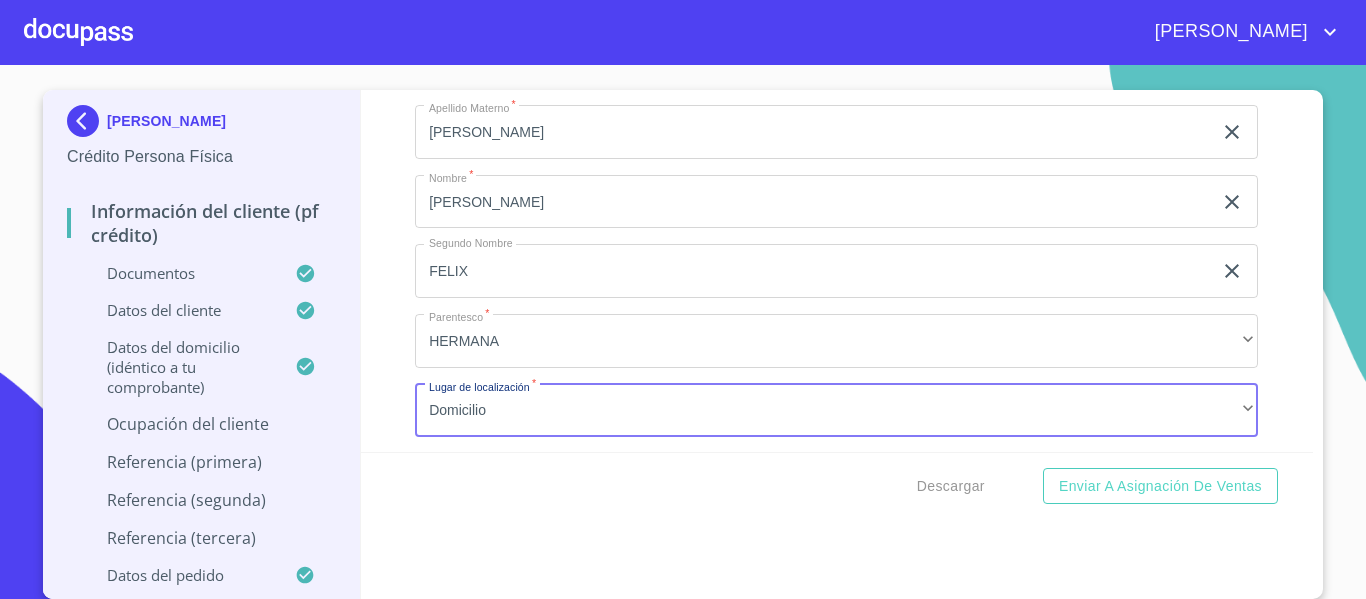 scroll, scrollTop: 4090, scrollLeft: 0, axis: vertical 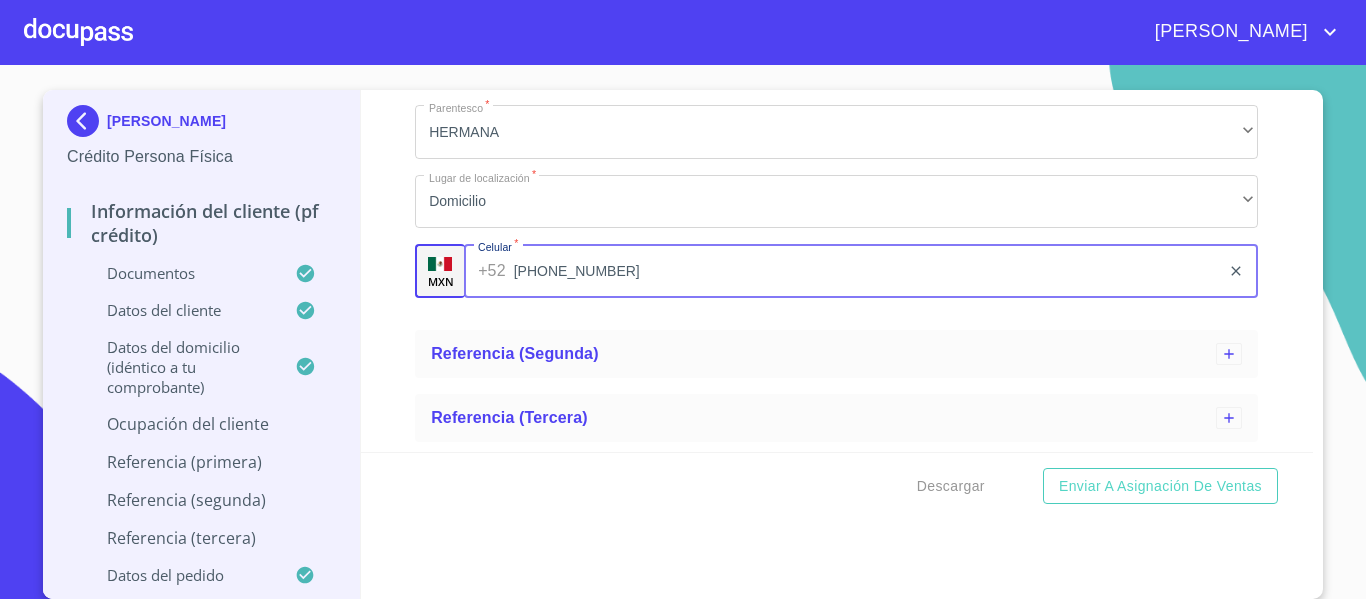 type on "[PHONE_NUMBER]" 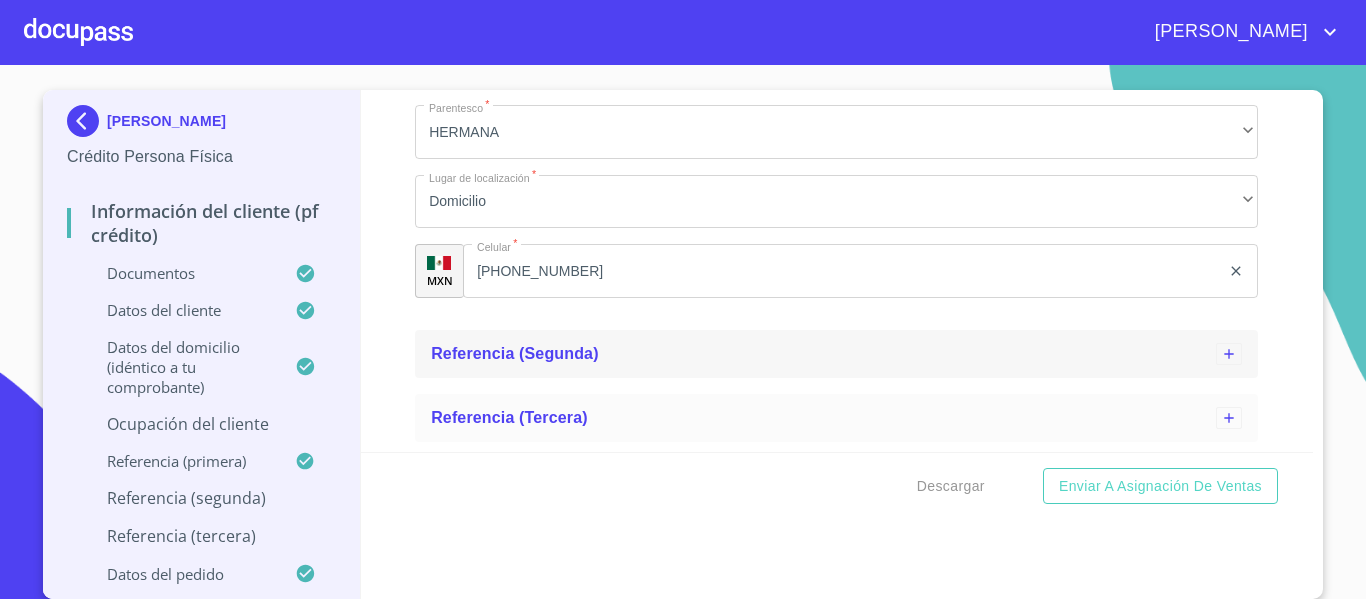click on "Referencia (segunda)" at bounding box center [515, 353] 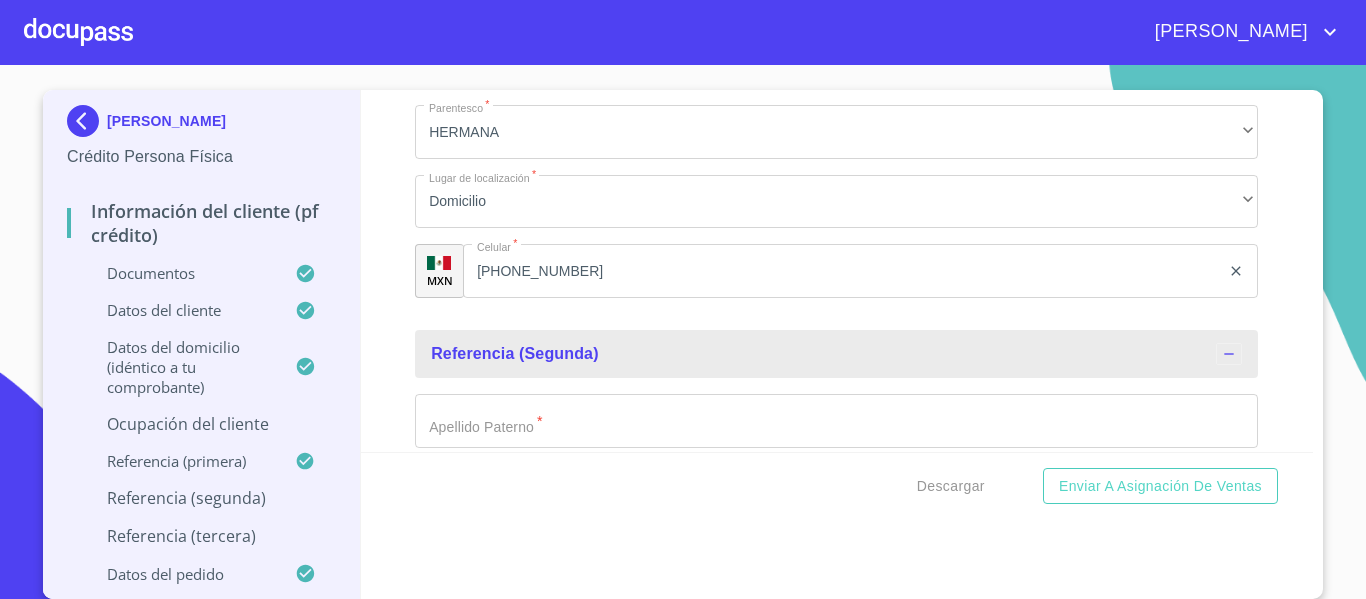 click on "Apellido Paterno   *" at bounding box center (813, -3740) 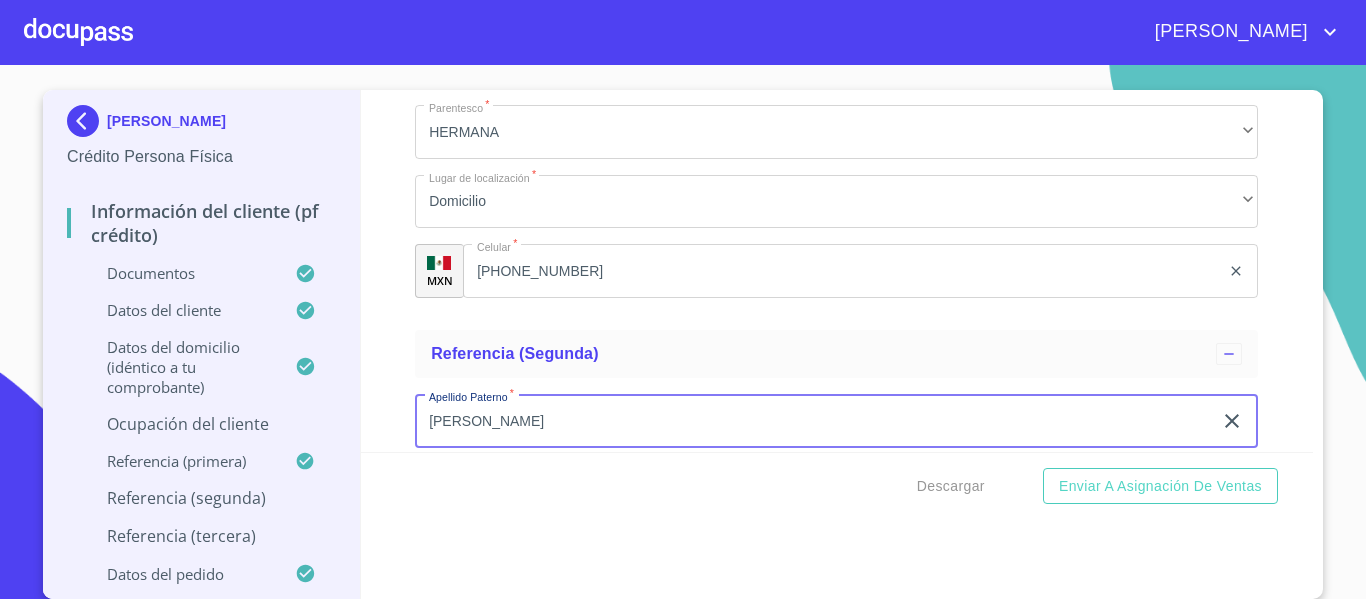 type on "[PERSON_NAME]" 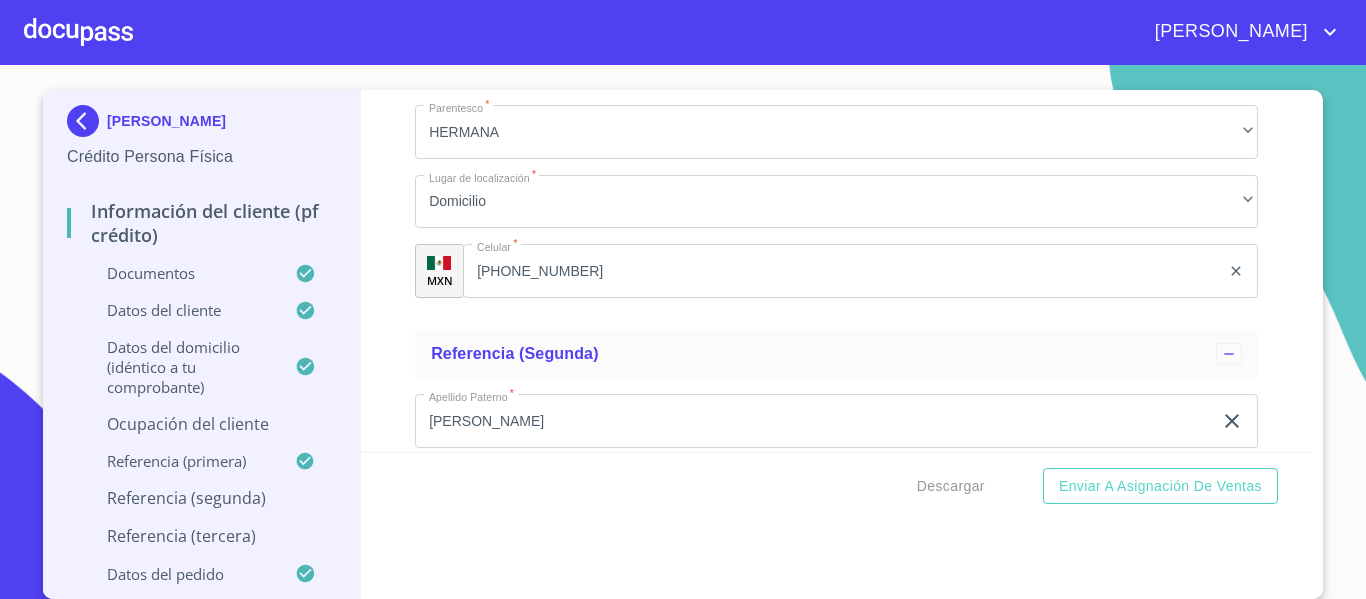 scroll, scrollTop: 4310, scrollLeft: 0, axis: vertical 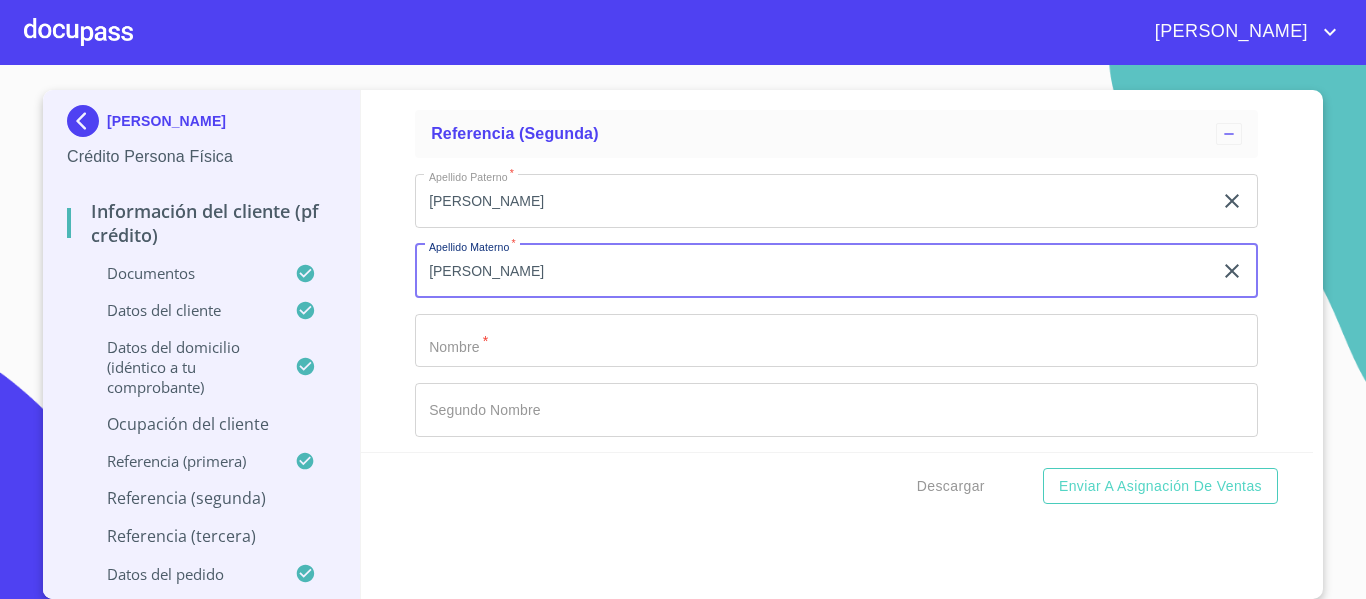 type on "[PERSON_NAME]" 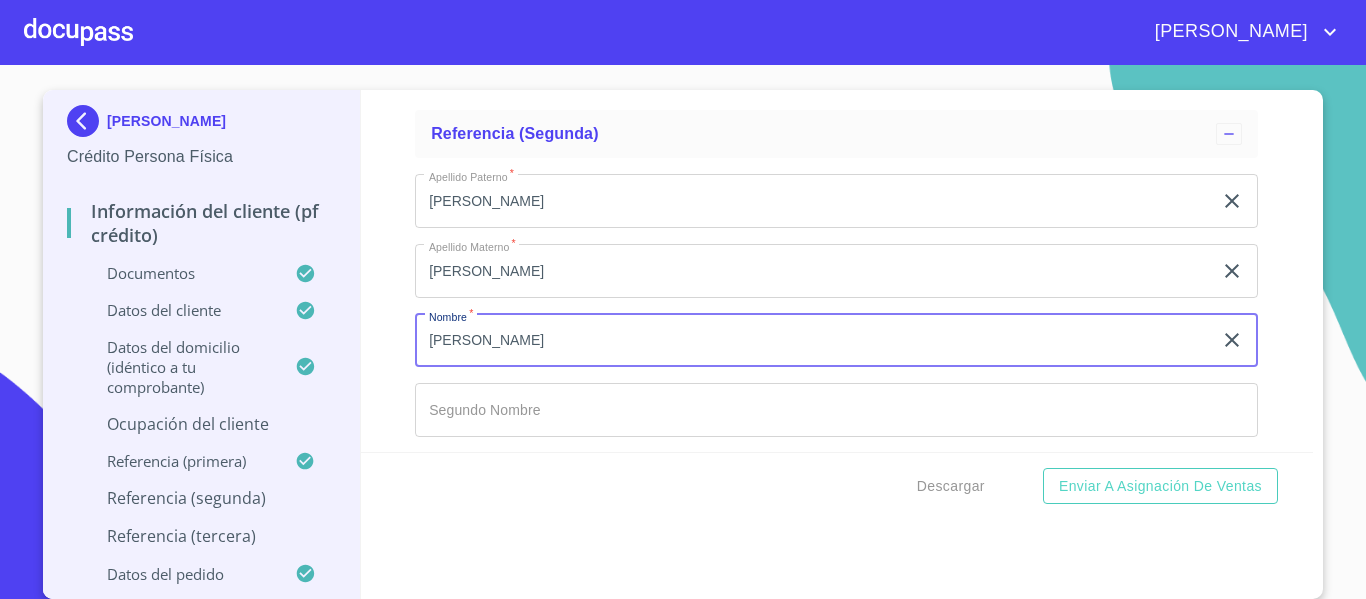 type on "[PERSON_NAME]" 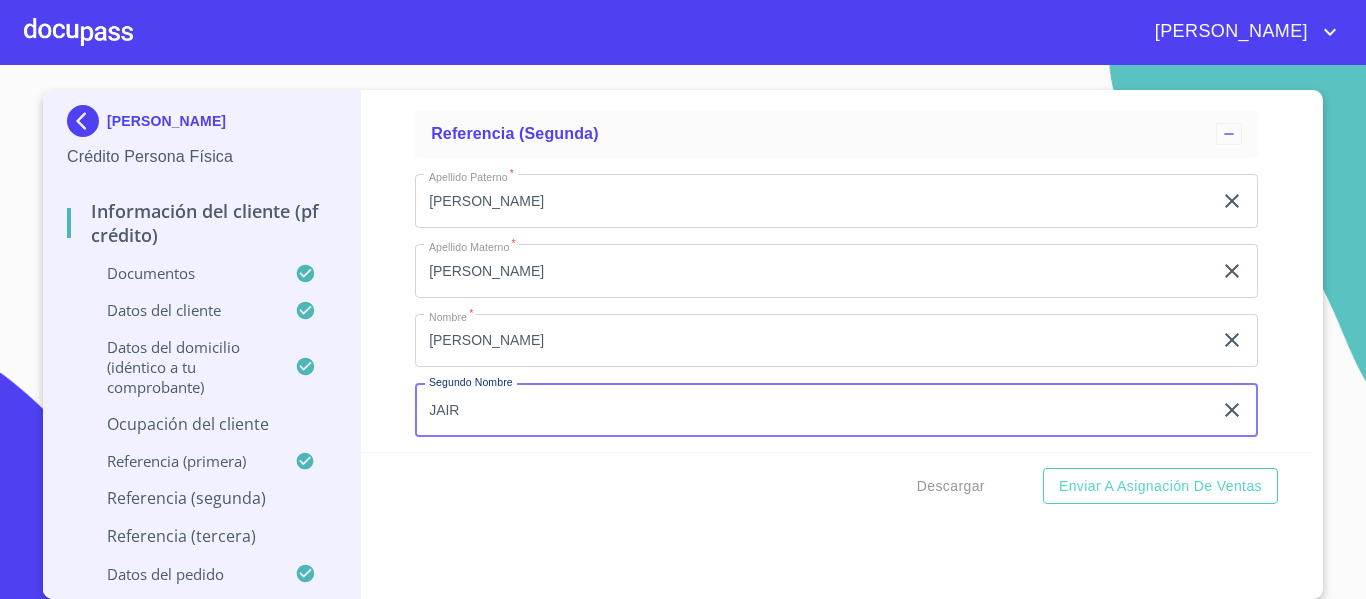 type on "JAIR" 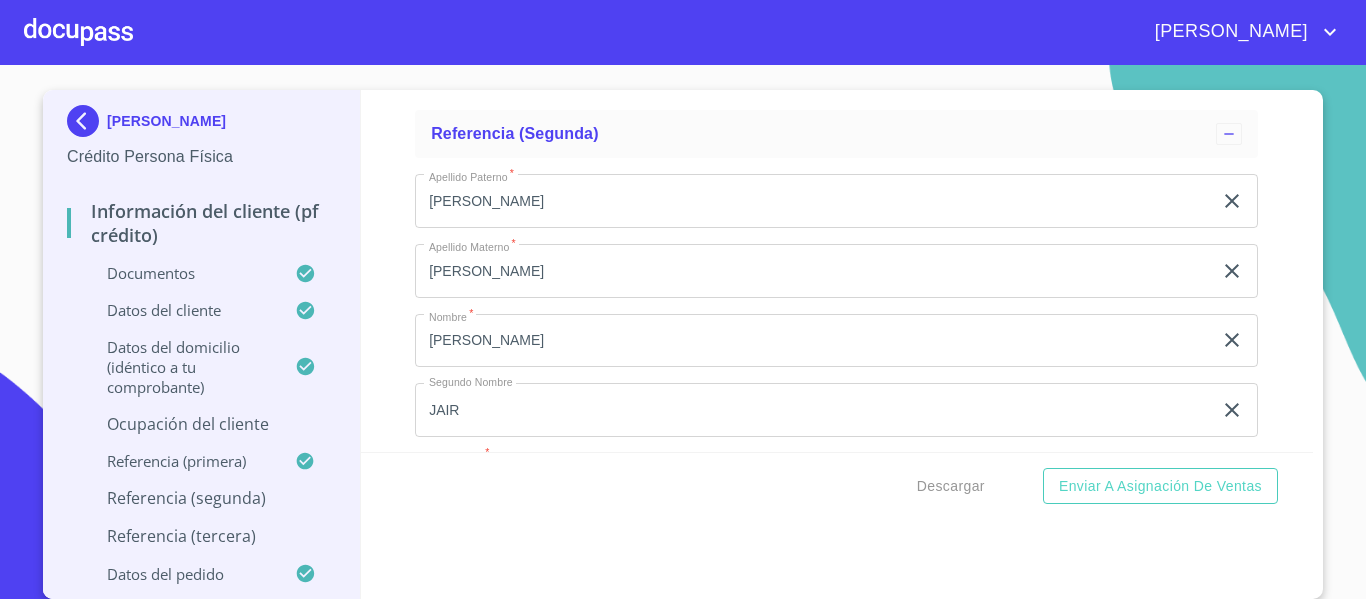 scroll, scrollTop: 4519, scrollLeft: 0, axis: vertical 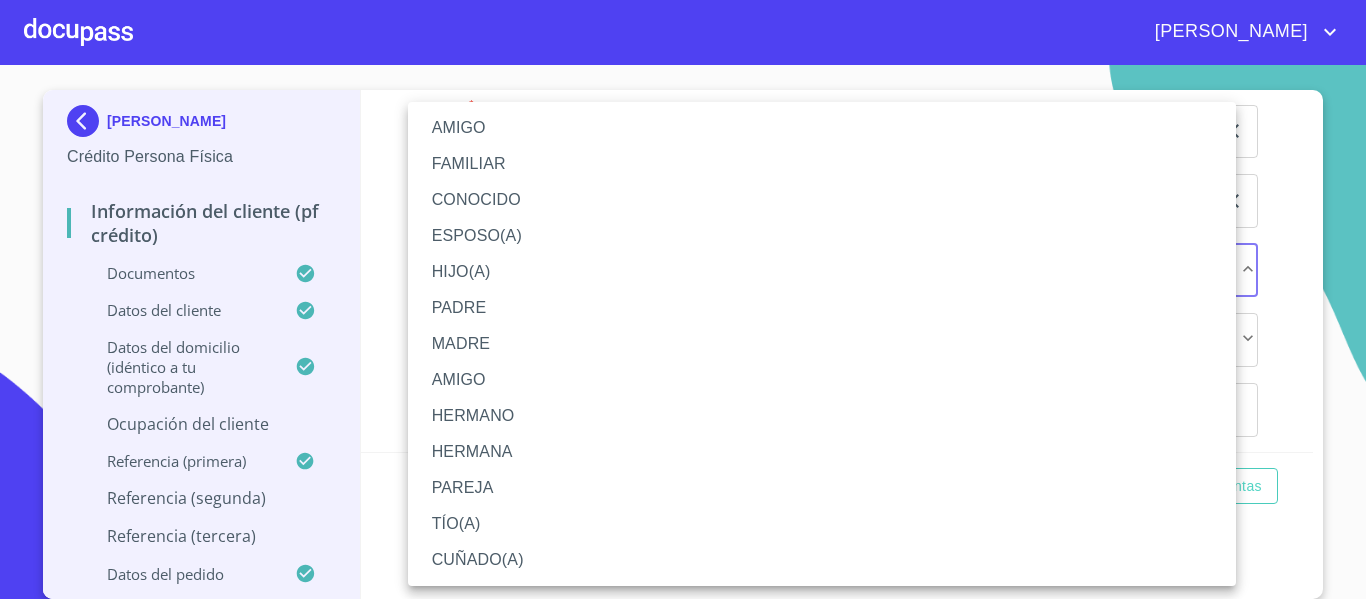 type 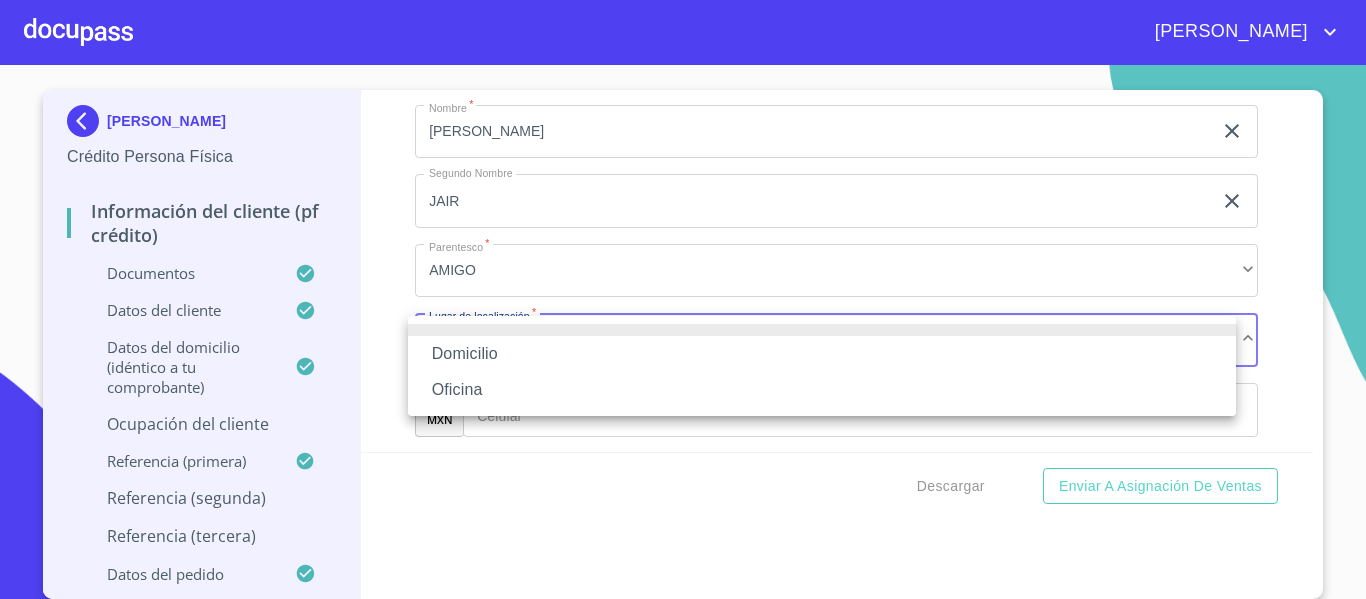 type 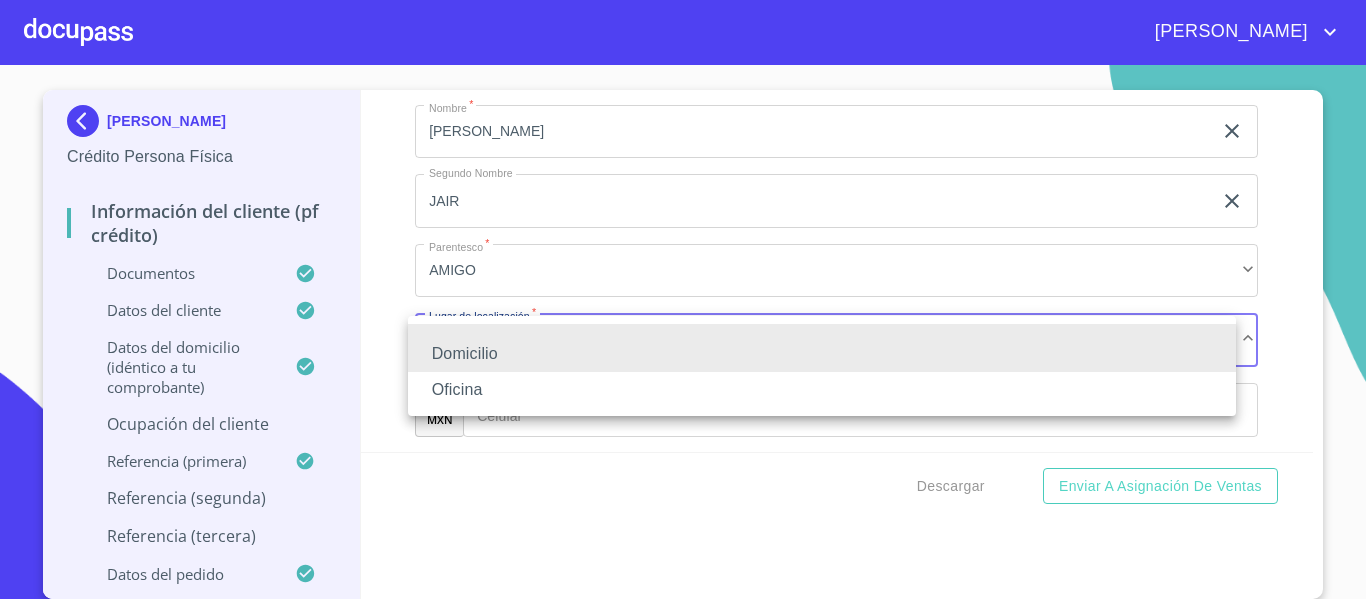 type 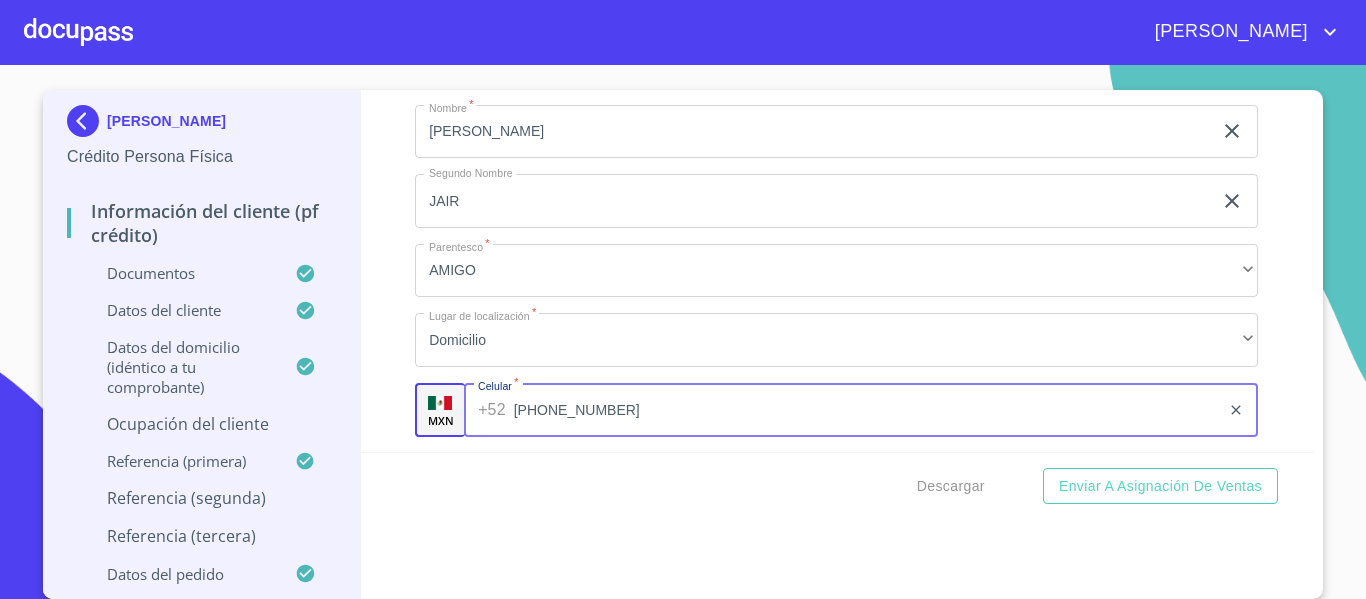 type on "[PHONE_NUMBER]" 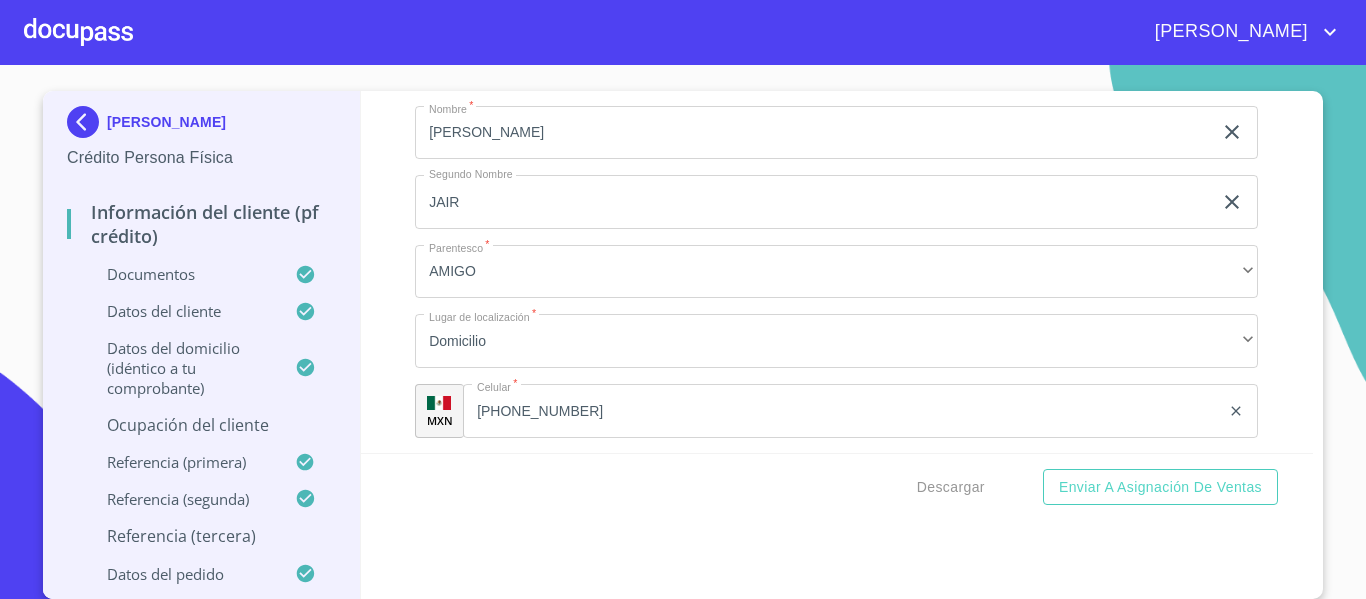 scroll, scrollTop: 4656, scrollLeft: 0, axis: vertical 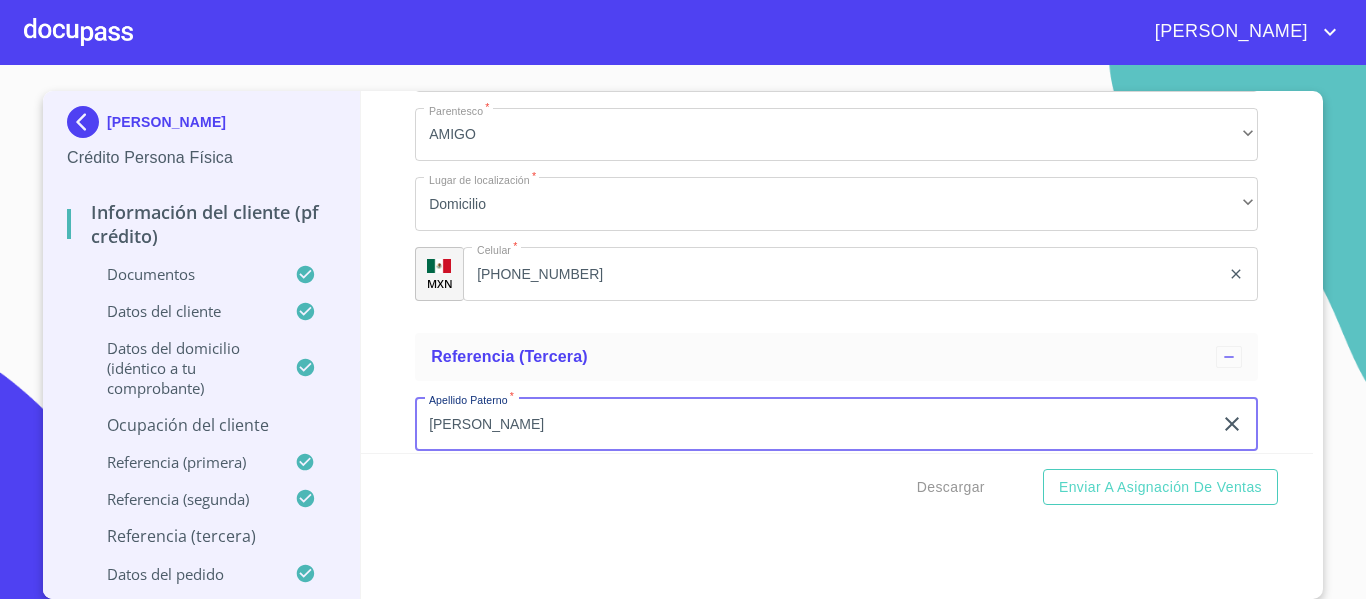 type on "[PERSON_NAME]" 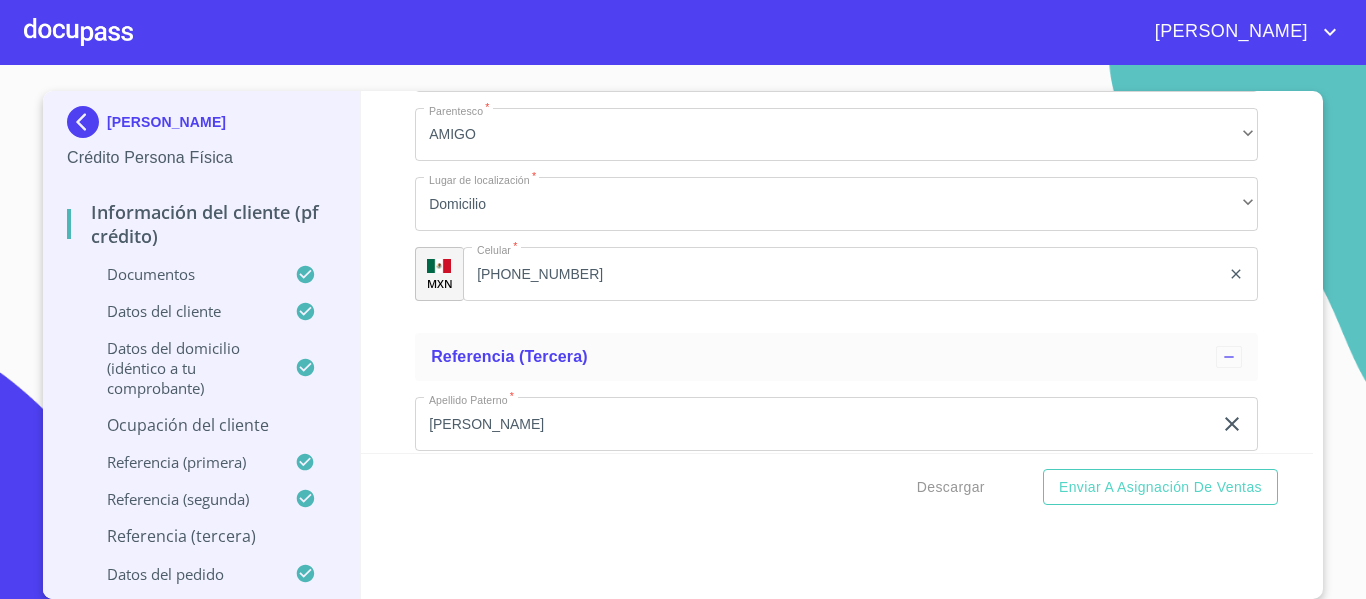 scroll, scrollTop: 4878, scrollLeft: 0, axis: vertical 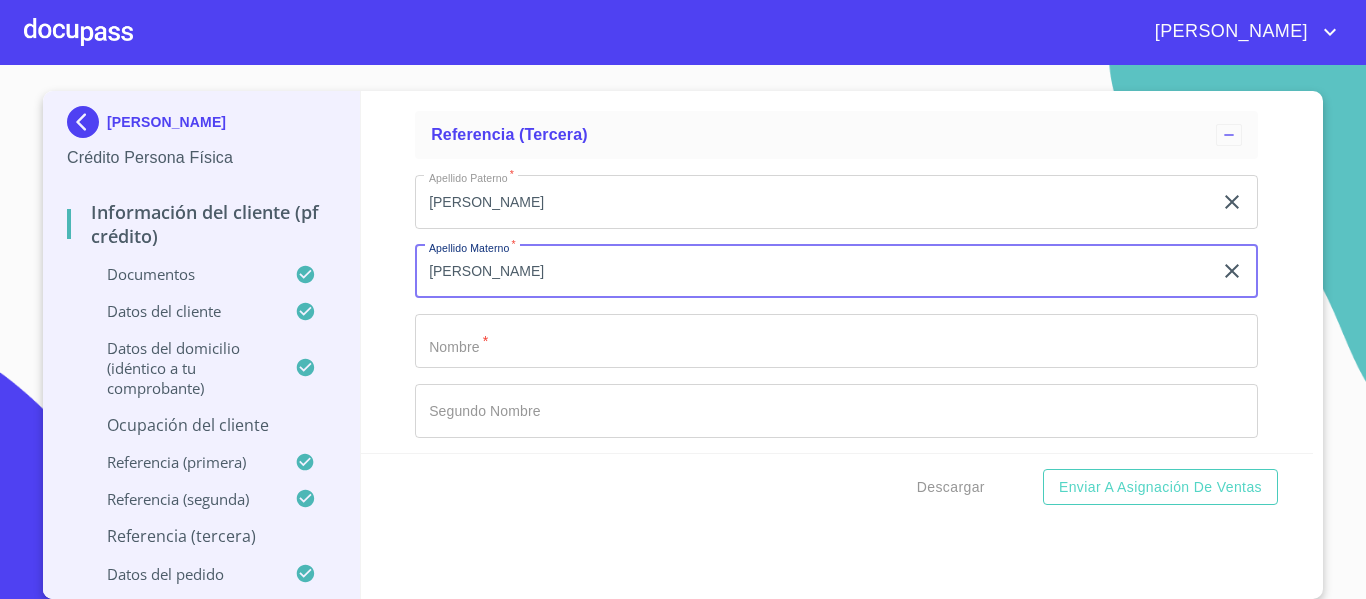 type on "[PERSON_NAME]" 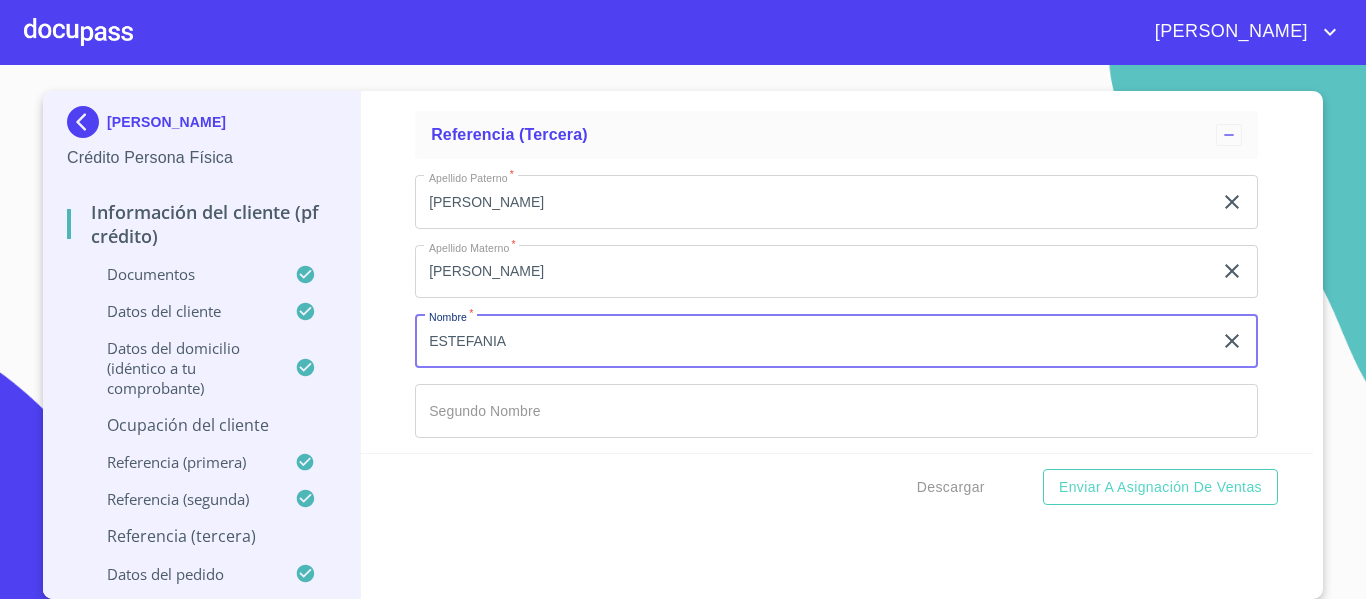 type on "ESTEFANIA" 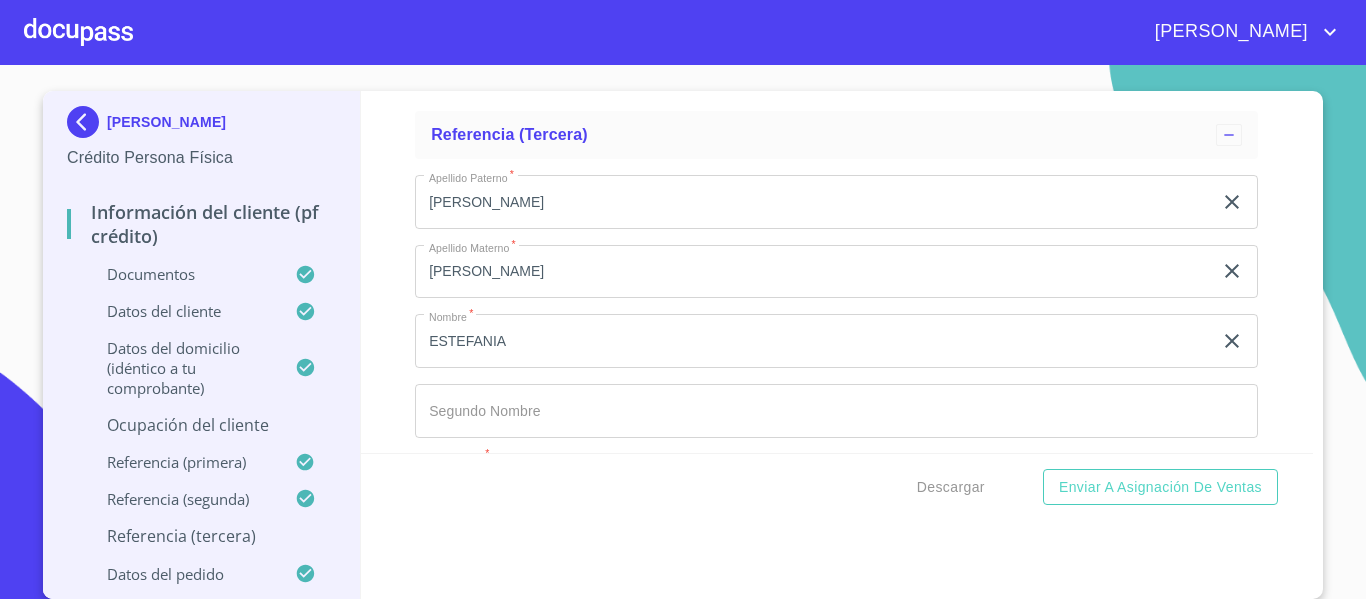 scroll, scrollTop: 5087, scrollLeft: 0, axis: vertical 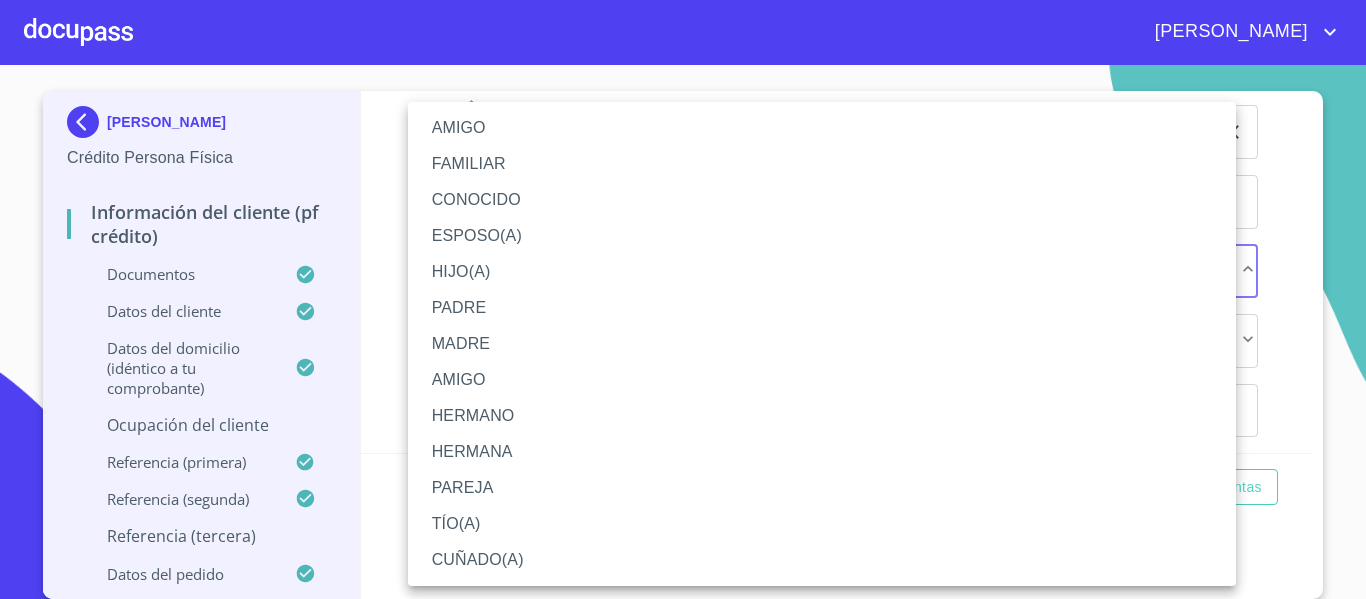 type 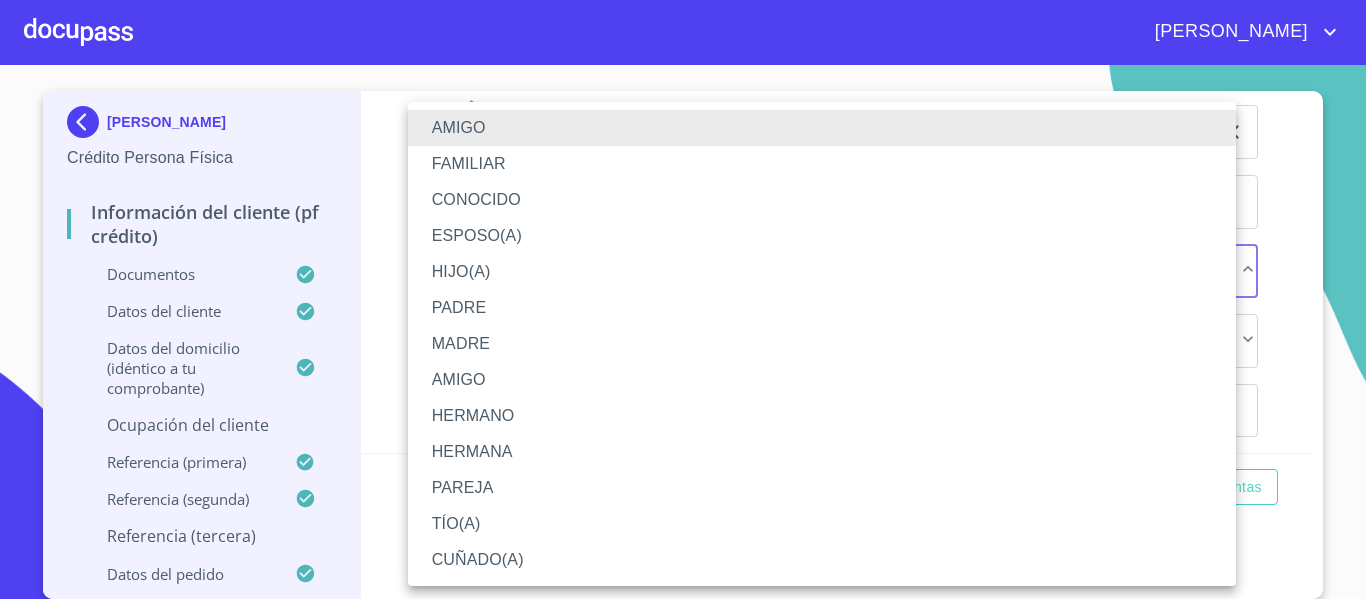 type 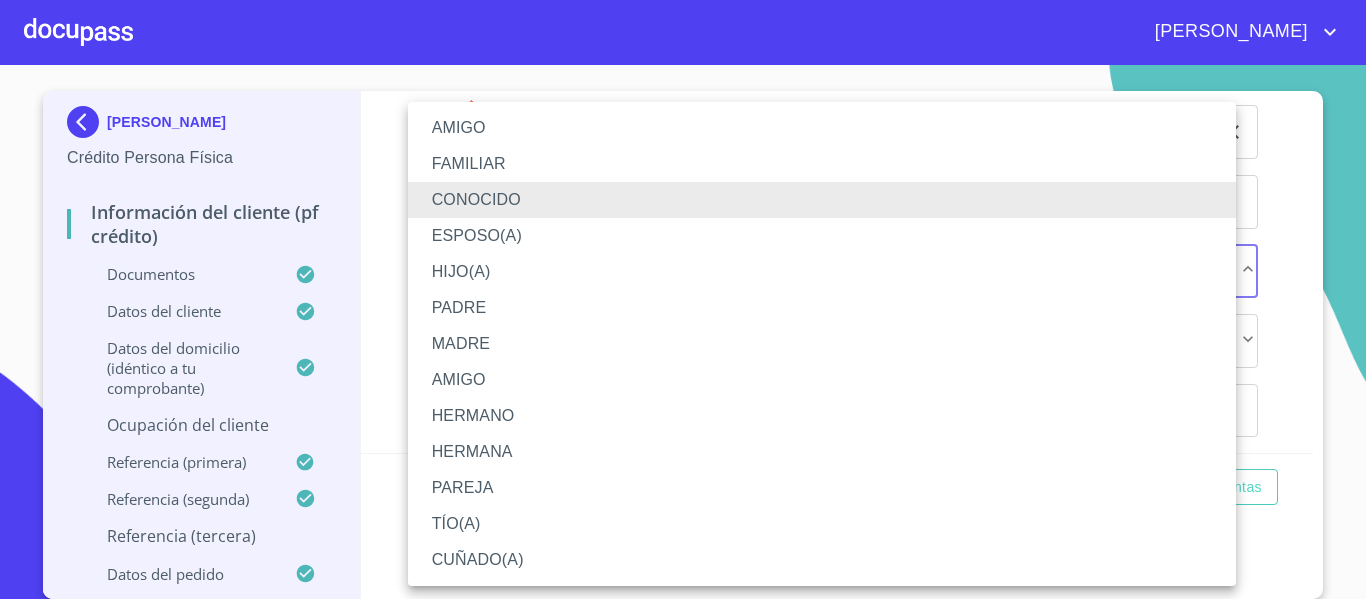 type 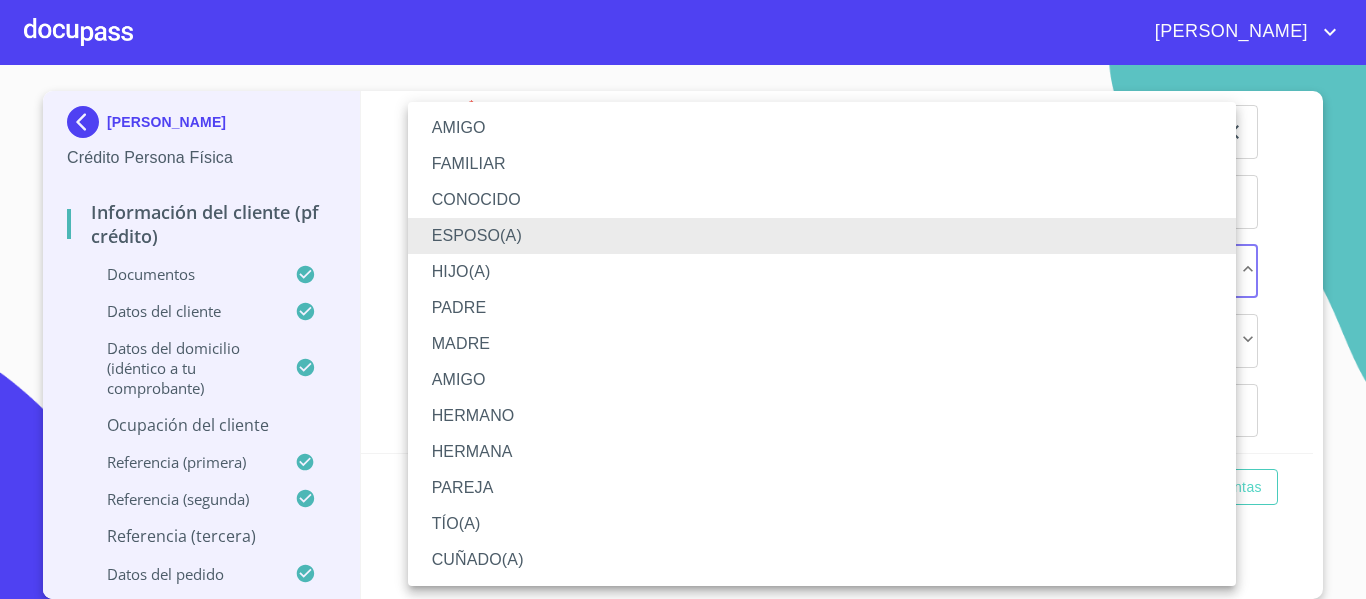 type 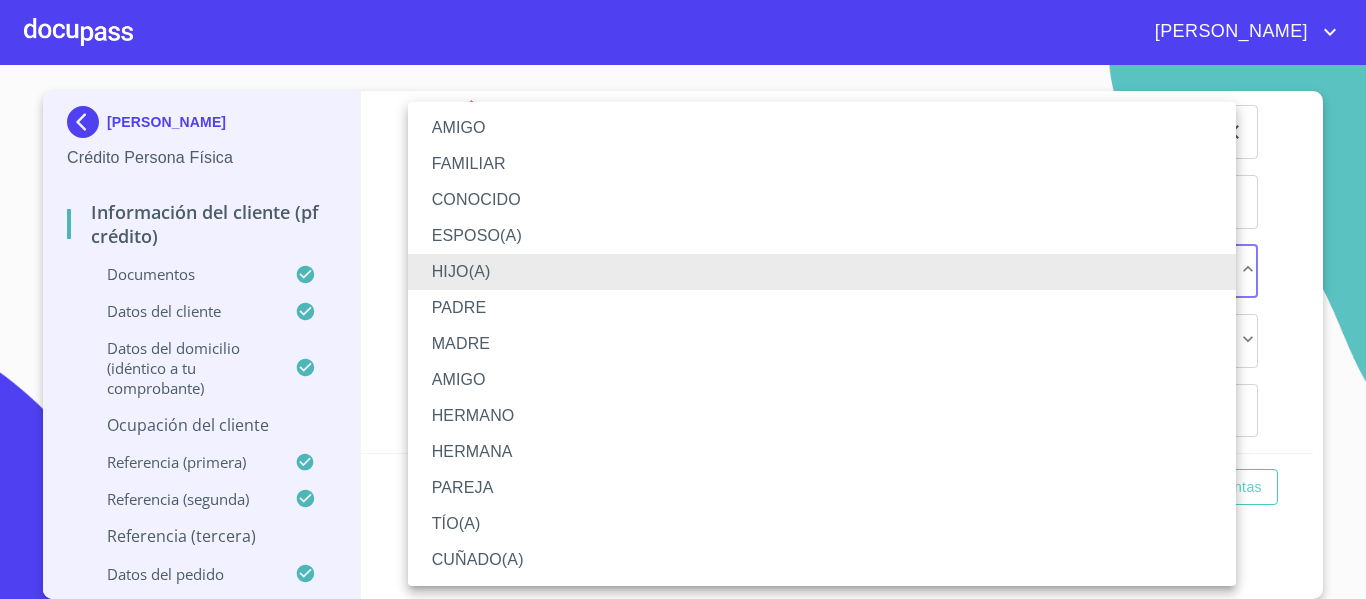 type 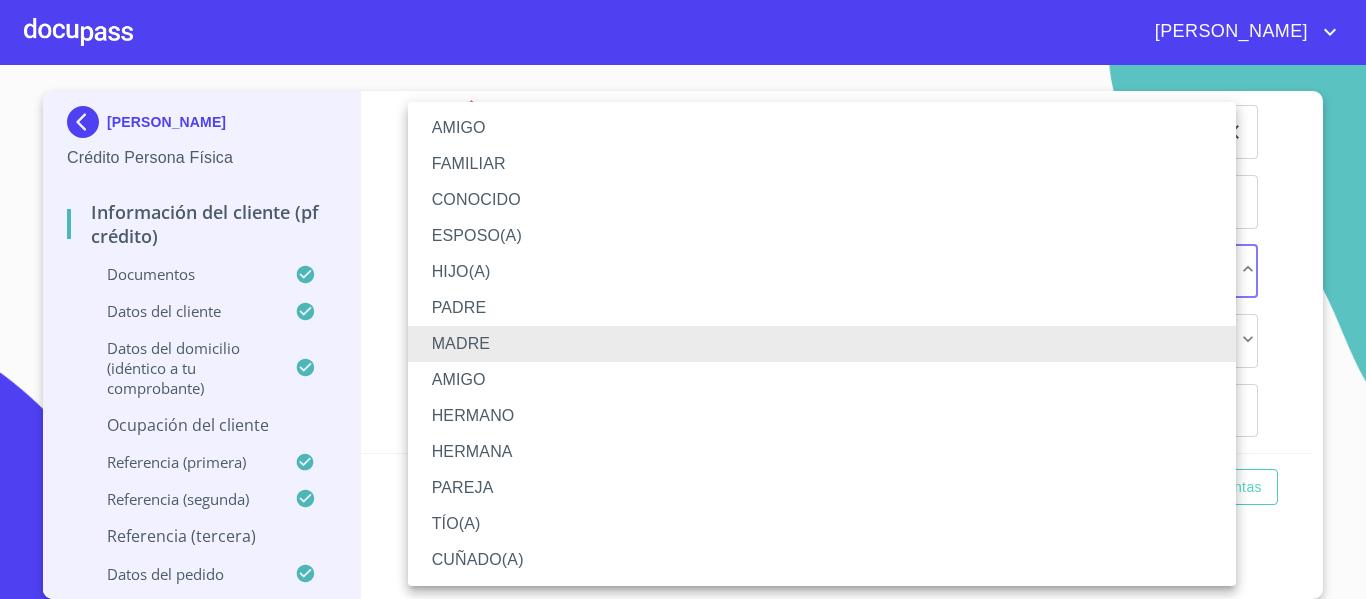 type 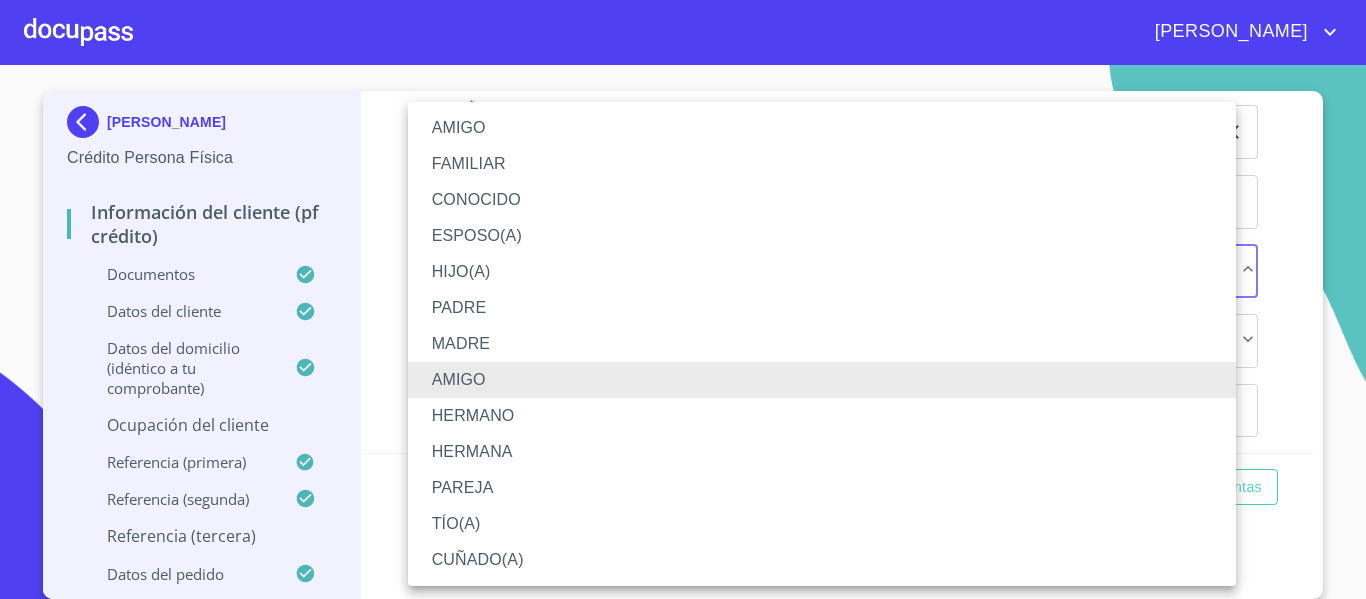 type 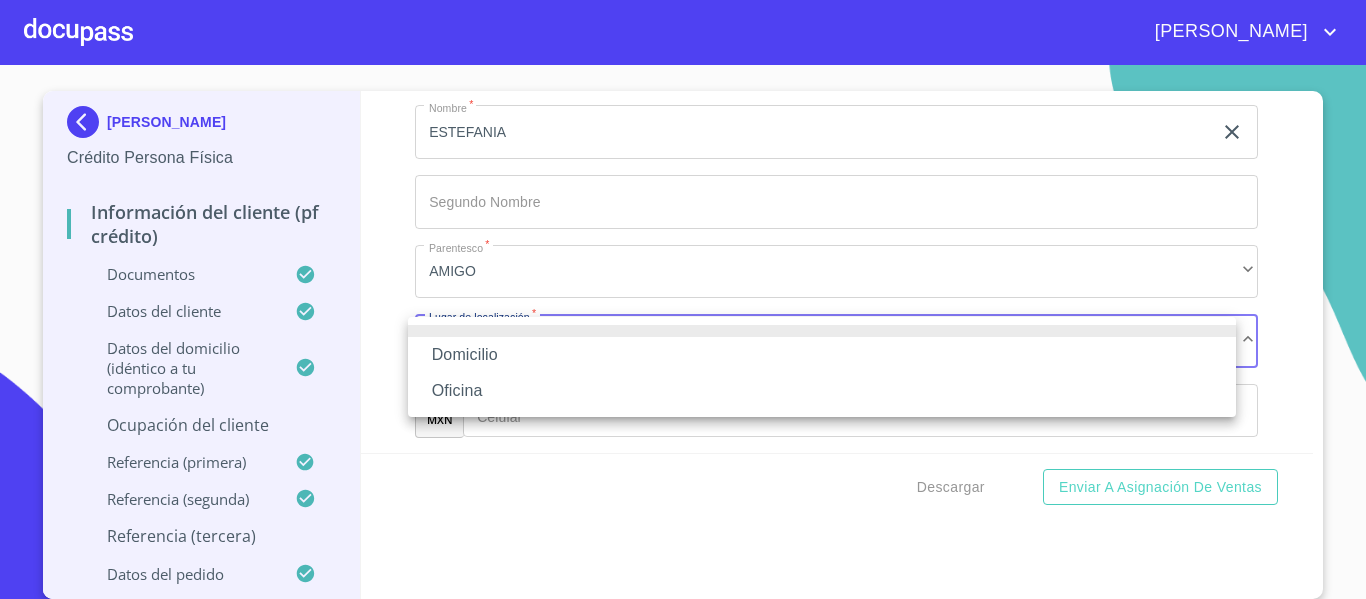 type 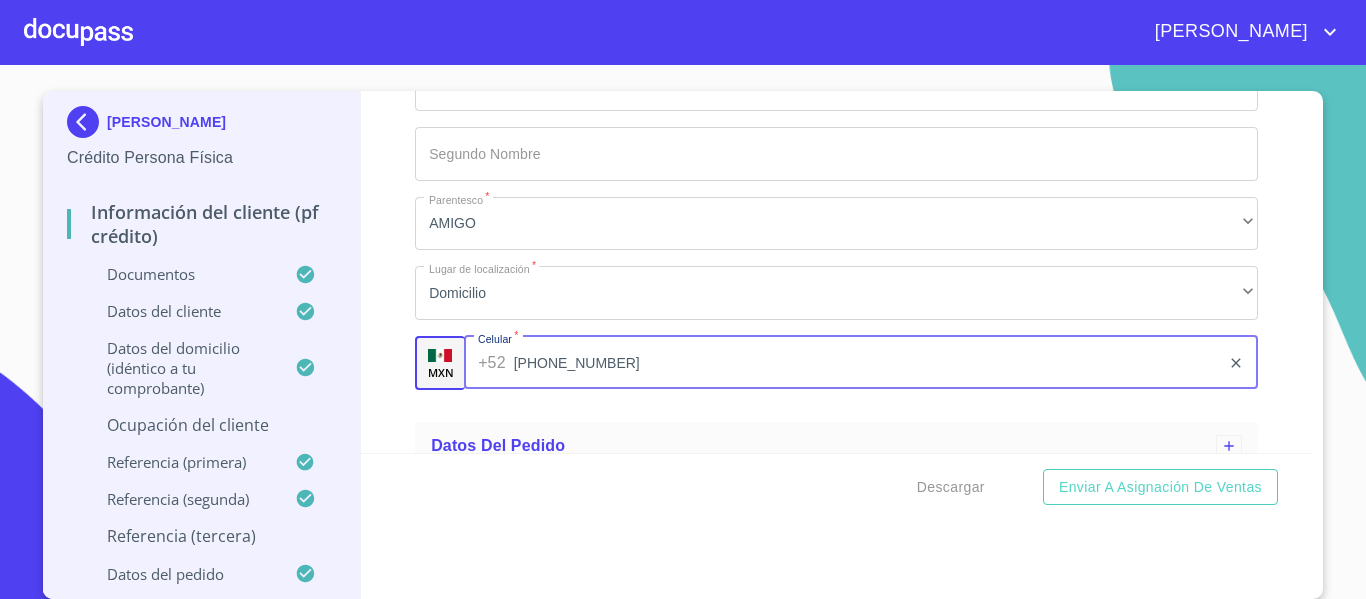 scroll, scrollTop: 5160, scrollLeft: 0, axis: vertical 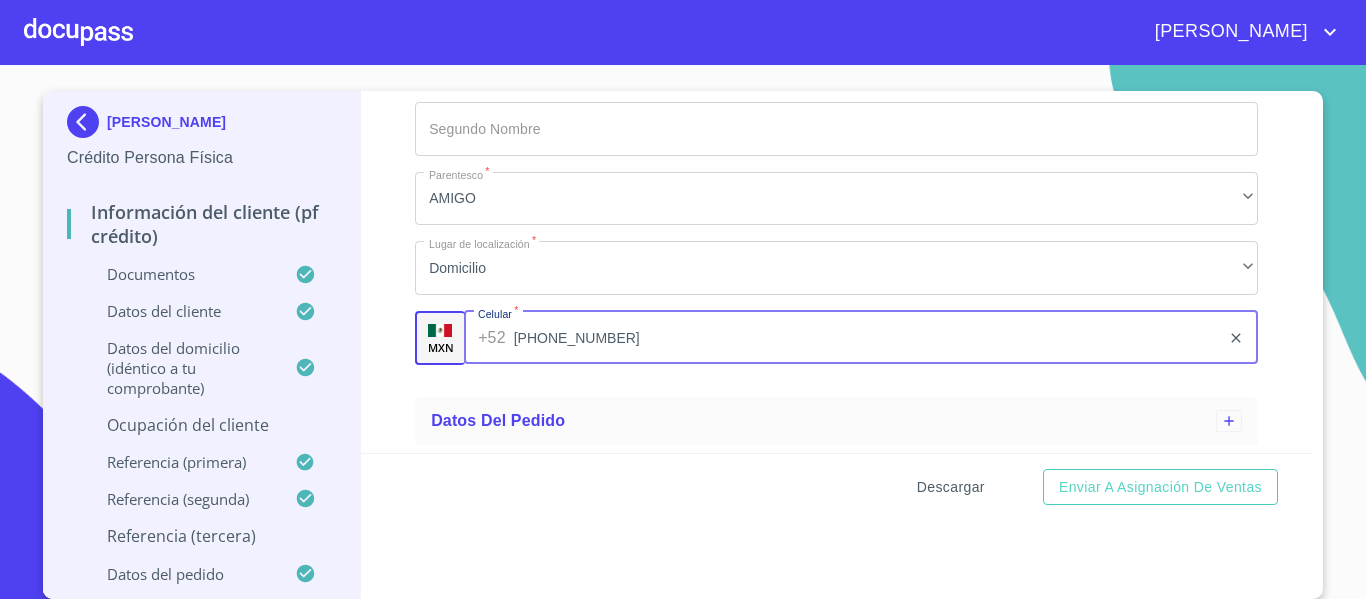 type on "[PHONE_NUMBER]" 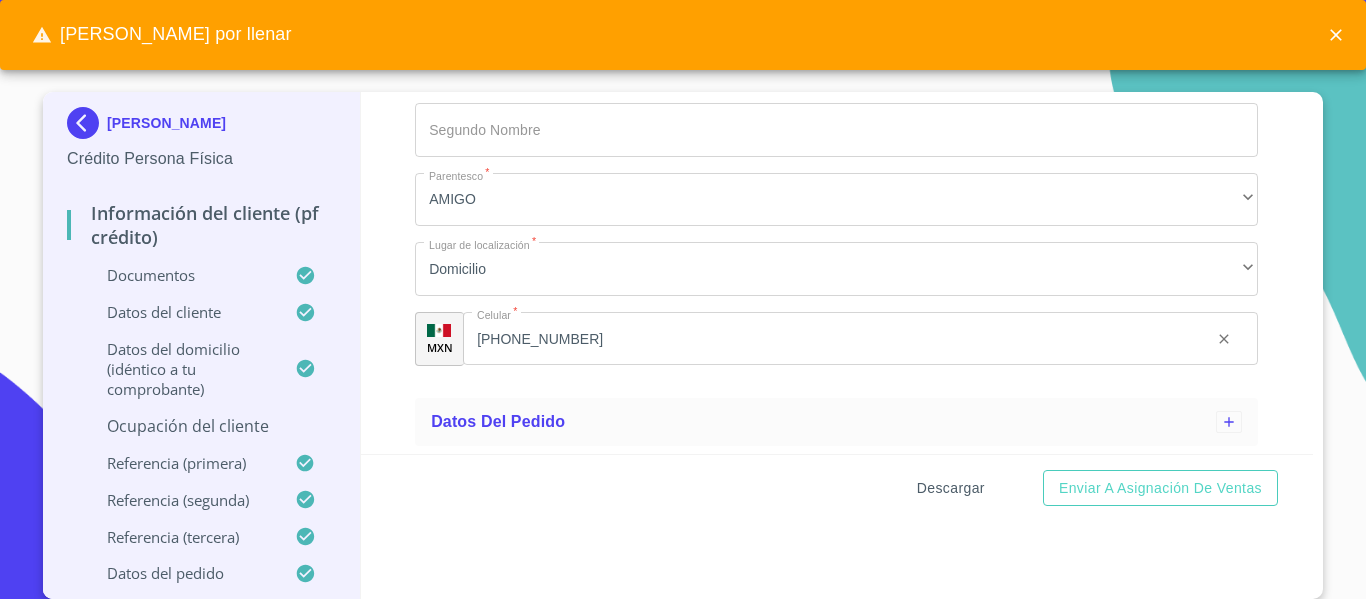 scroll, scrollTop: 21, scrollLeft: 0, axis: vertical 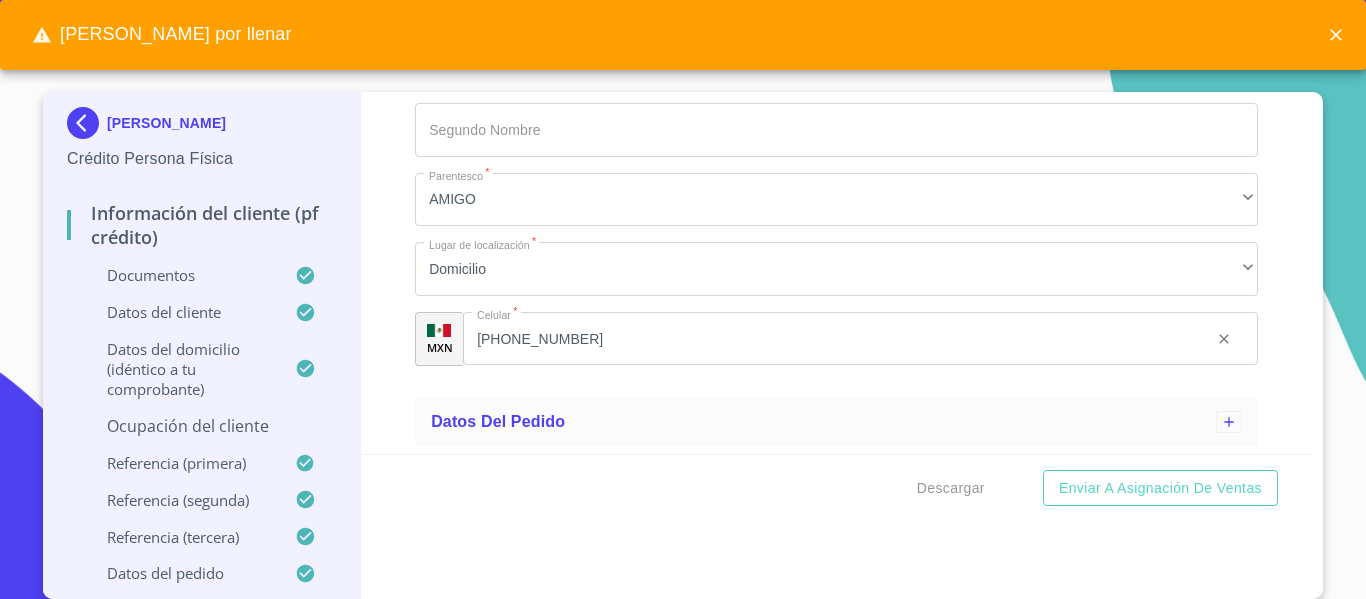 click on "Ocupación del Cliente" at bounding box center (201, 426) 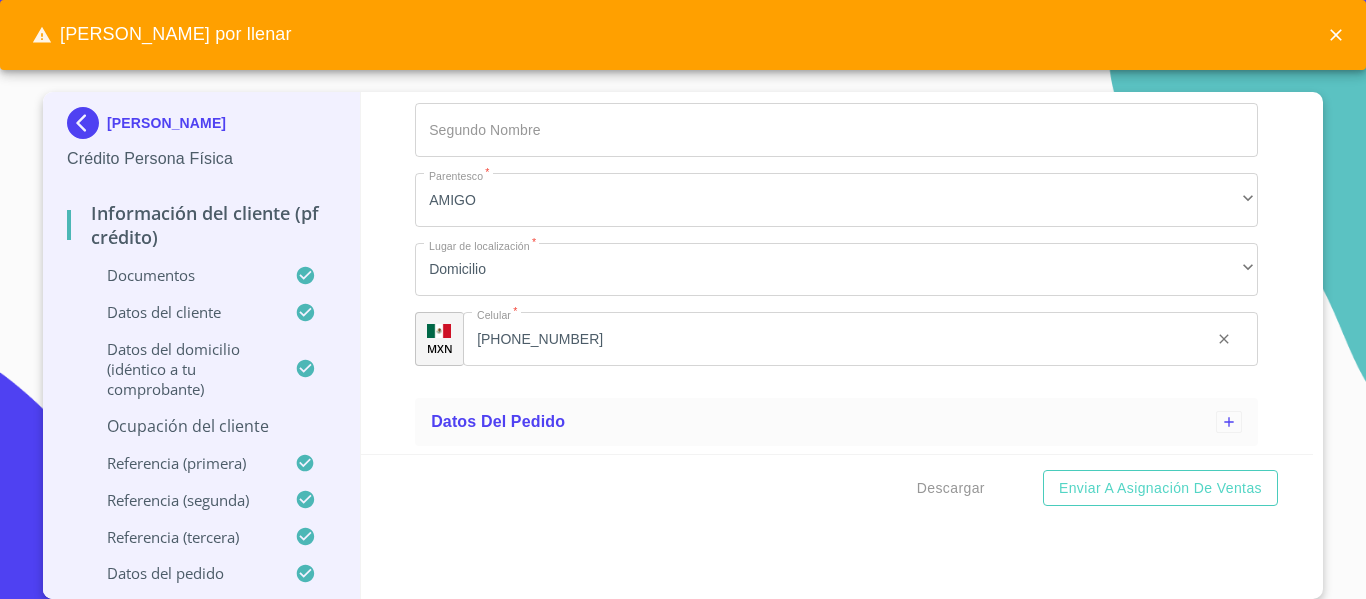 scroll, scrollTop: 4238, scrollLeft: 0, axis: vertical 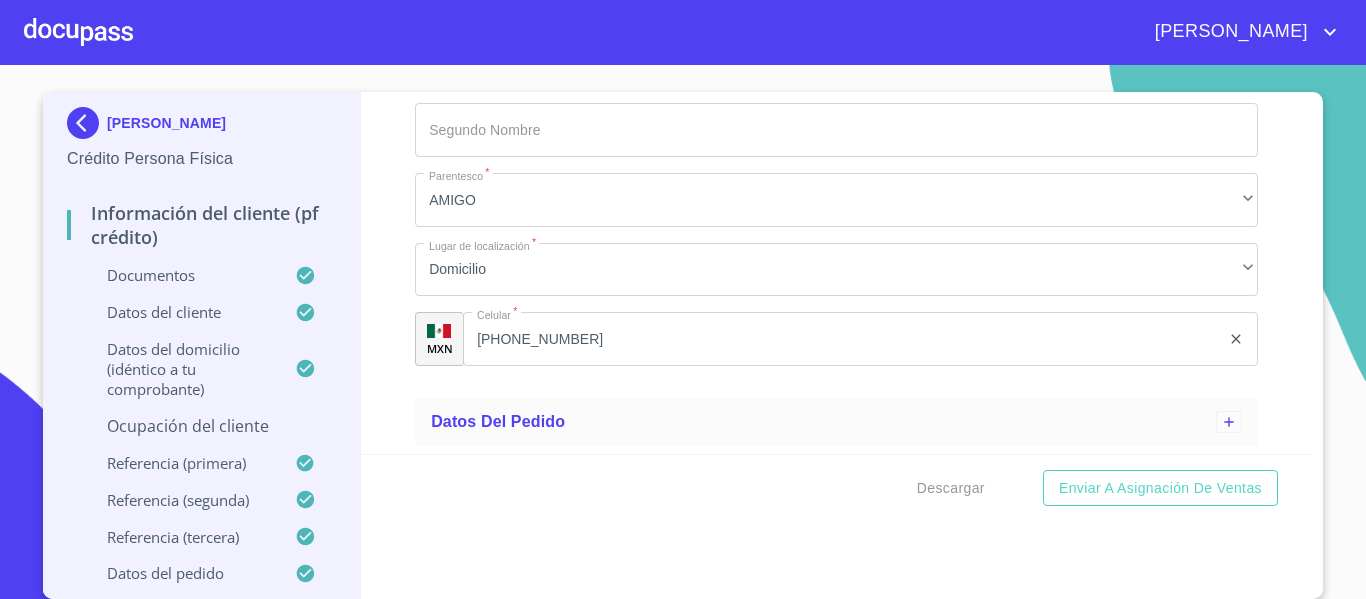 click on "Ocupación del Cliente" at bounding box center (201, 426) 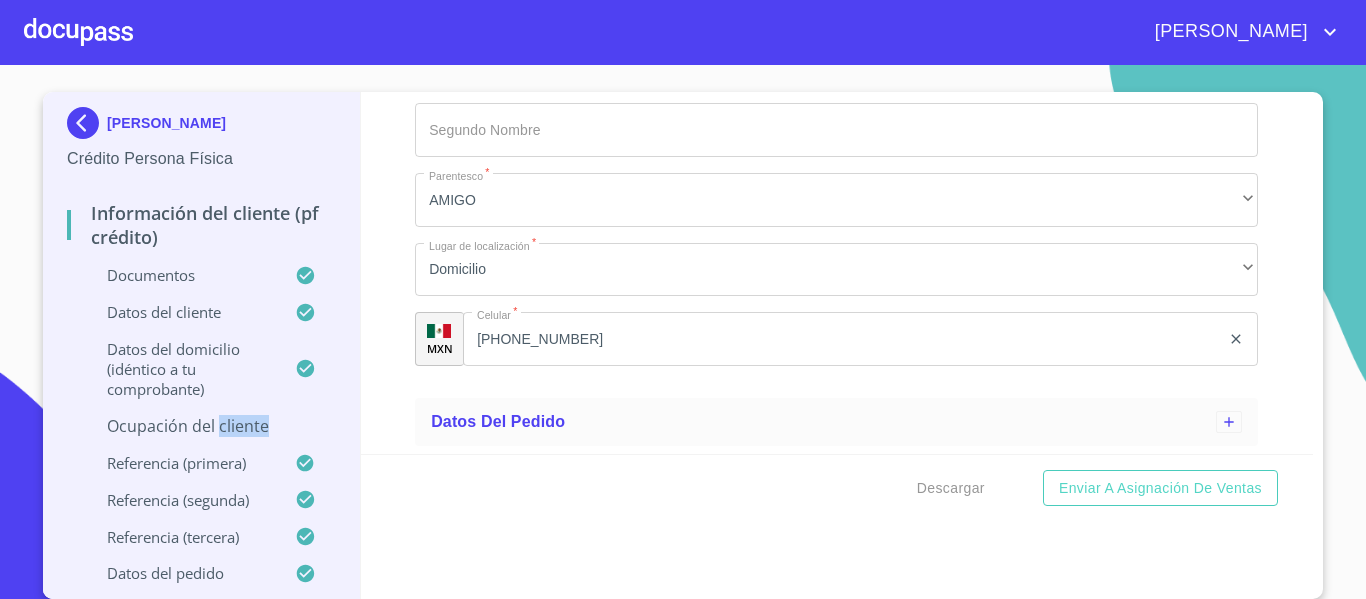 click on "Ocupación del Cliente" at bounding box center (201, 426) 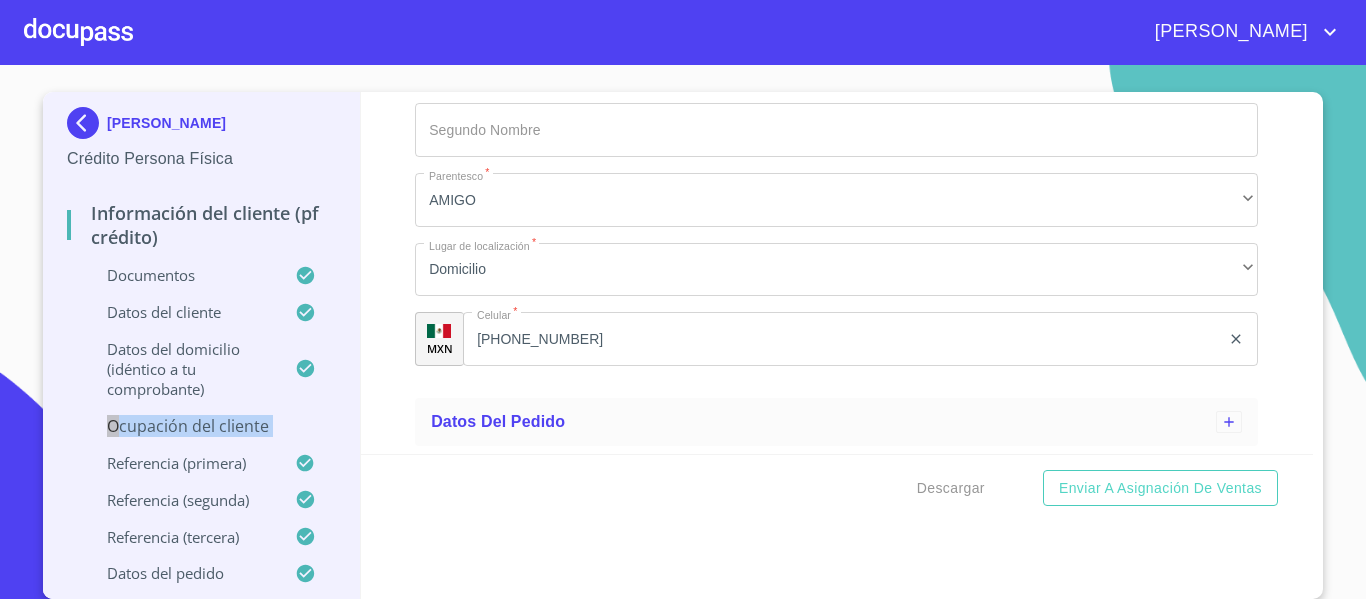 click on "Ocupación del Cliente" at bounding box center (201, 426) 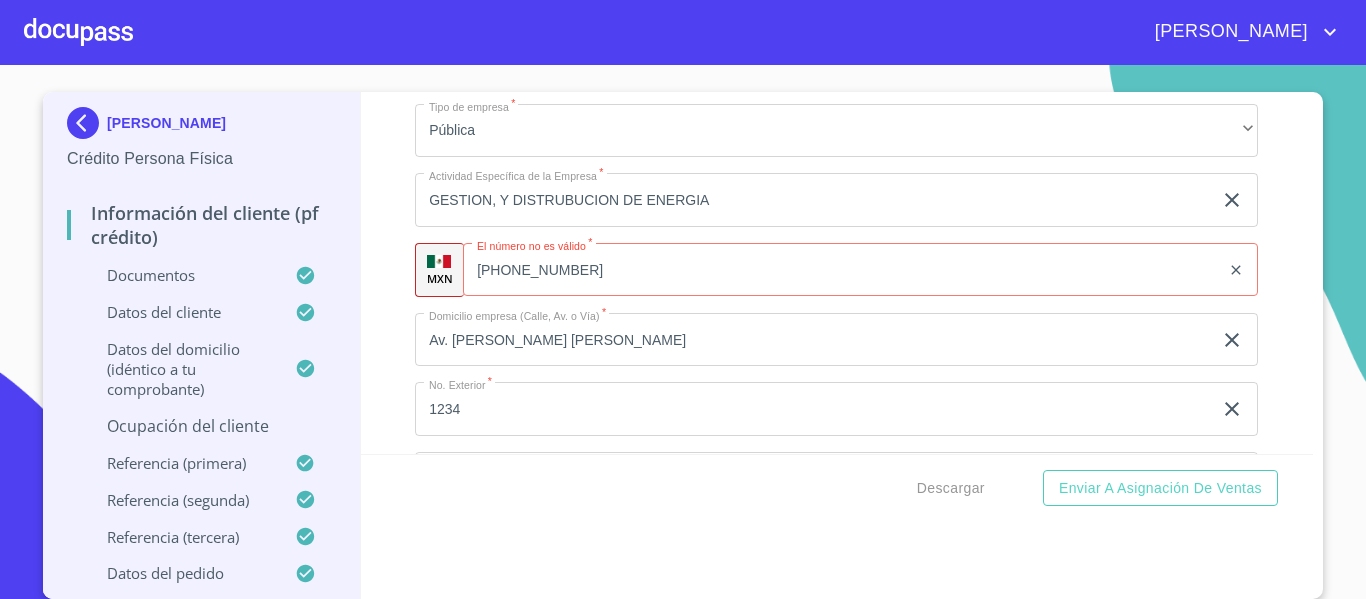 scroll, scrollTop: 1738, scrollLeft: 0, axis: vertical 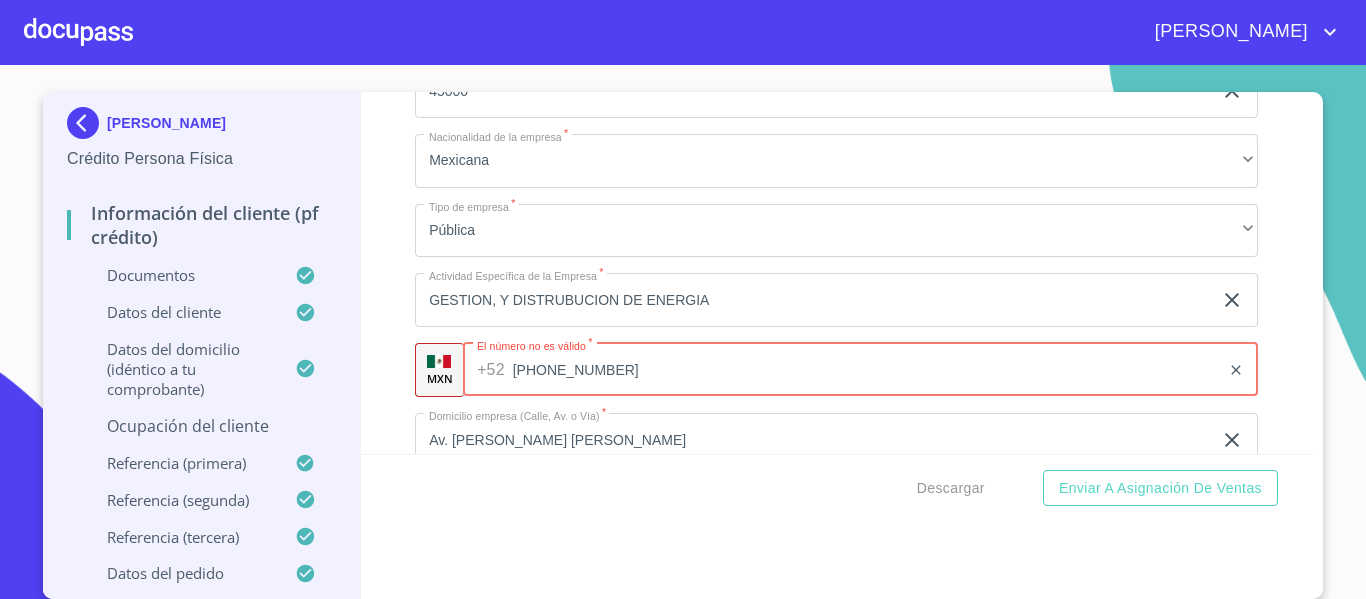 click on "[PHONE_NUMBER]" at bounding box center (867, 370) 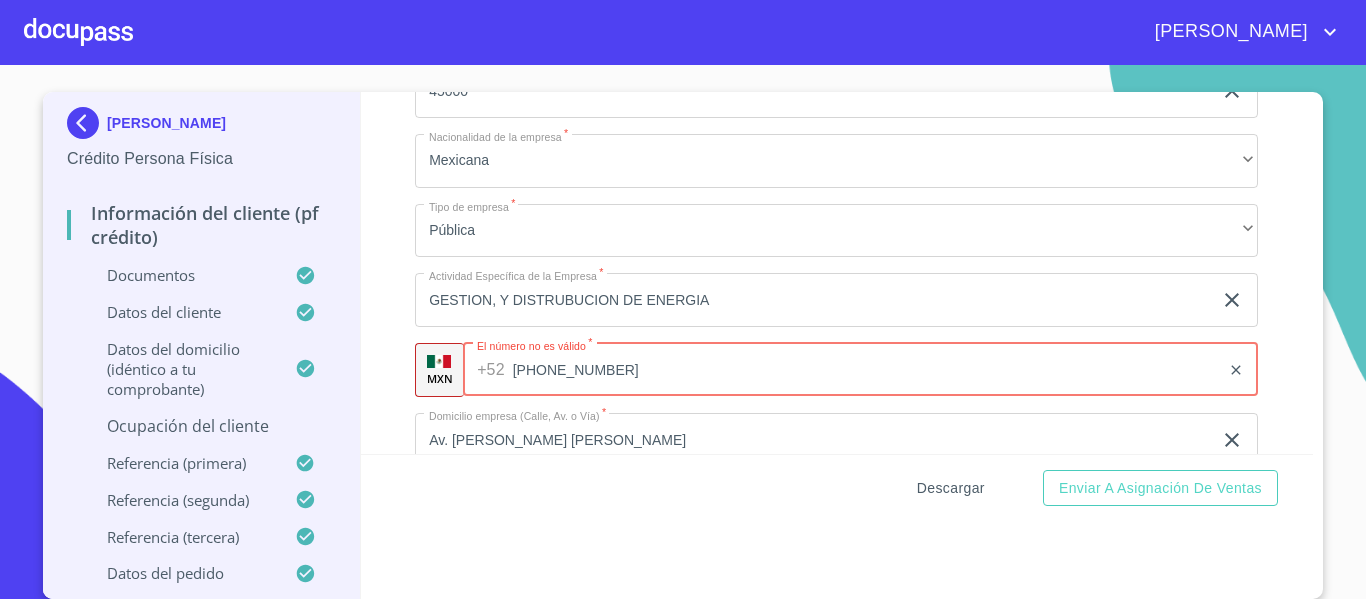 type on "[PHONE_NUMBER]" 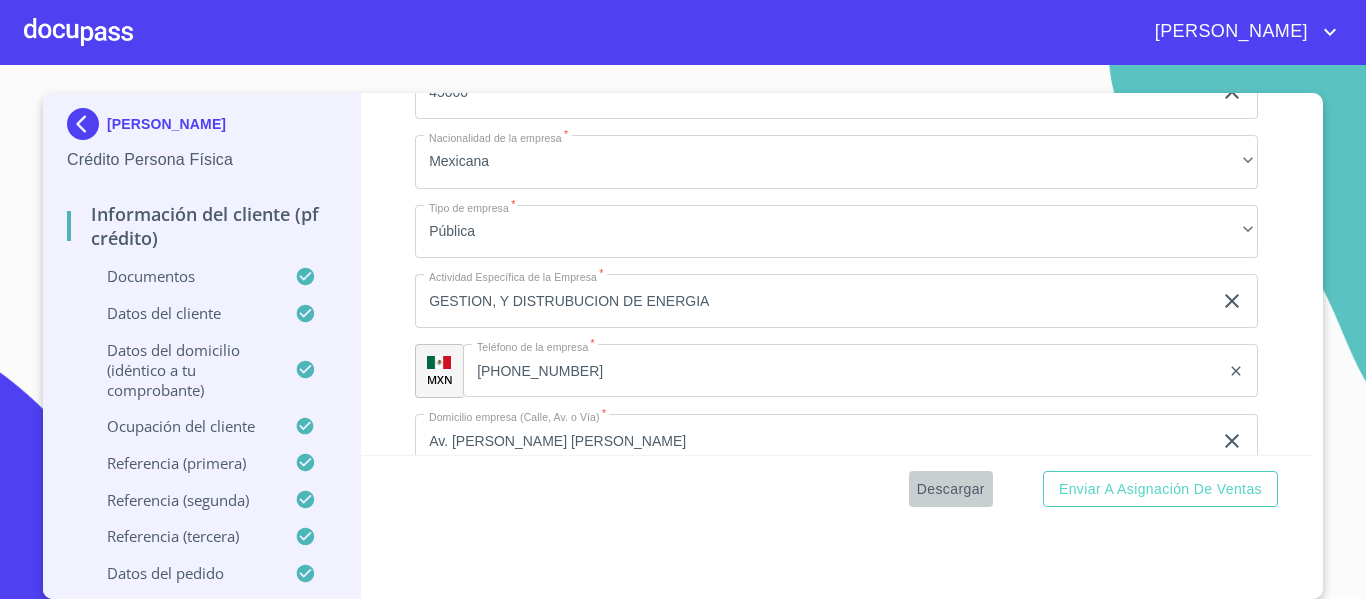 click on "Descargar" at bounding box center (951, 489) 